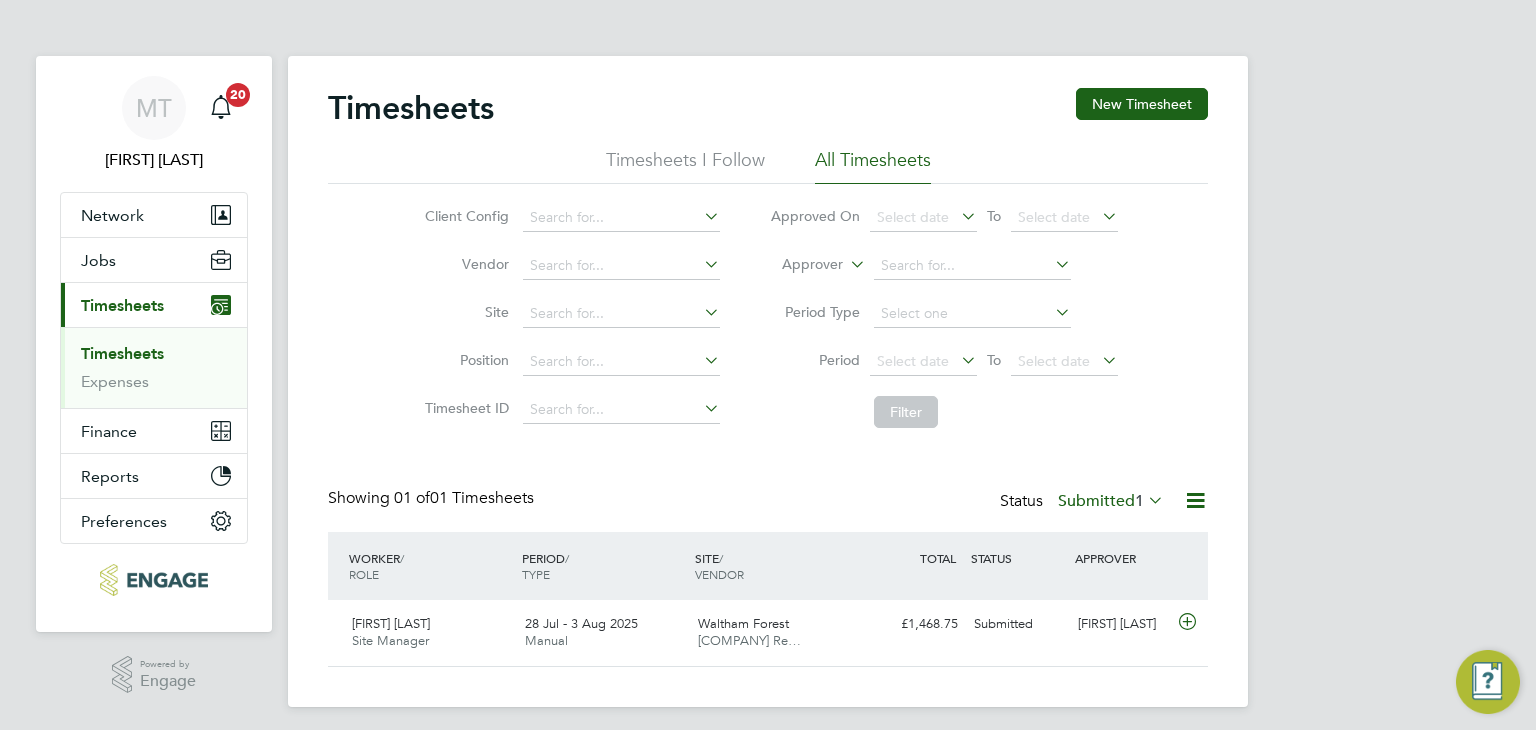 scroll, scrollTop: 0, scrollLeft: 0, axis: both 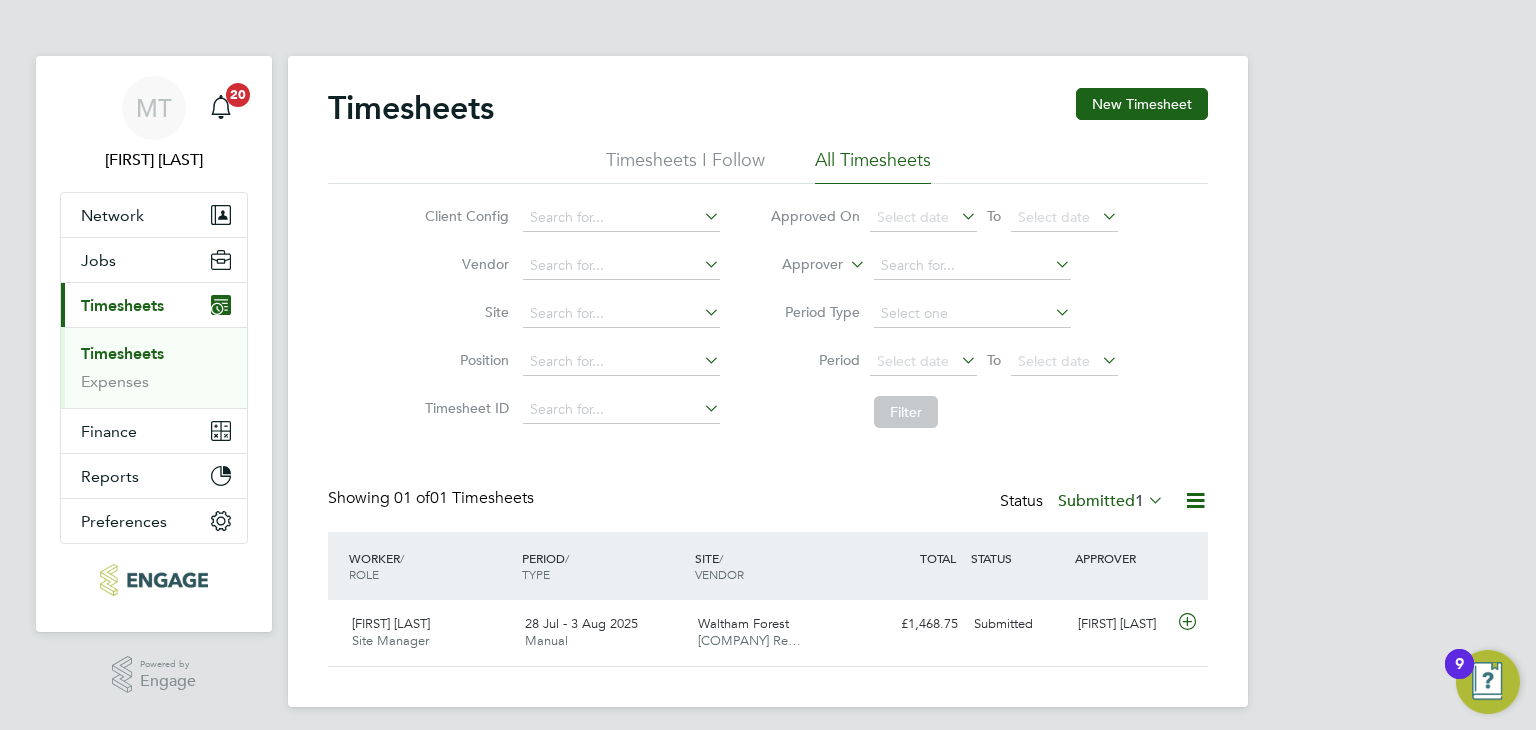 click on "Submitted  1" 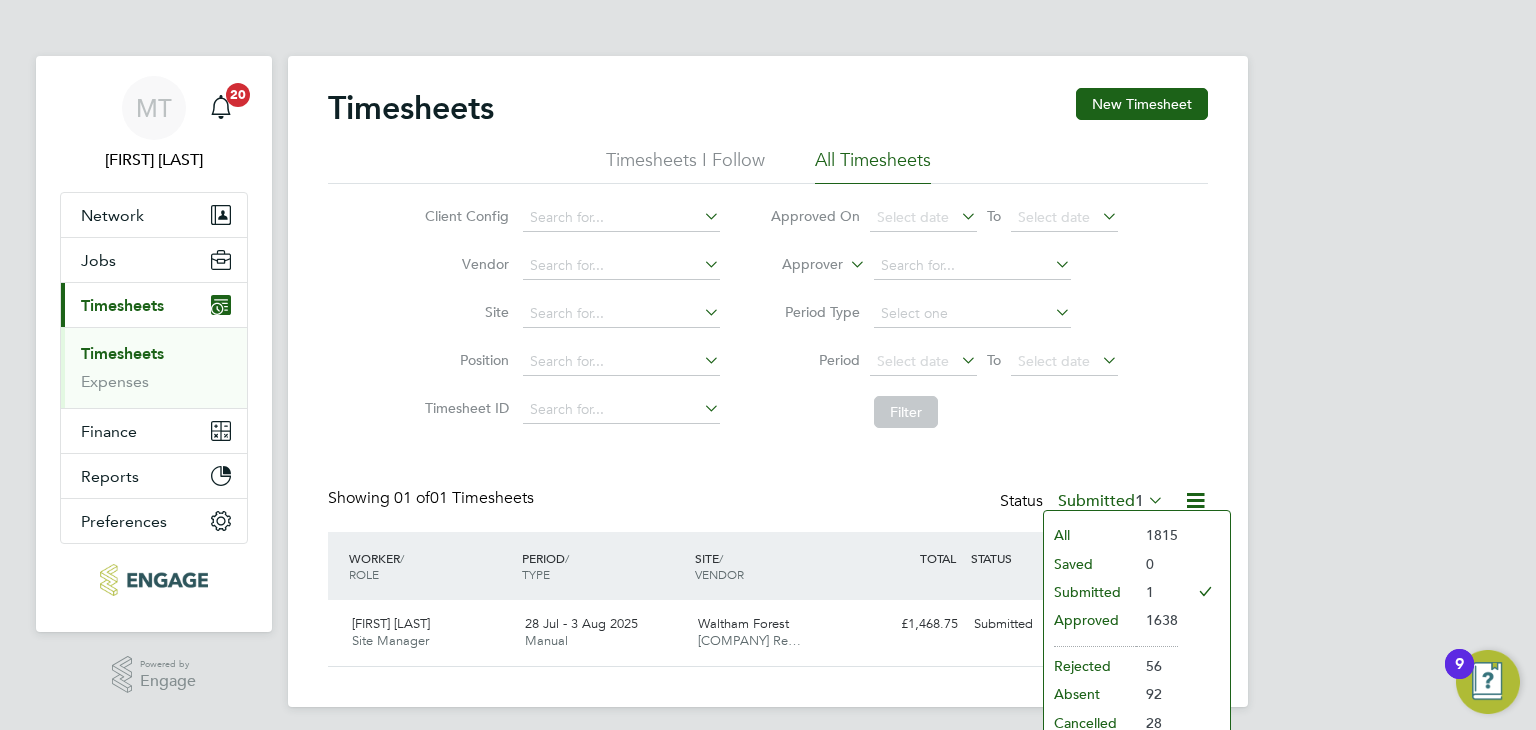 click on "Submitted" 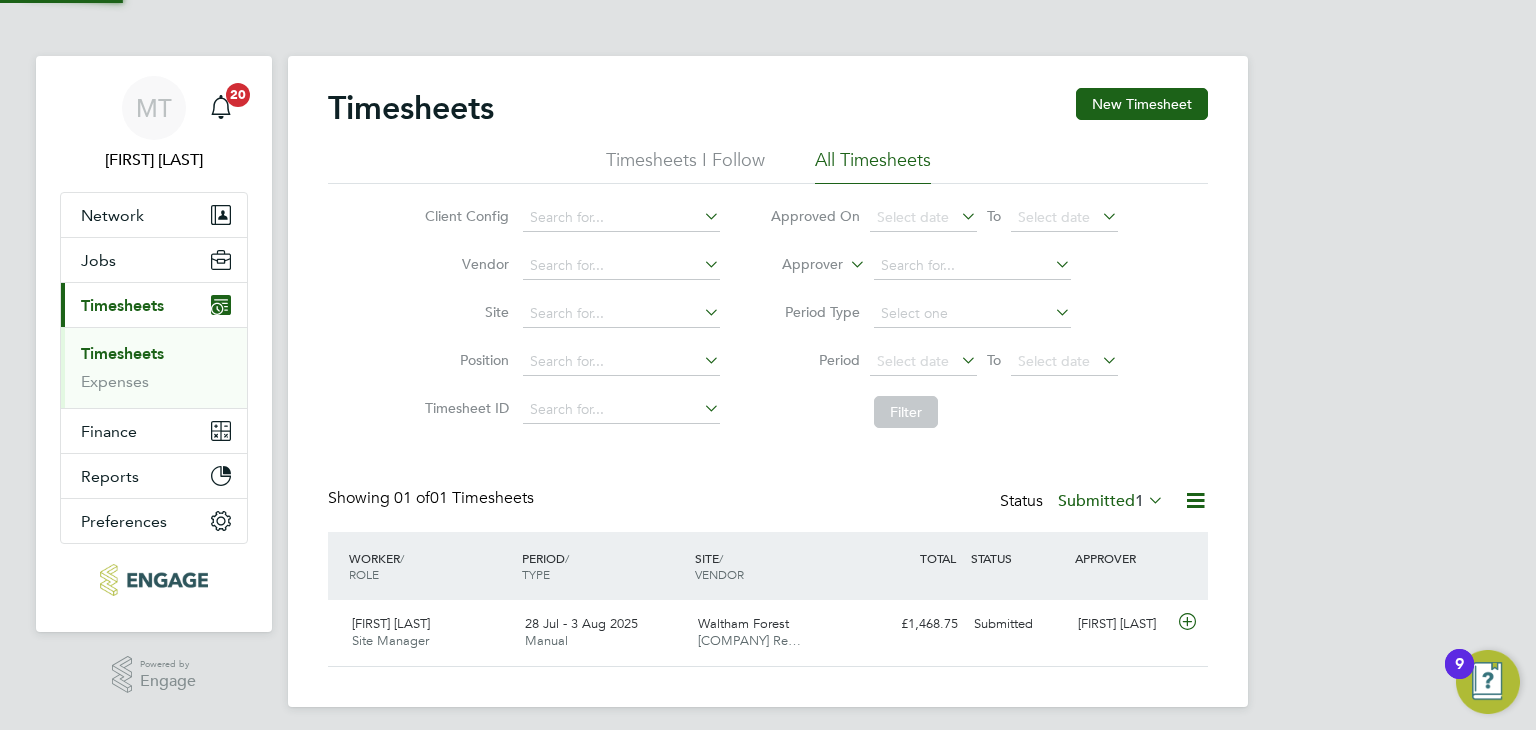 scroll, scrollTop: 9, scrollLeft: 10, axis: both 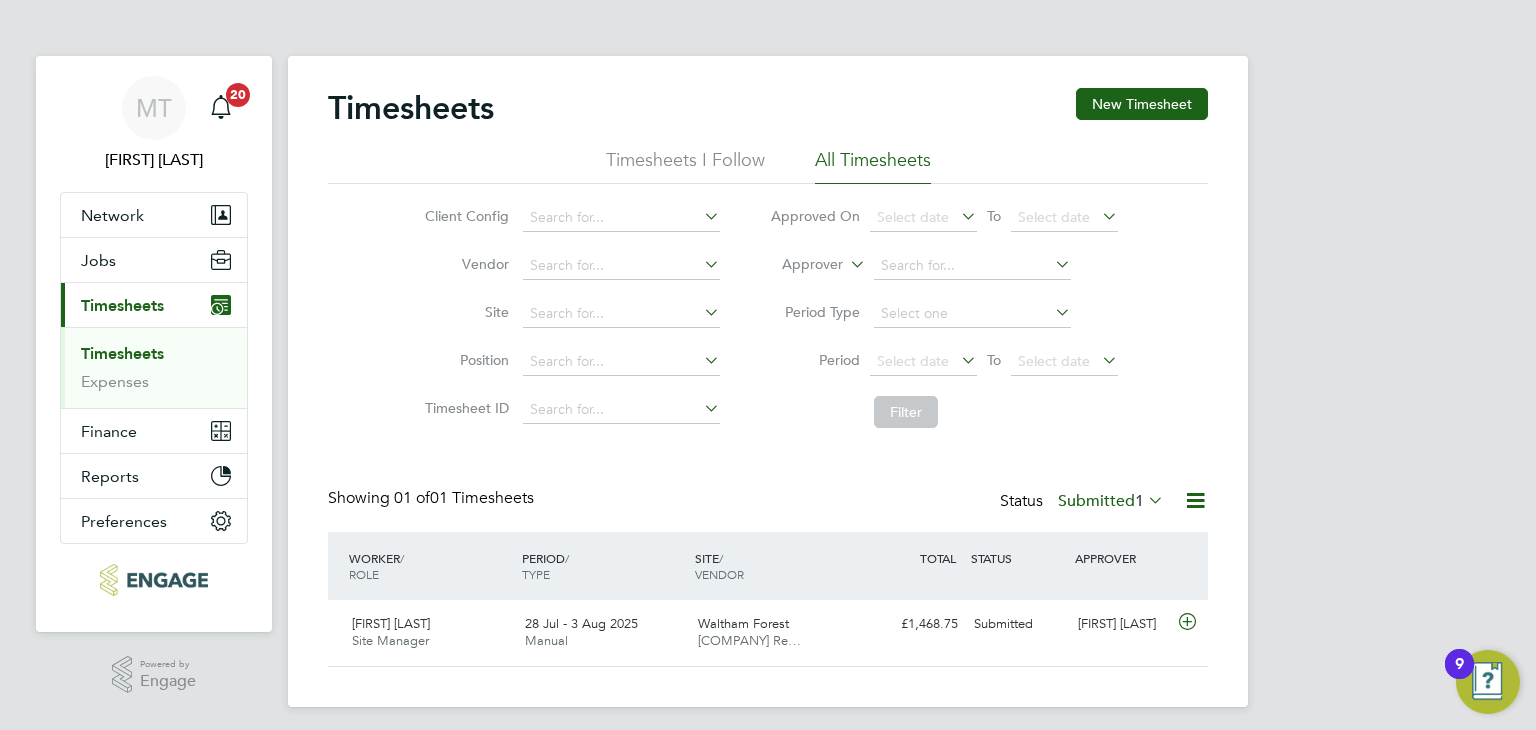 click on "Submitted  1" 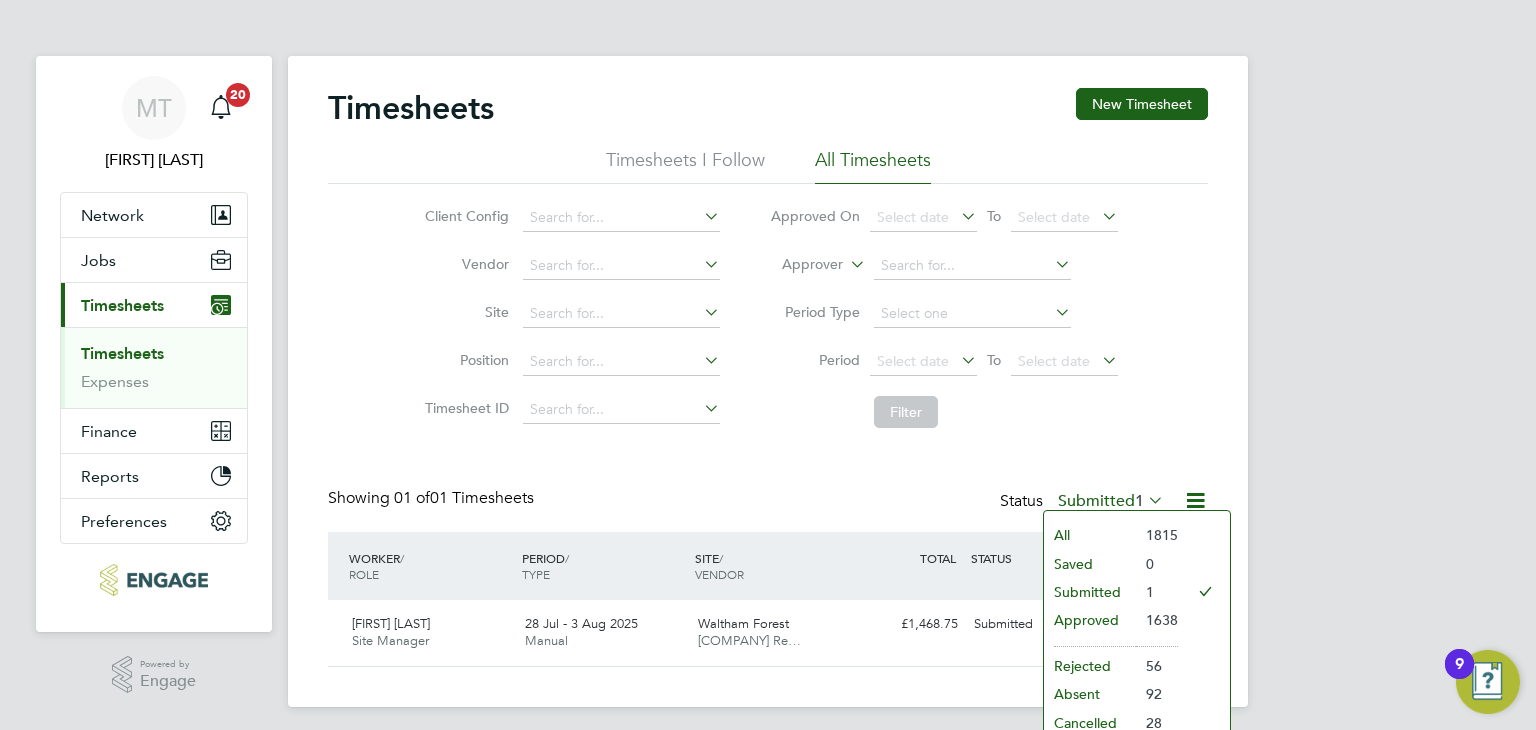 click on "Submitted" 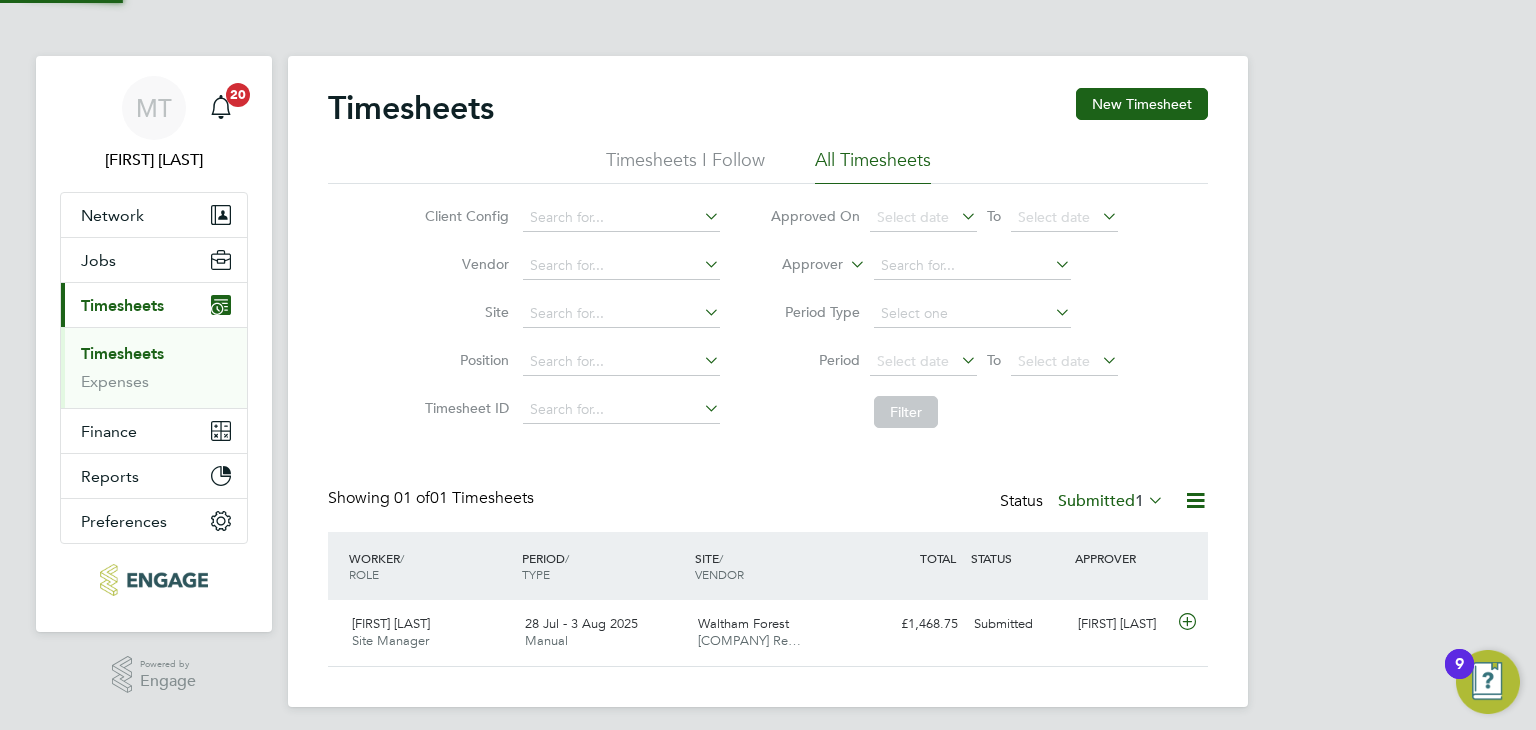 scroll, scrollTop: 9, scrollLeft: 10, axis: both 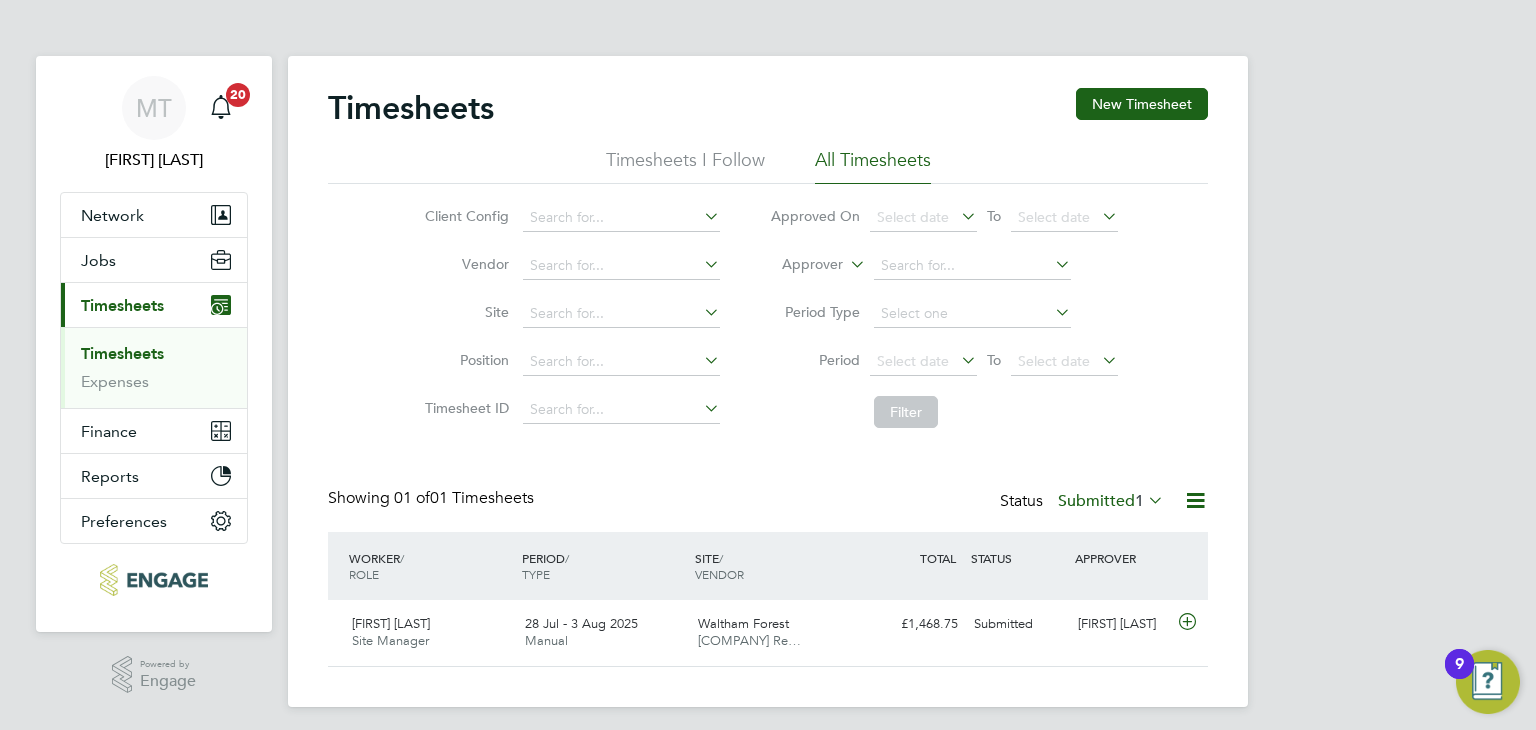 click on "Submitted  1" 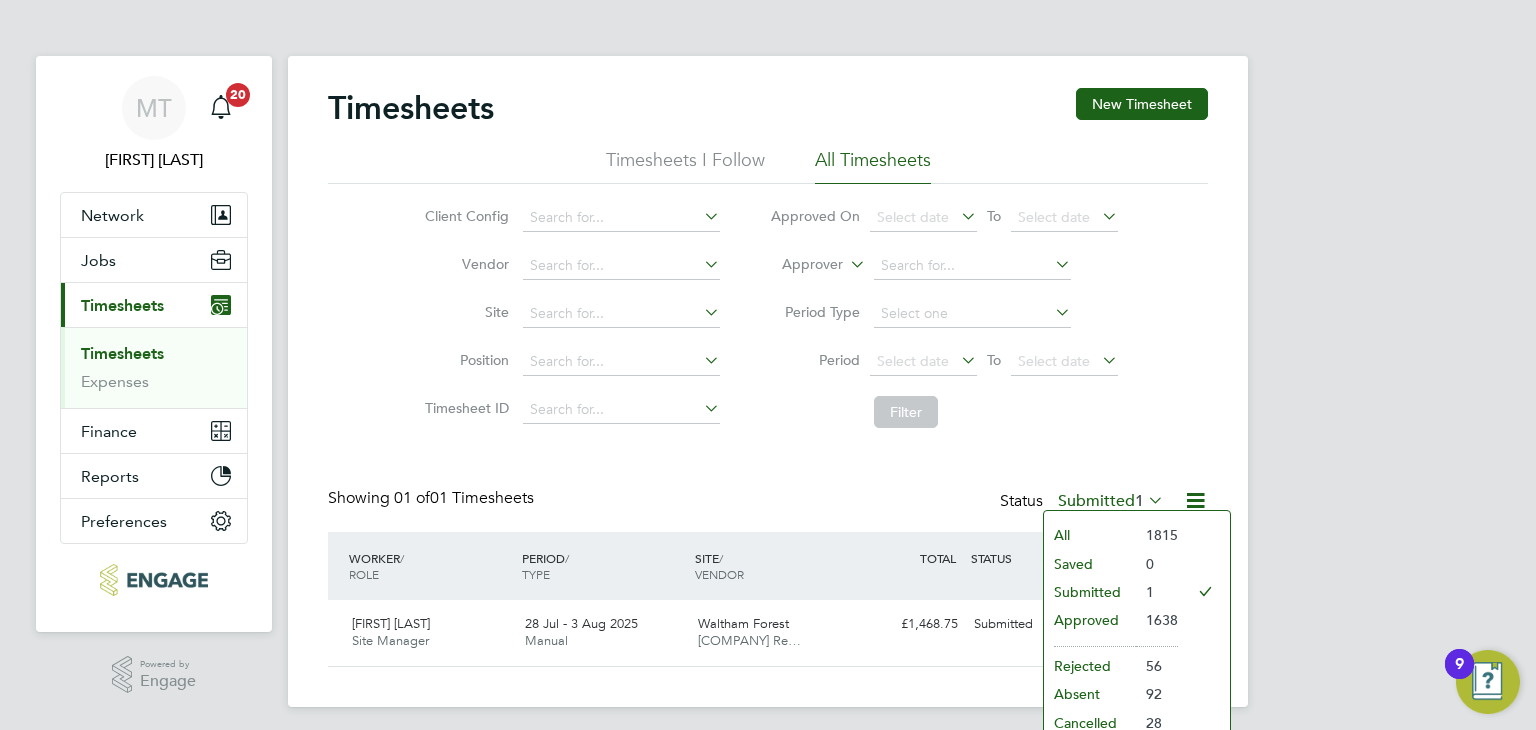 click on "Submitted" 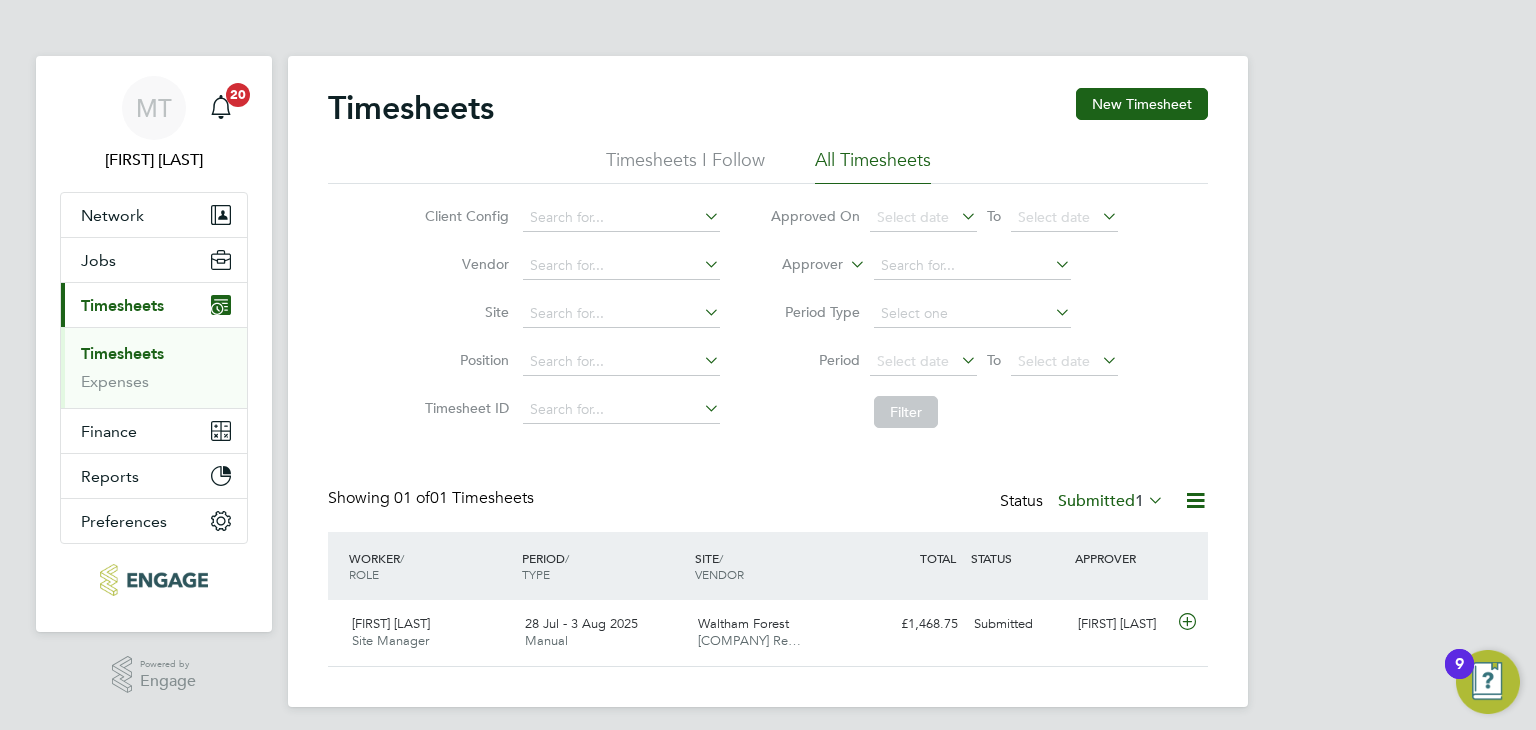 scroll, scrollTop: 9, scrollLeft: 10, axis: both 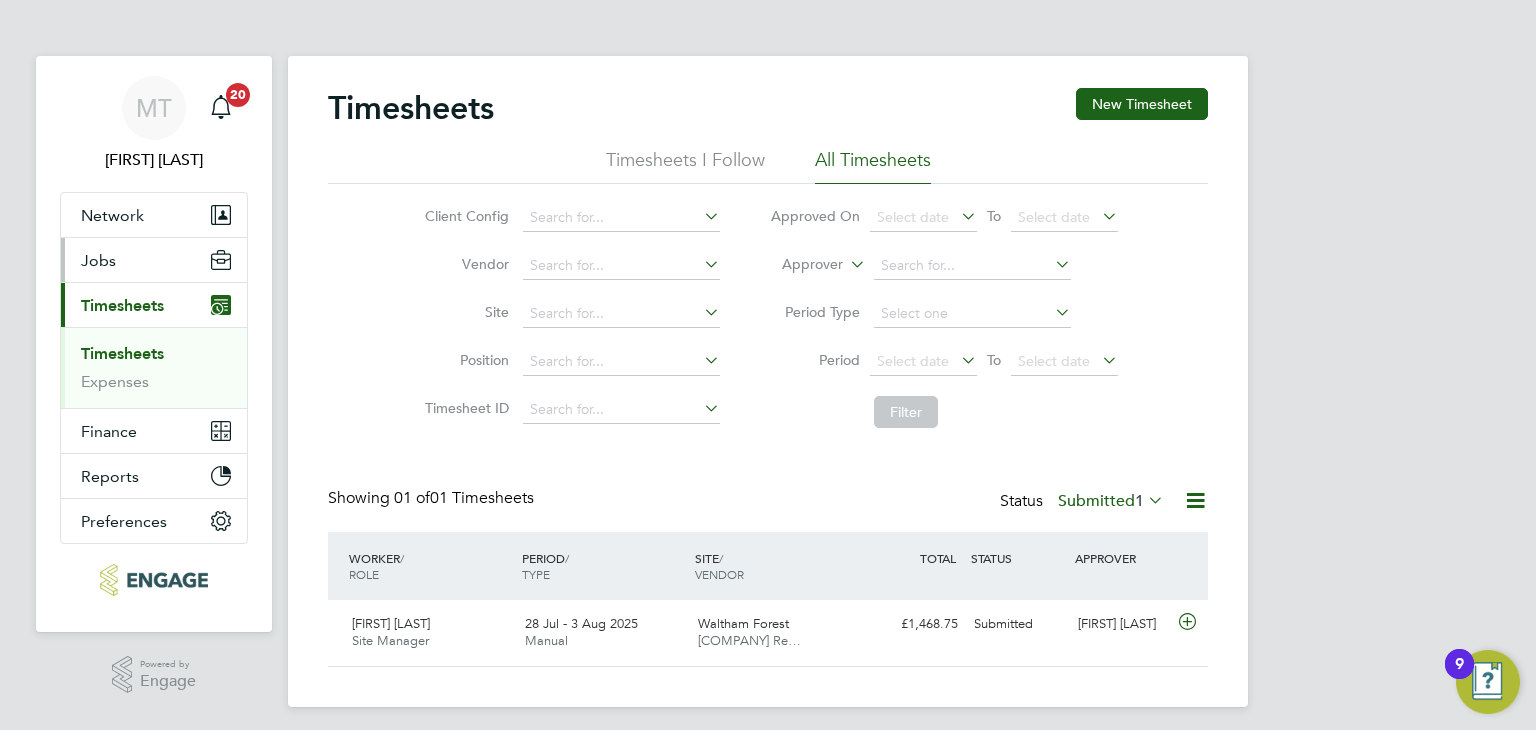 click on "Jobs" at bounding box center (98, 260) 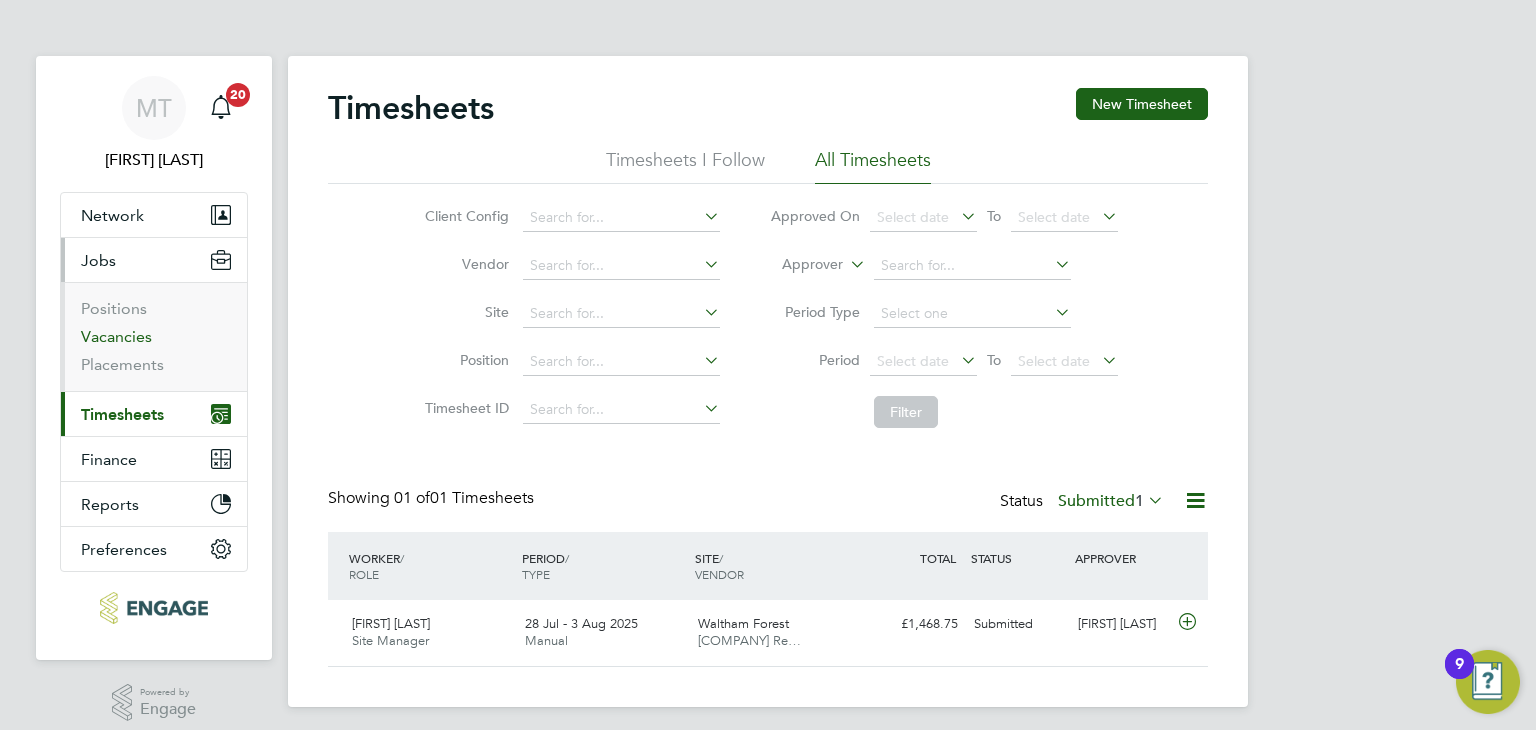 click on "Vacancies" at bounding box center (116, 336) 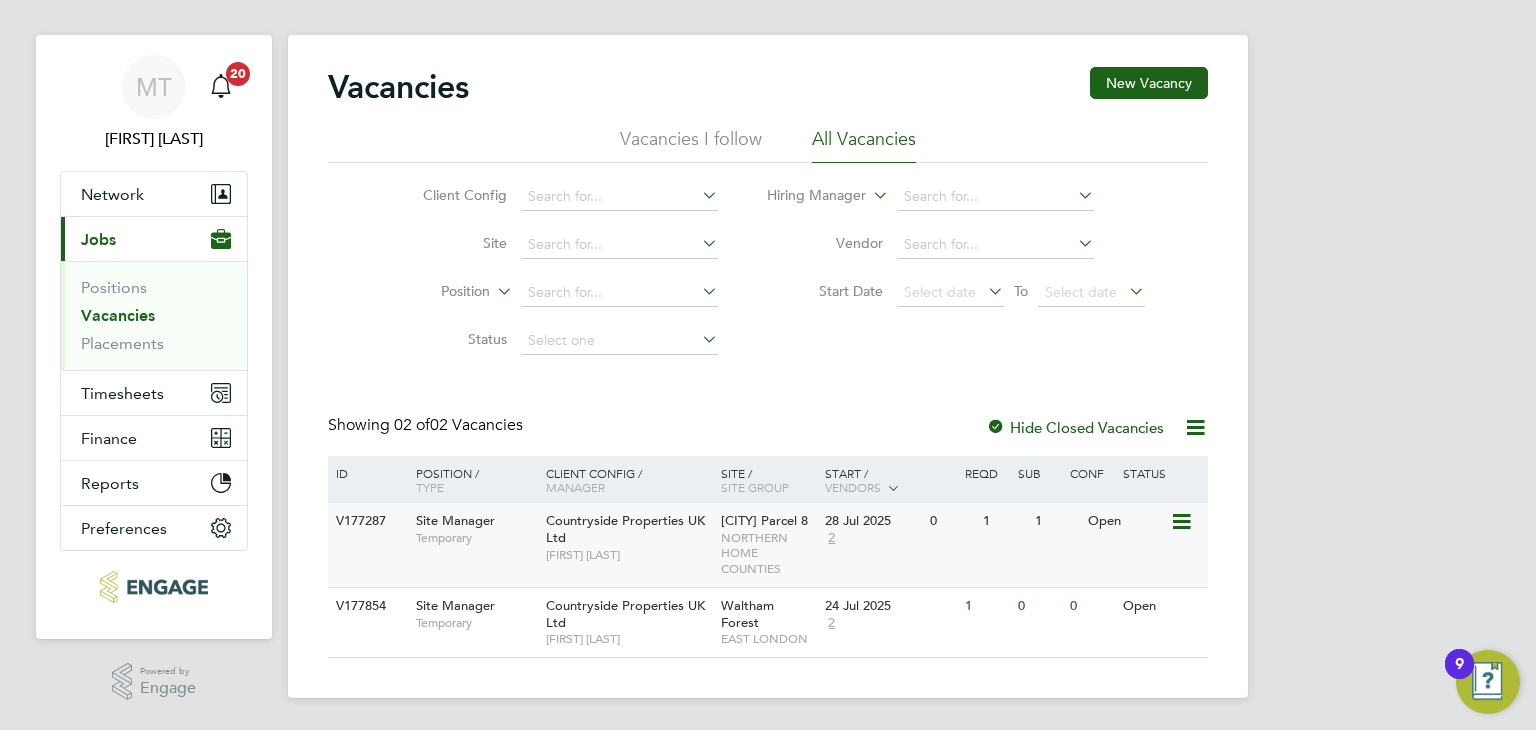 scroll, scrollTop: 38, scrollLeft: 0, axis: vertical 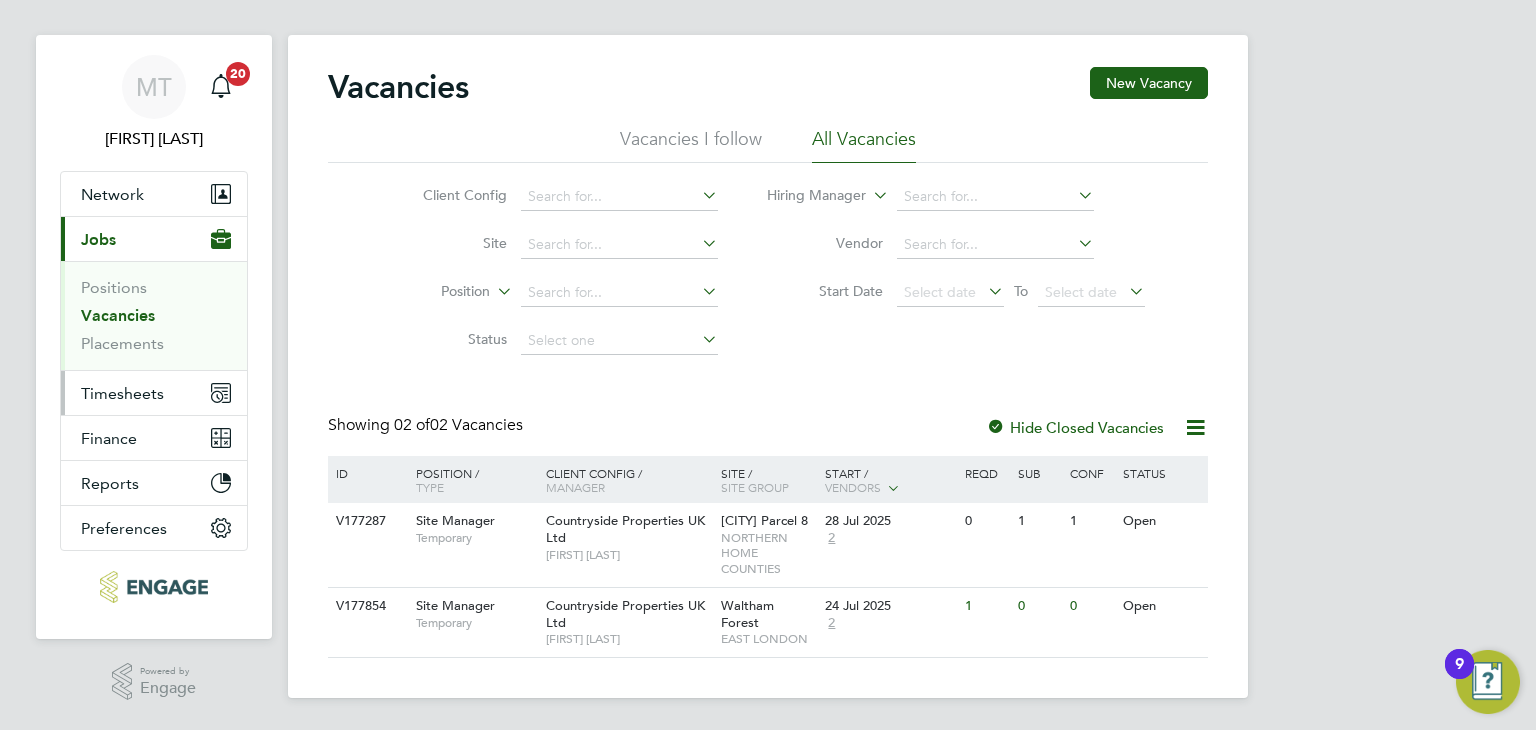click on "Timesheets" at bounding box center [122, 393] 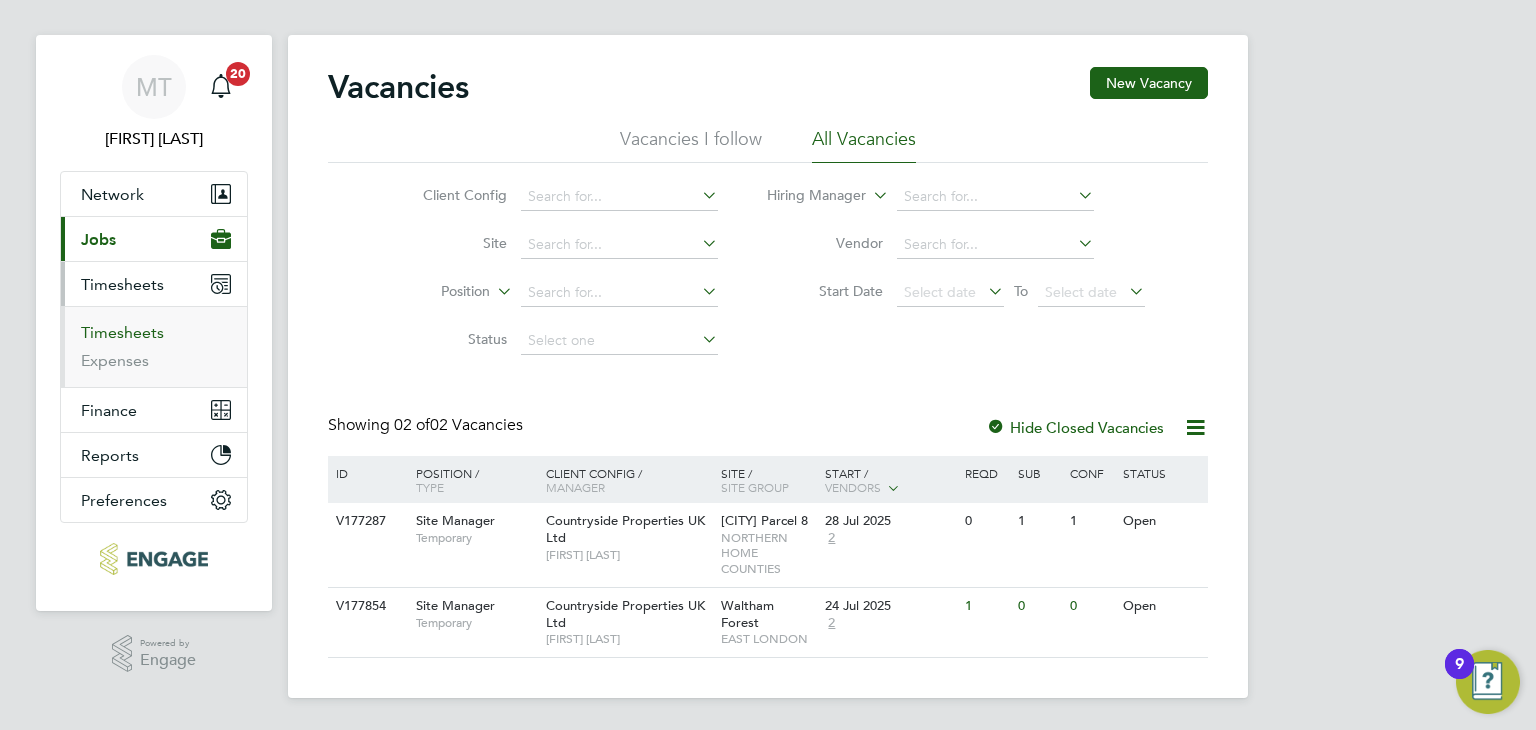 click on "Timesheets" at bounding box center (122, 332) 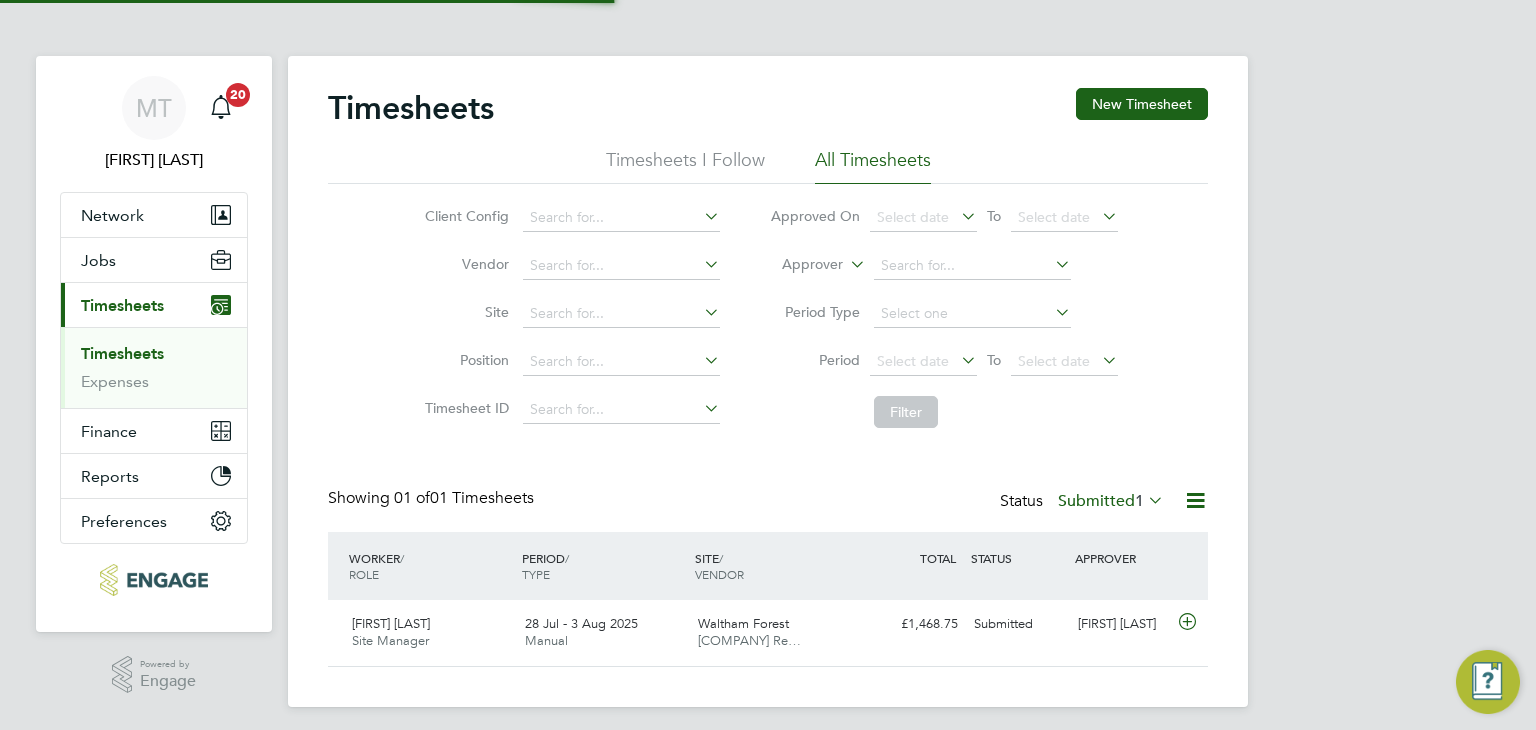scroll, scrollTop: 9, scrollLeft: 10, axis: both 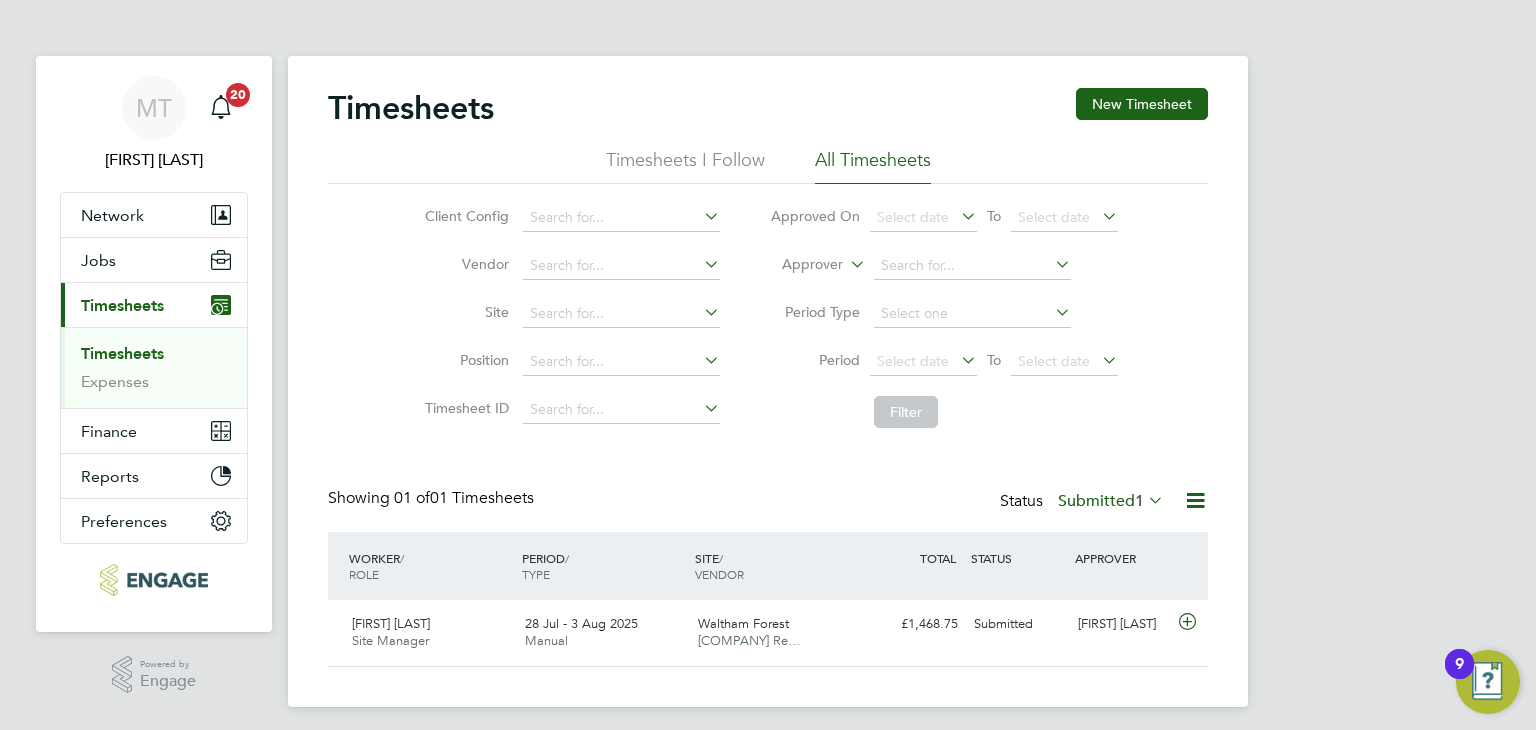 click on "Submitted  1" 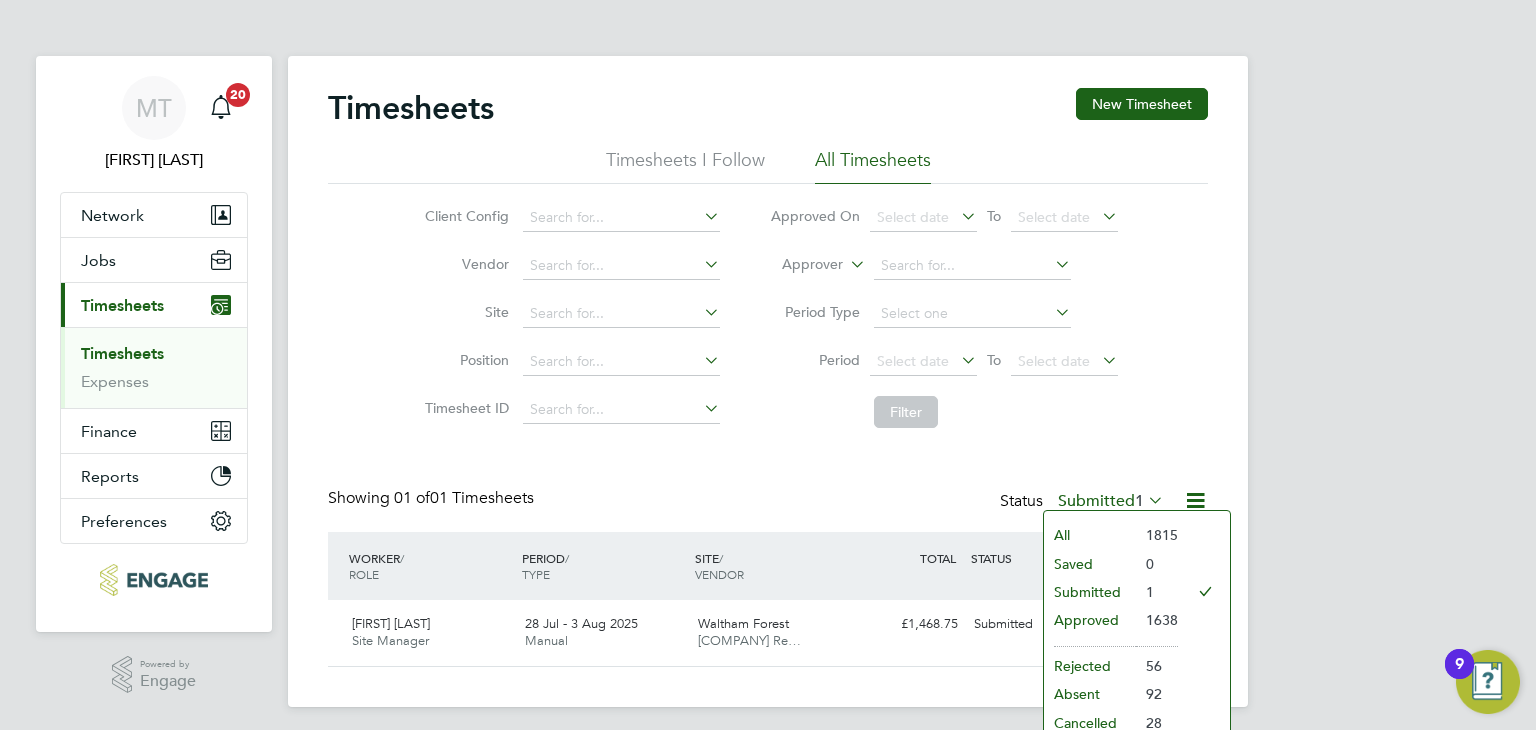 click on "Approved" 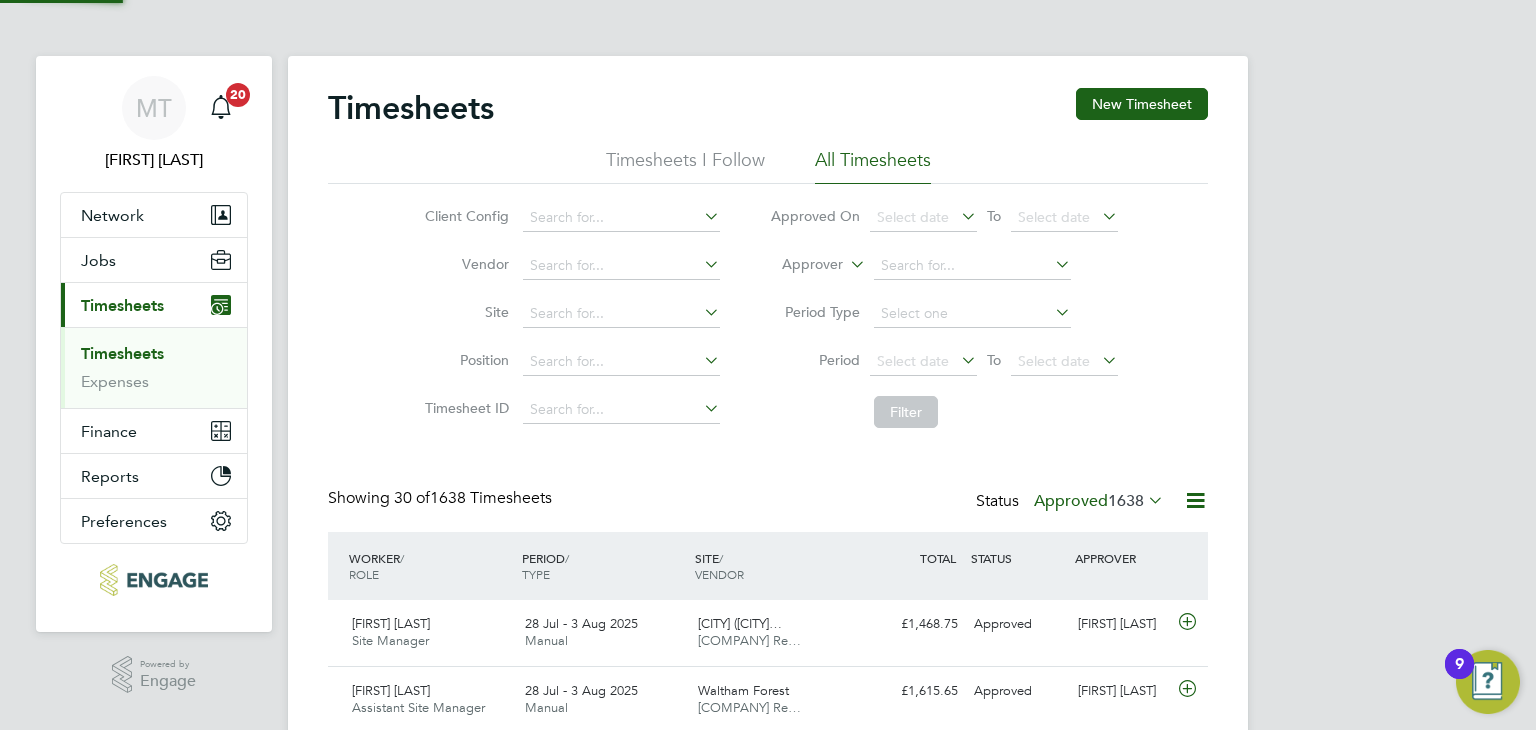 scroll, scrollTop: 9, scrollLeft: 10, axis: both 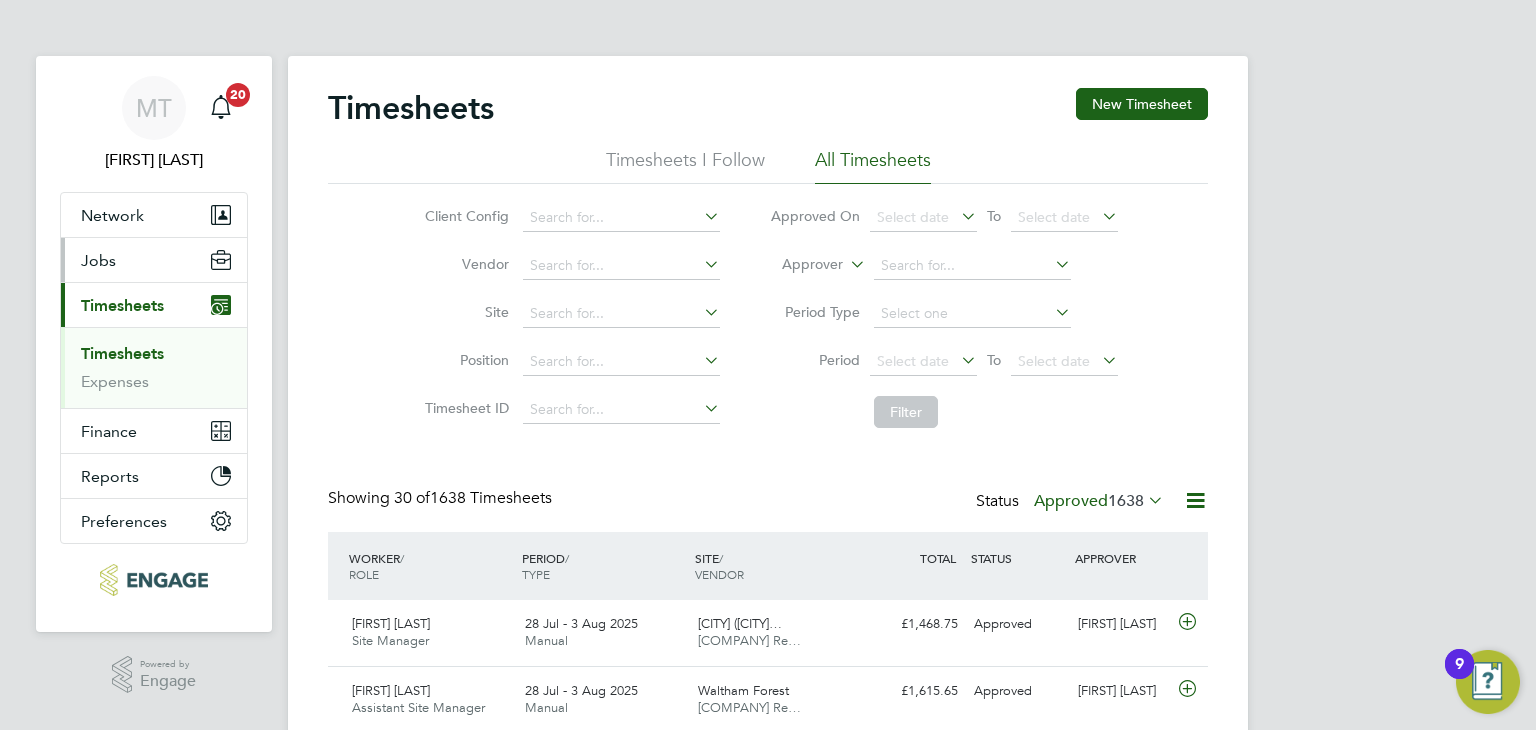 click on "Jobs" at bounding box center [98, 260] 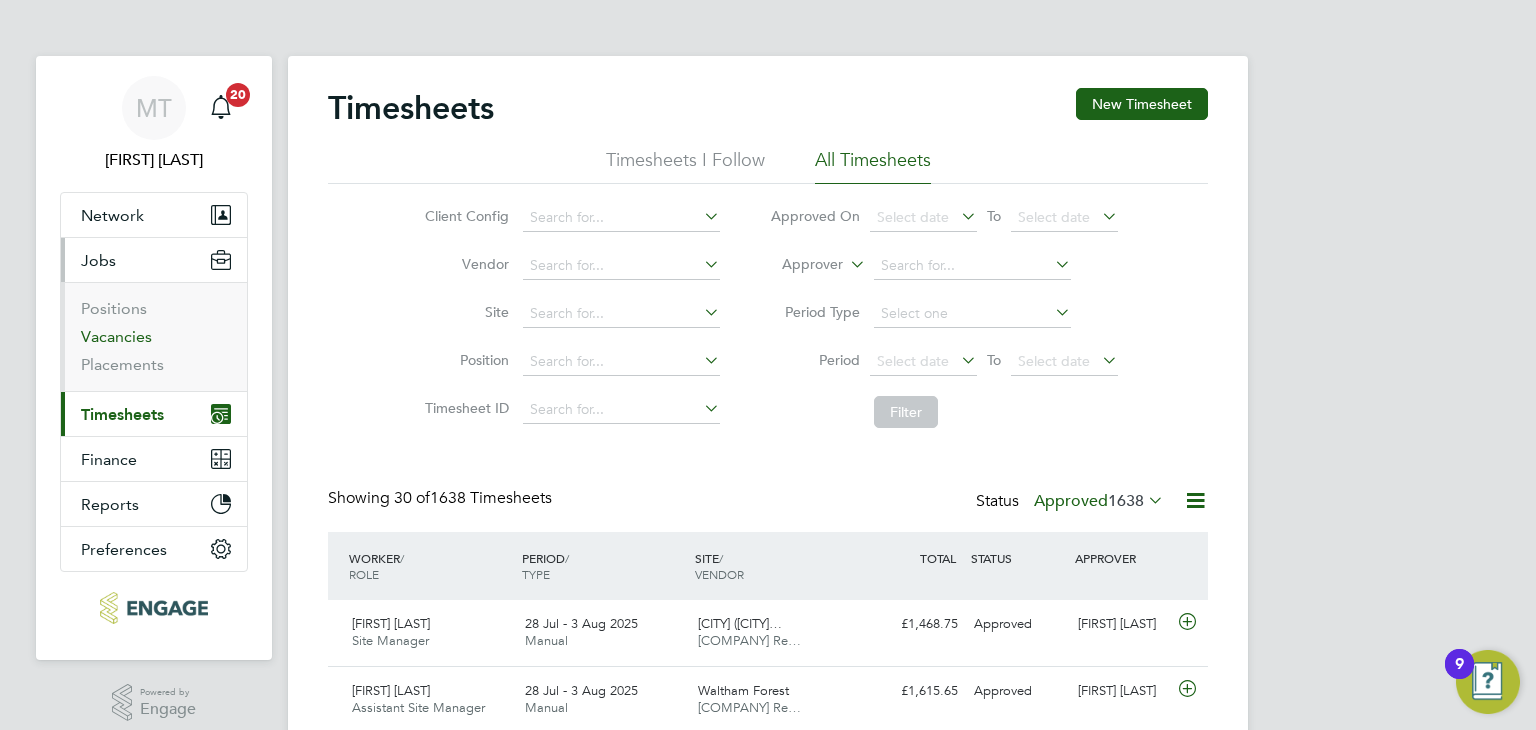 click on "Vacancies" at bounding box center [116, 336] 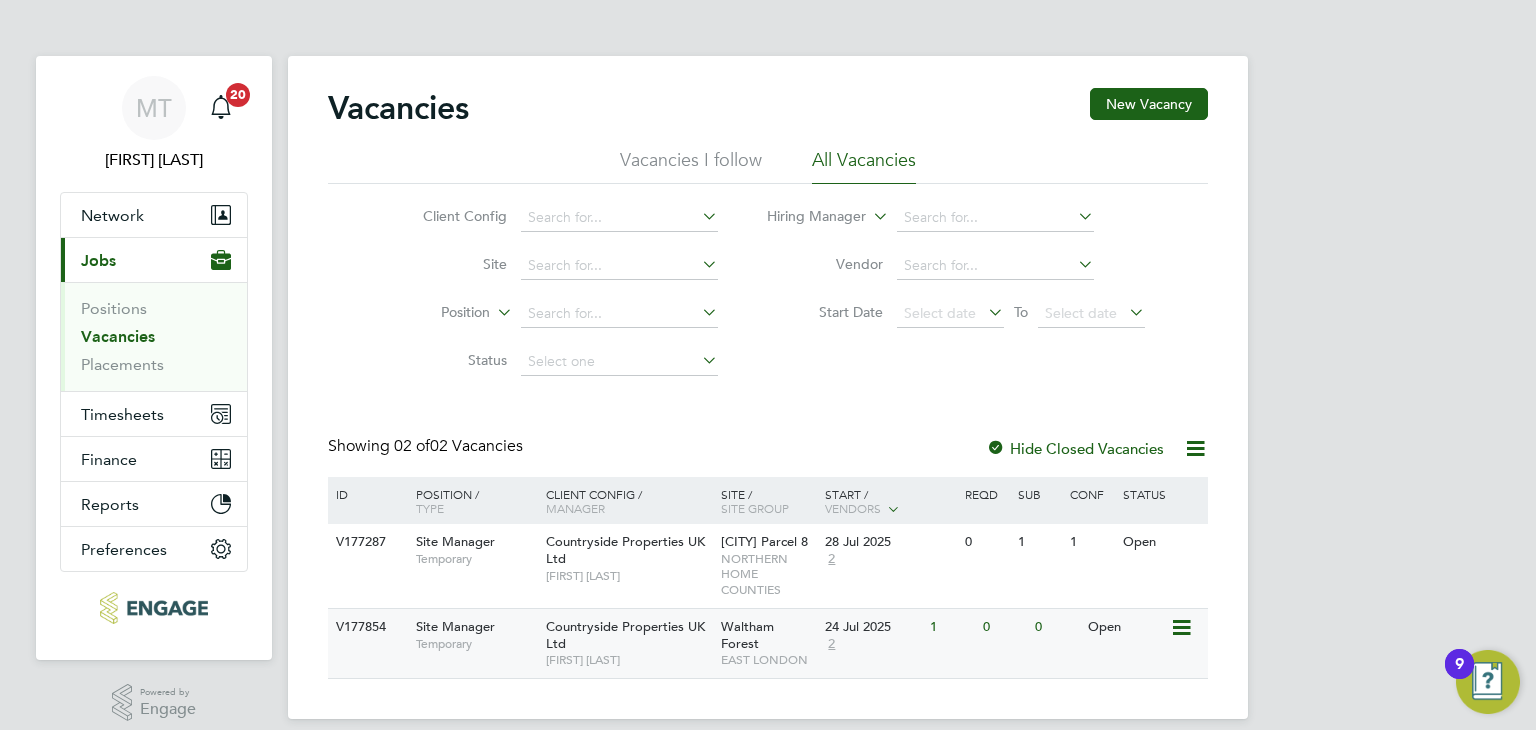 click on "EAST LONDON" 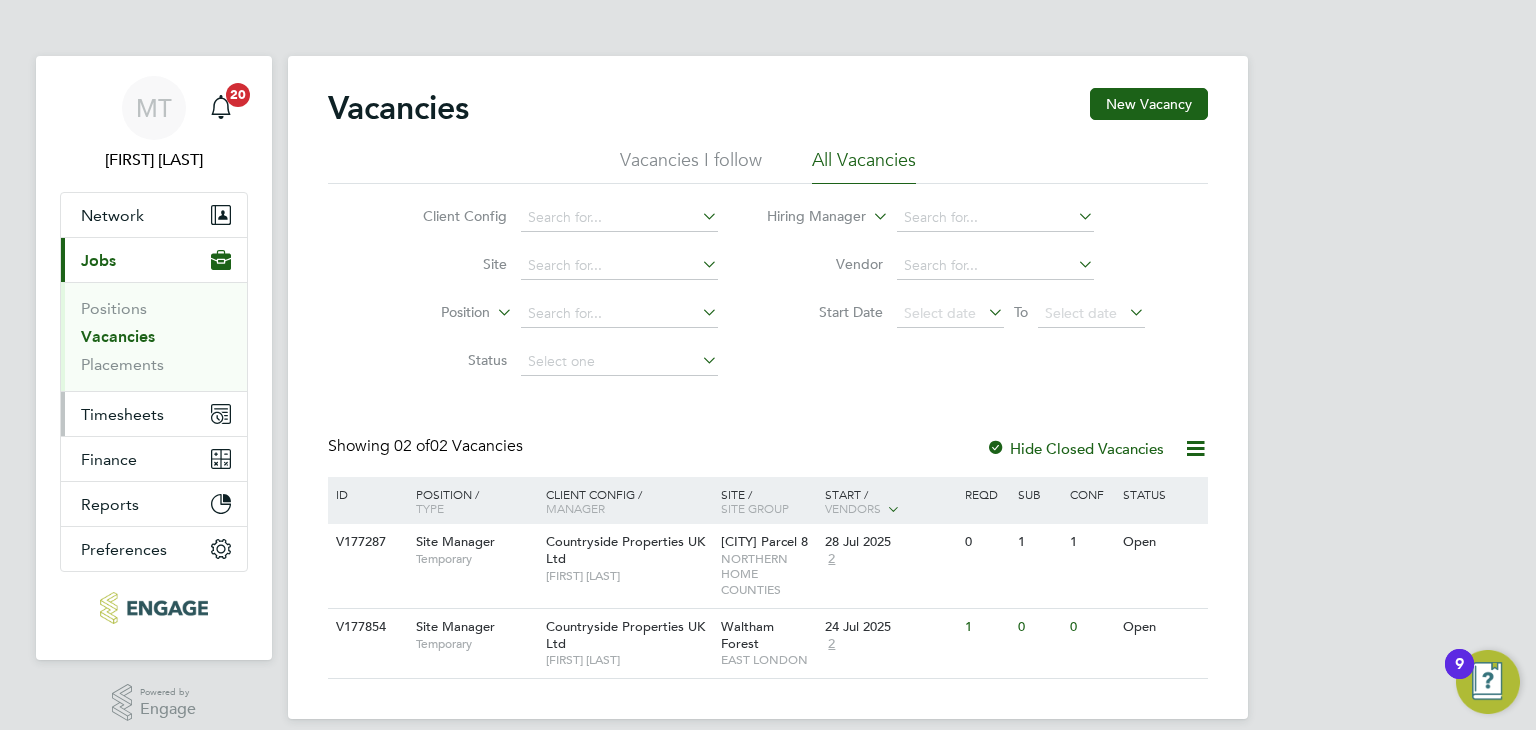 click on "Timesheets" at bounding box center (122, 414) 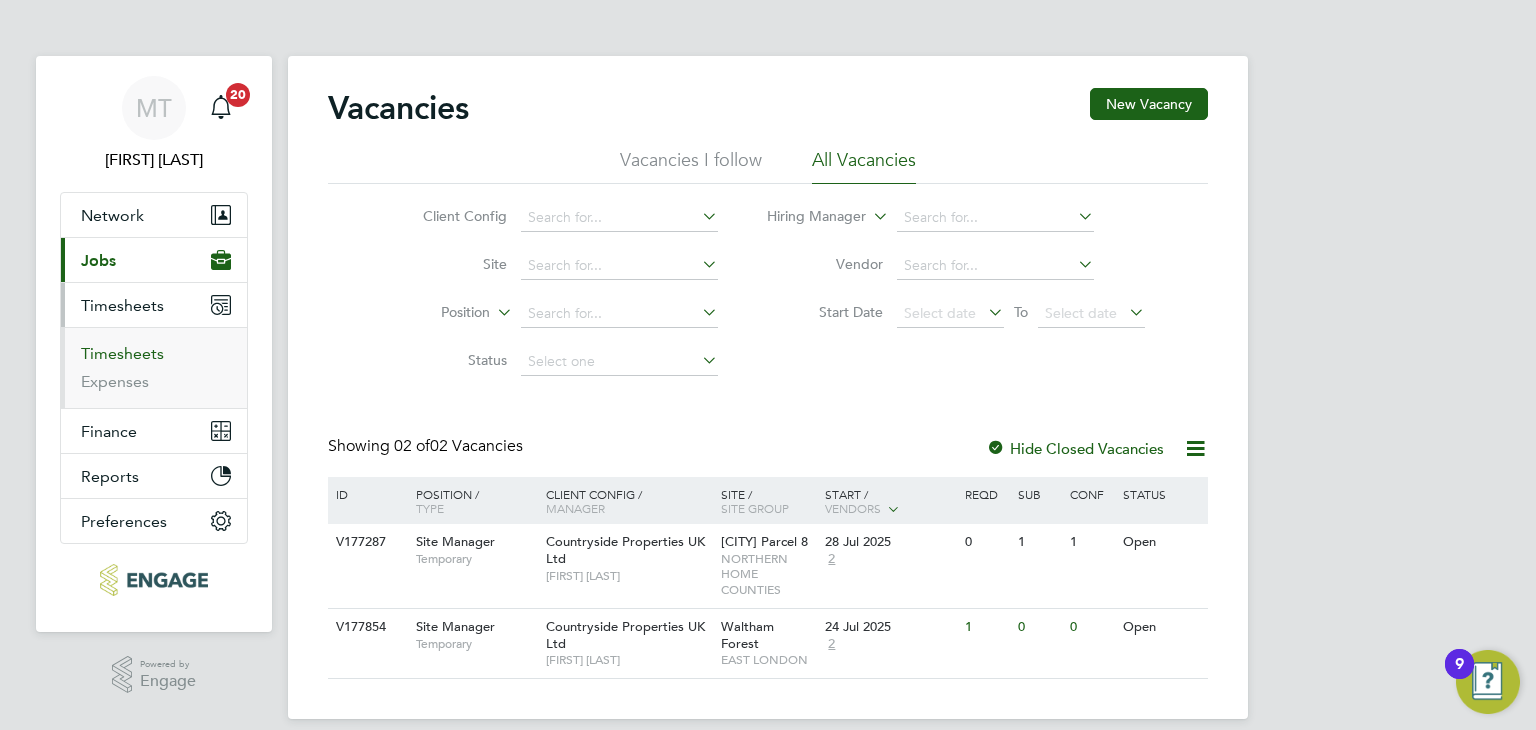 click on "Timesheets" at bounding box center (122, 353) 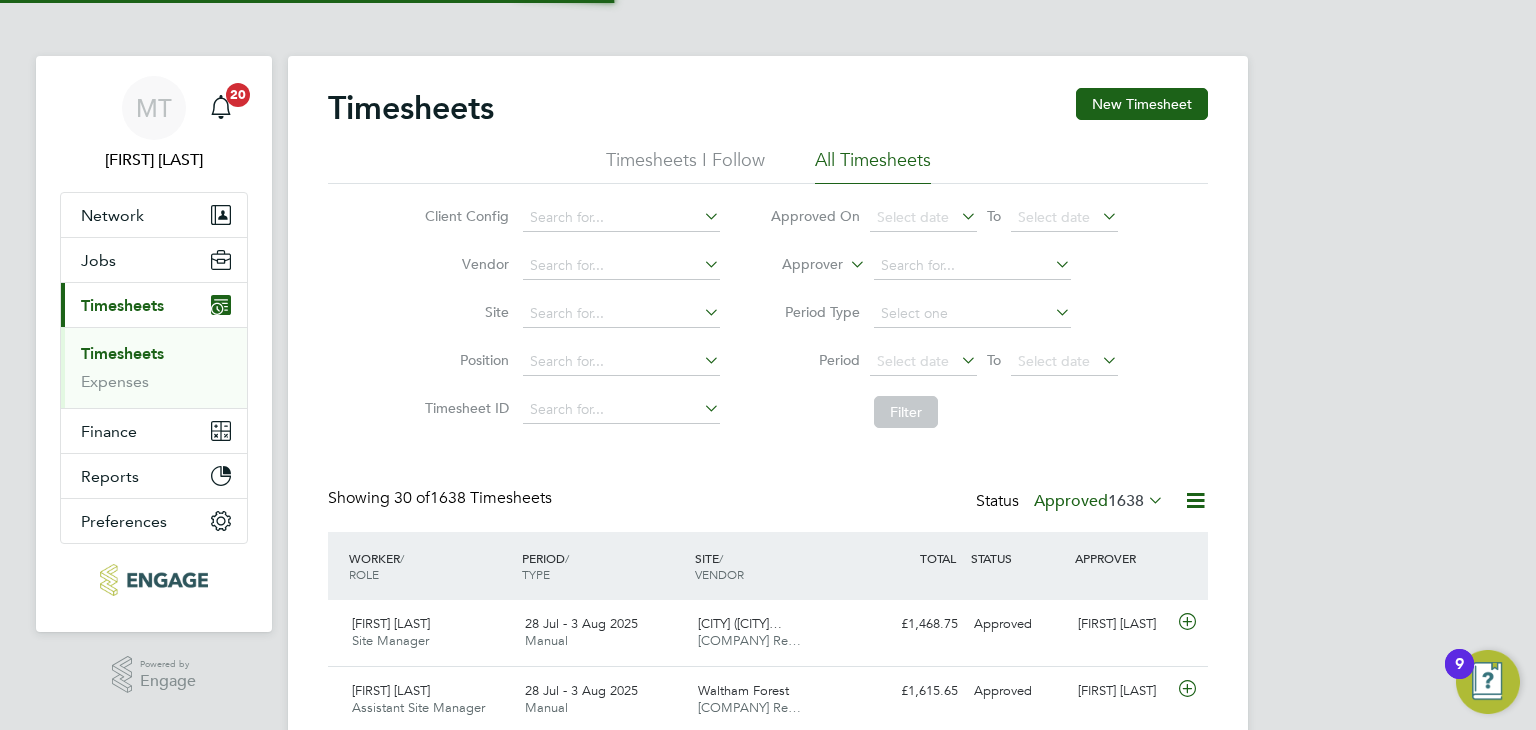 scroll, scrollTop: 9, scrollLeft: 10, axis: both 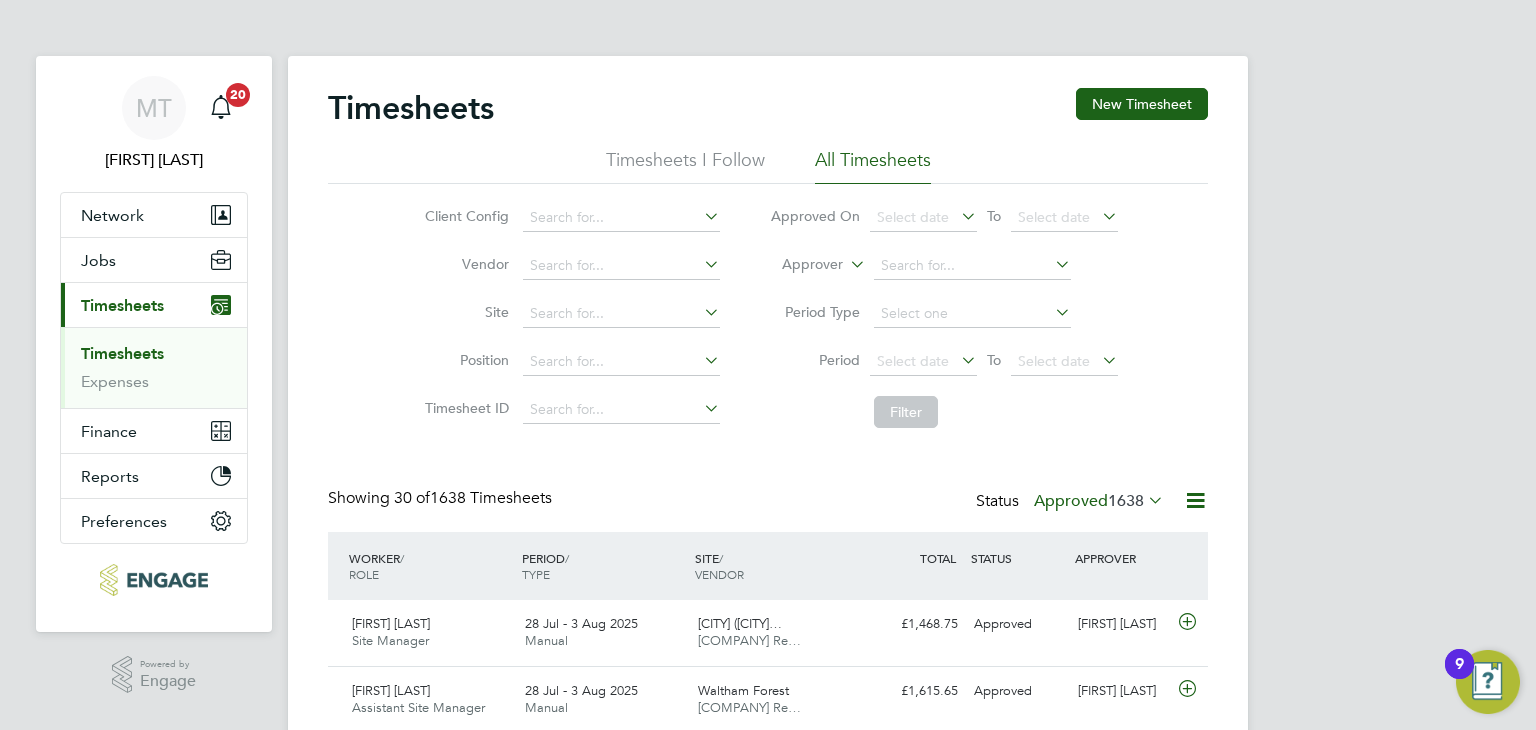 click on "1638" 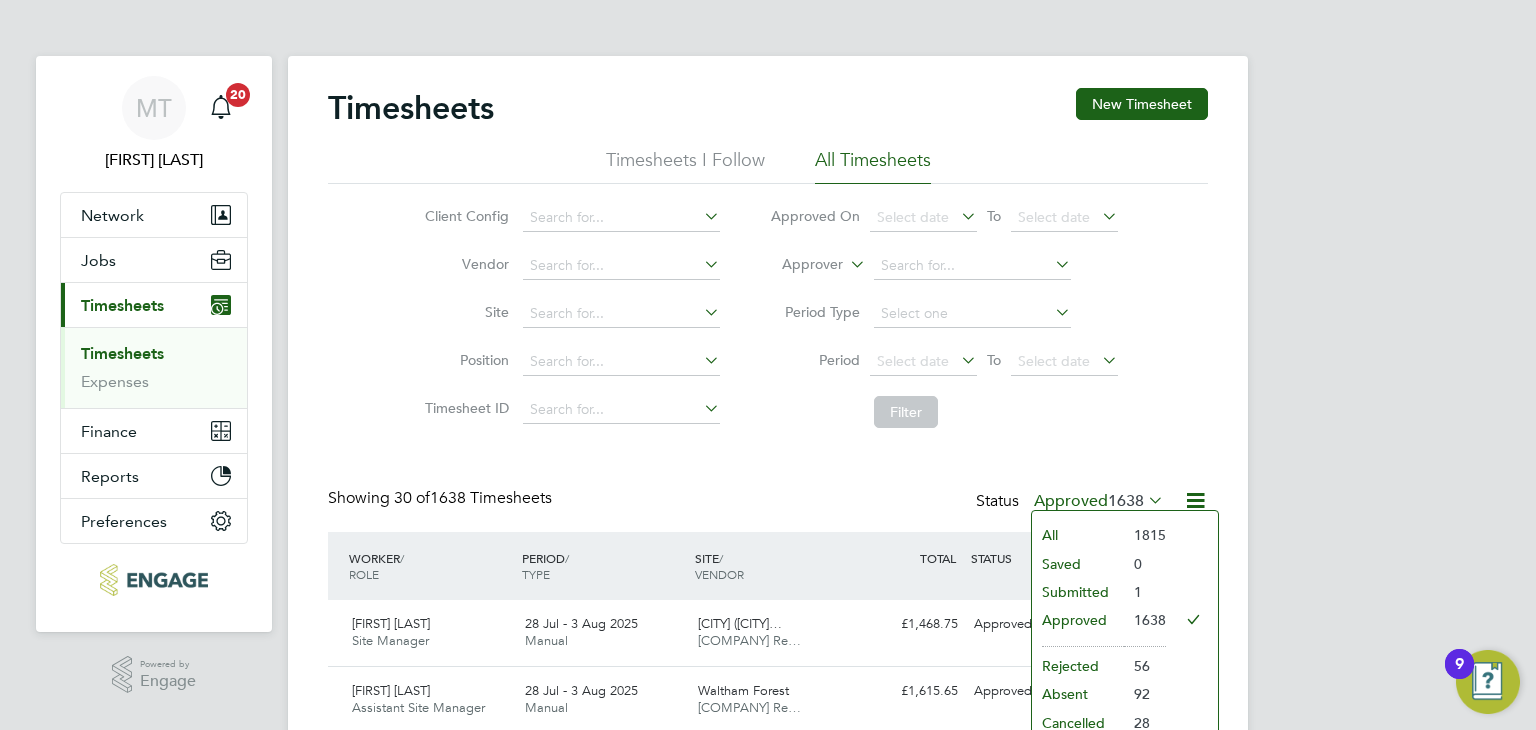 click on "Submitted" 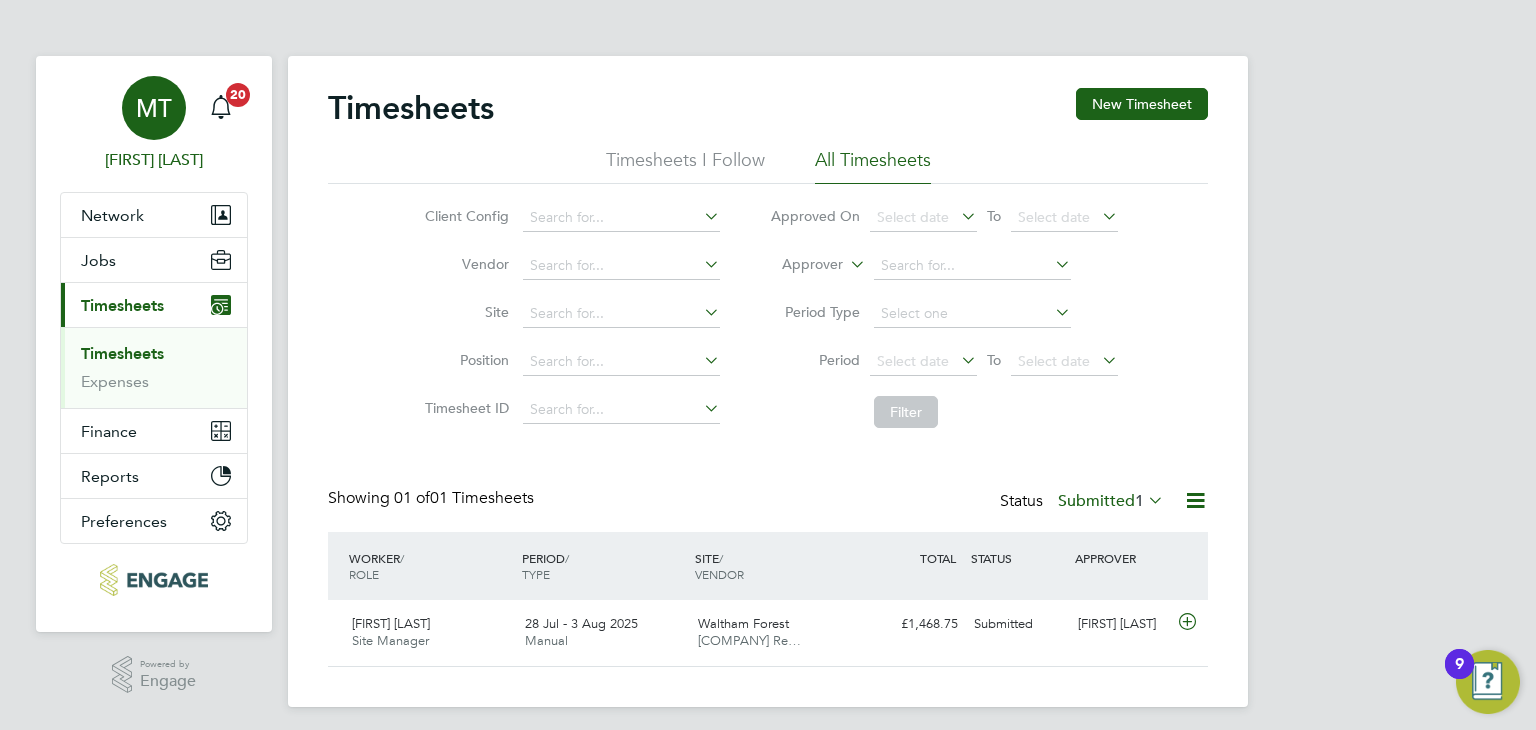 click on "MT" at bounding box center (154, 108) 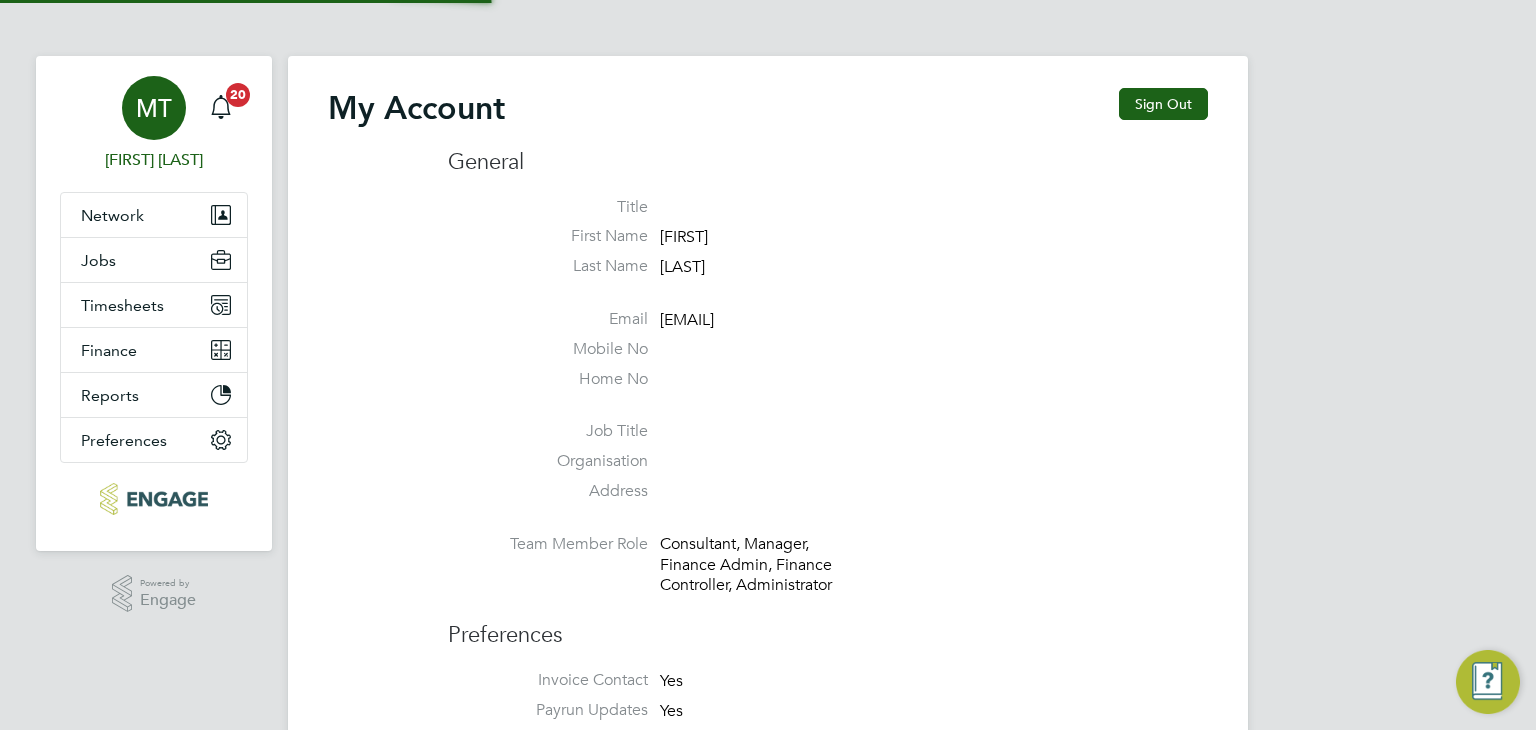 type on "martina@acr-ltd.co.uk" 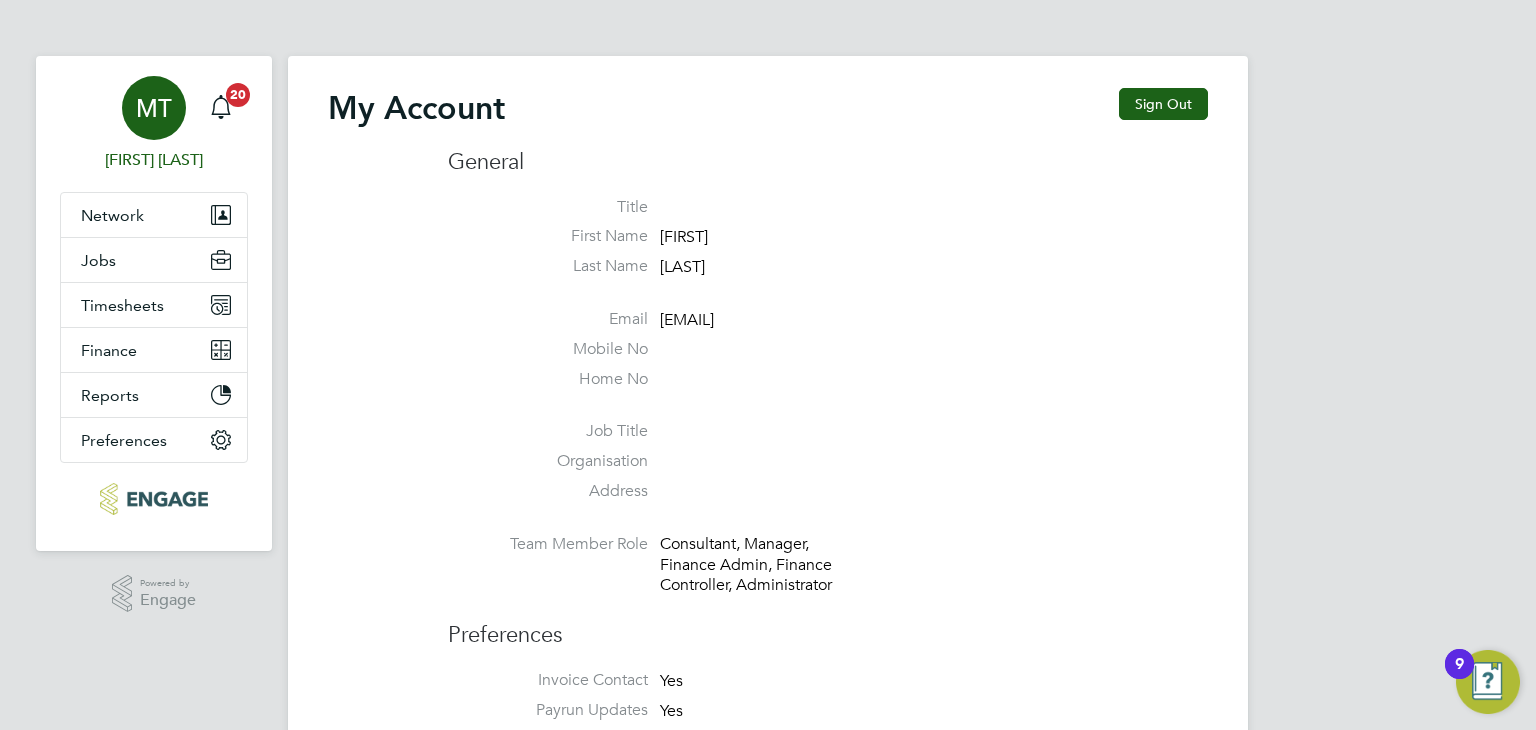 scroll, scrollTop: 638, scrollLeft: 0, axis: vertical 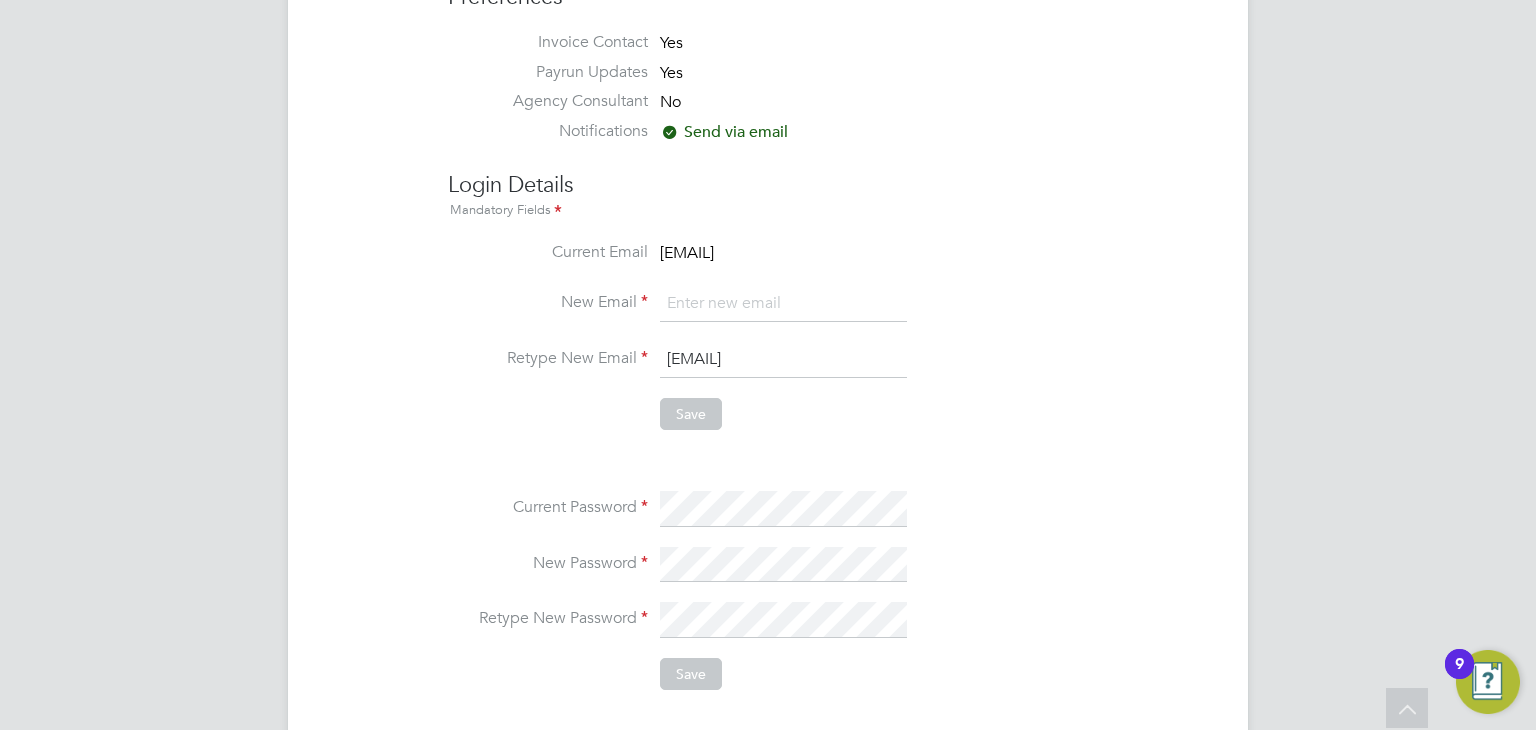 click 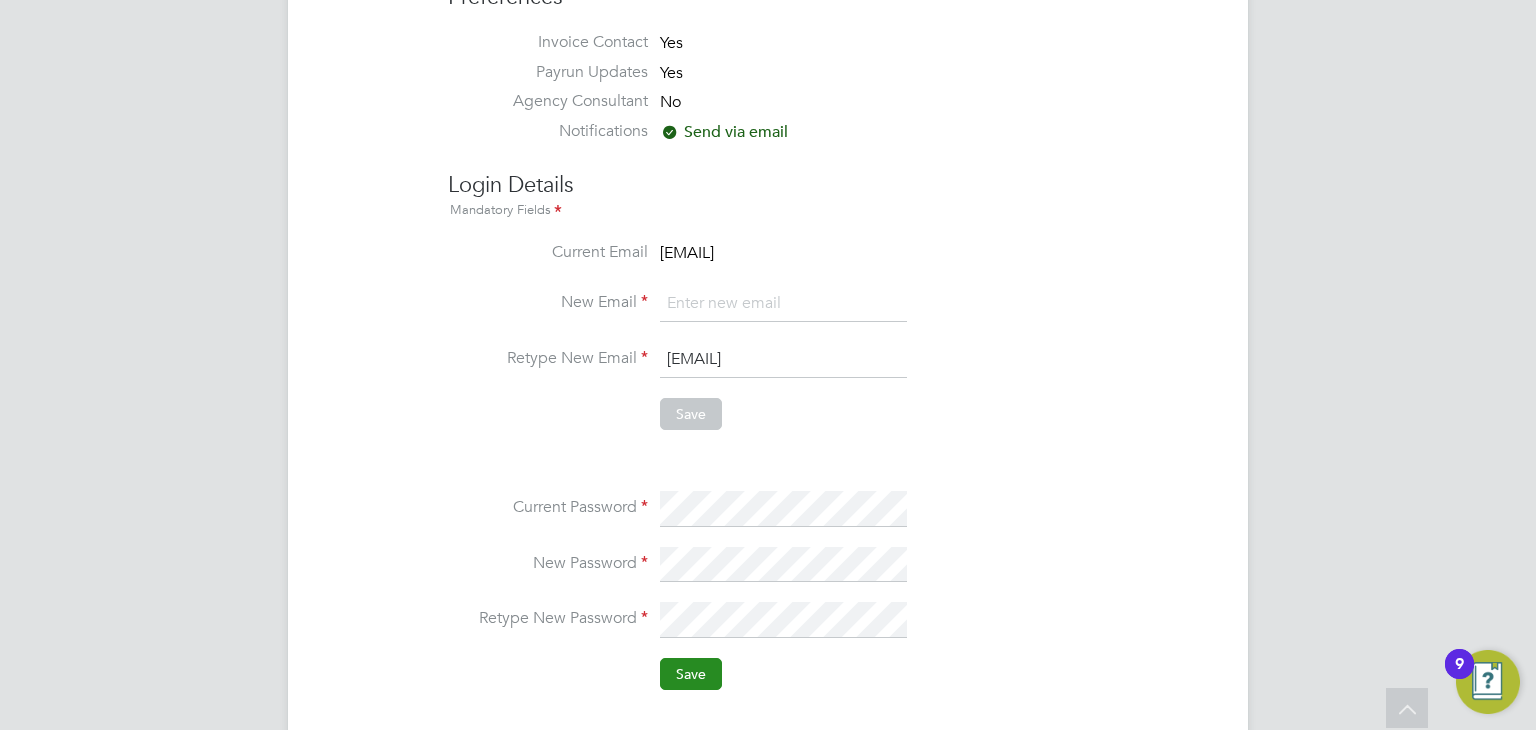 click on "Save" 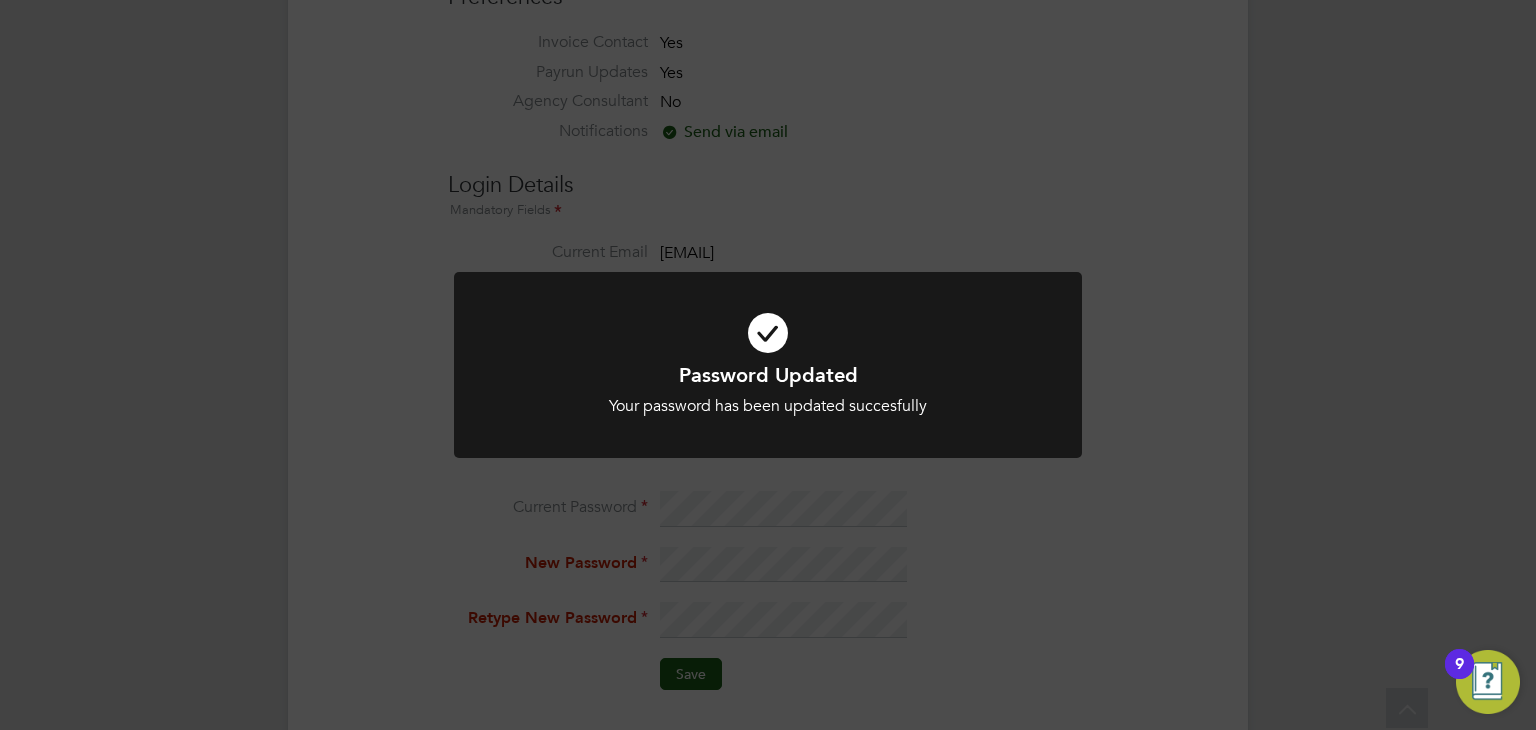 click on "Password Updated Your password has been updated succesfully Cancel Okay" 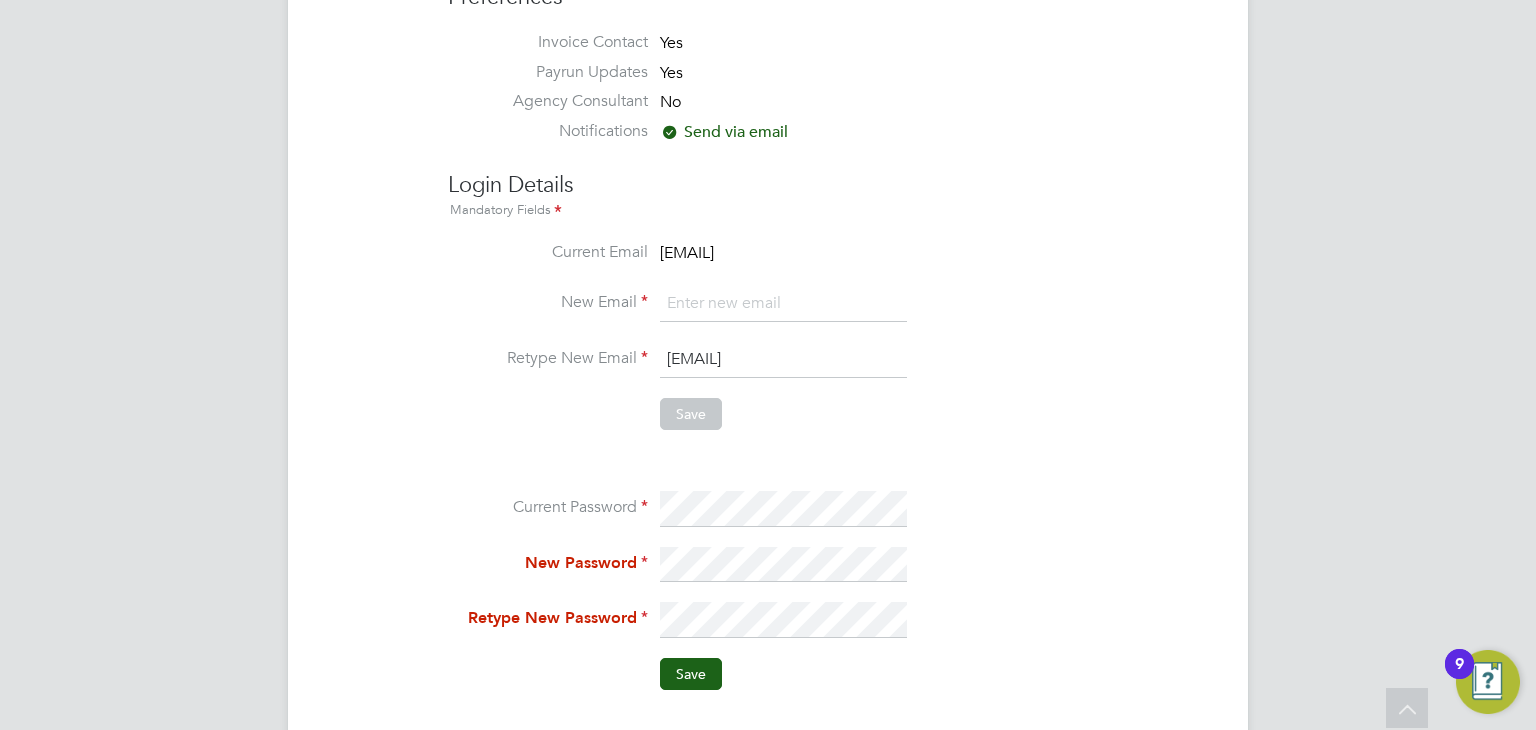 scroll, scrollTop: 0, scrollLeft: 0, axis: both 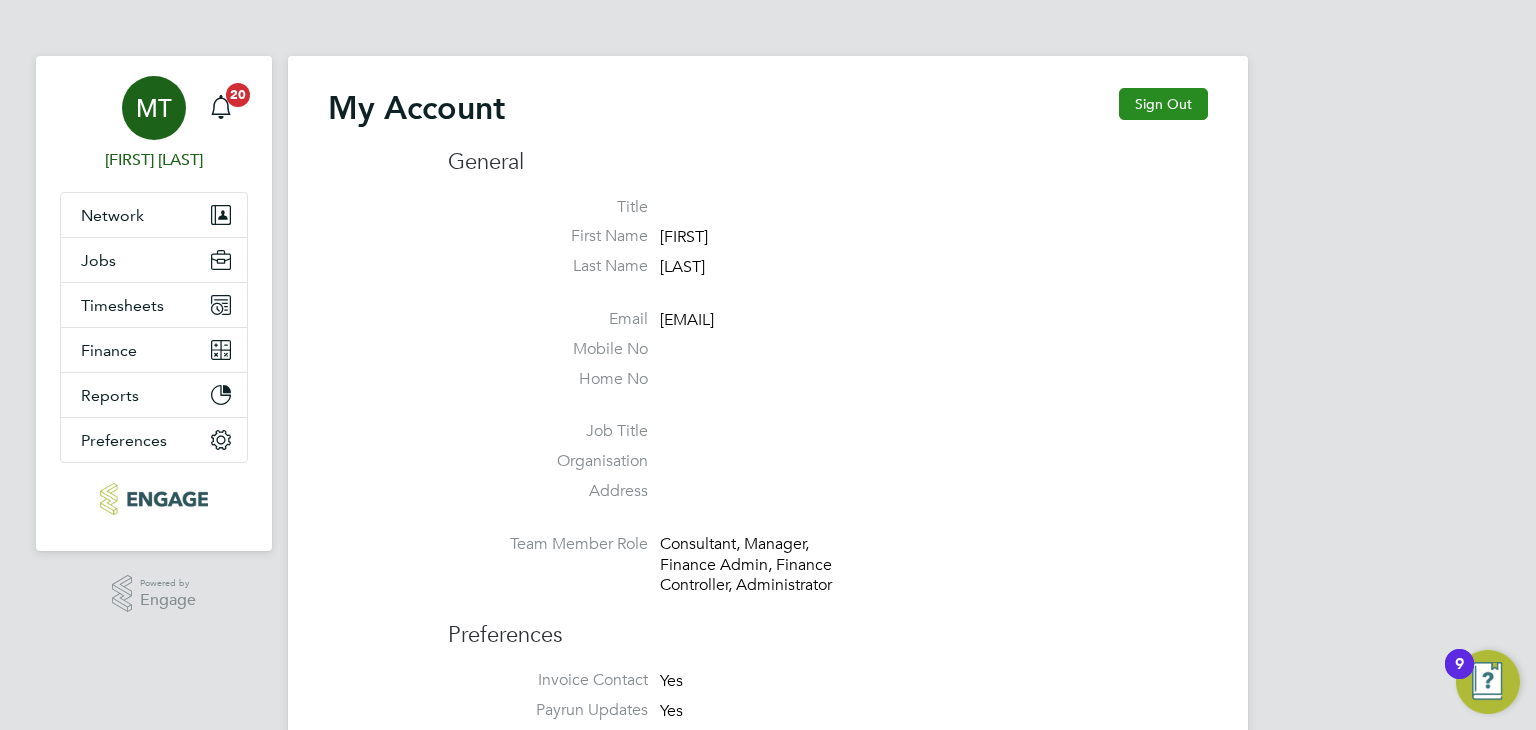 click on "Sign Out" at bounding box center (1163, 104) 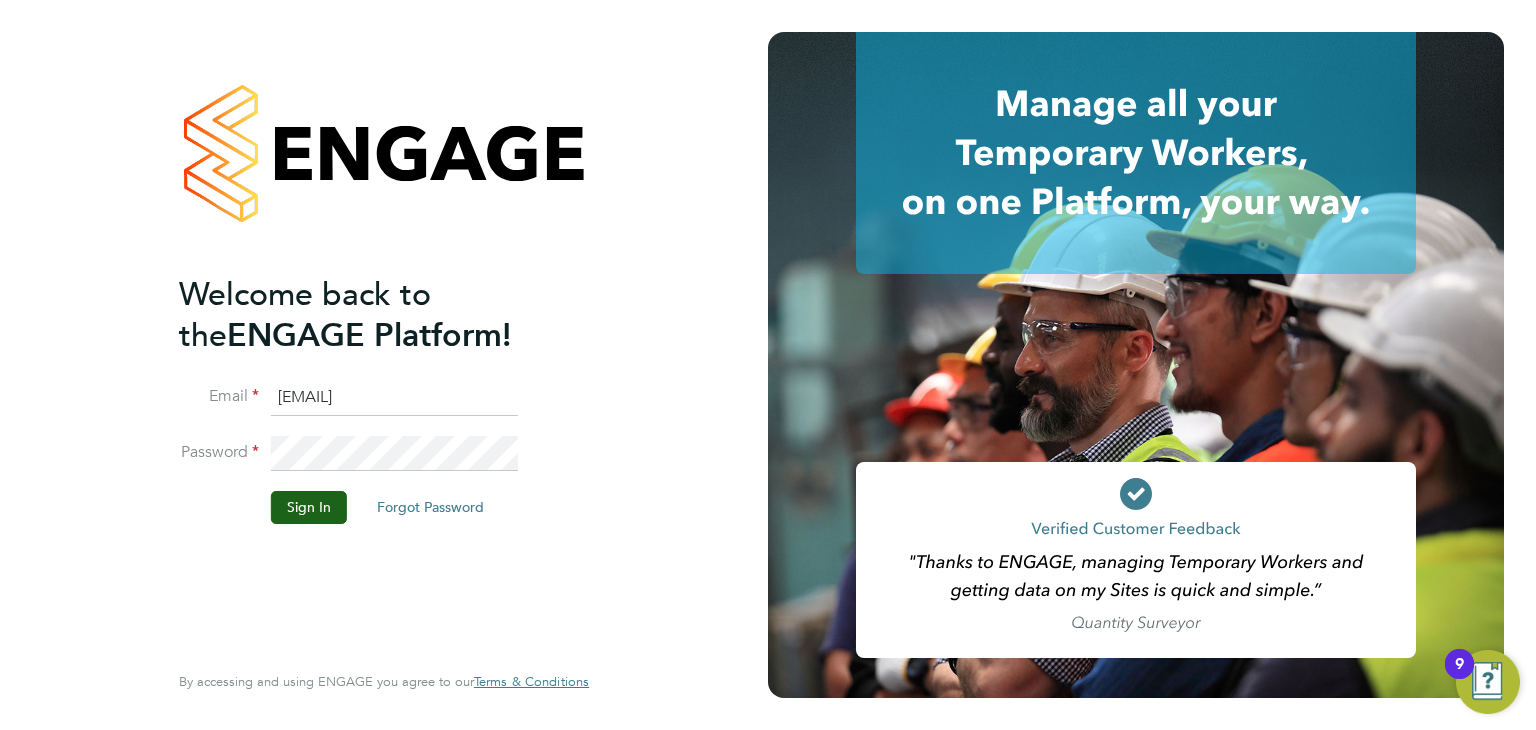 click on "Welcome back to the  ENGAGE Platform! Email martina@acr-ltd.co.uk Password Sign In   Forgot Password   Enter your Code Key Your account has Two Factor Authentication enabled, adding an extra layer of security. Please enter your 6 Digit Code Key to access your account. You created this code using an Authenticator app. Code Key   Verify Account   Cancel Forgot your password? Enter the email you used to register with ENGAGE, and we'll send you instructions on how to reset your password. If you don't receive an email within a few minutes, please check your spam folder or try again. Email Send Reset Link   Cancel Thank you! If you have an account with us, we'll send you an email shortly containing password reset instructions. Back to Sign In" 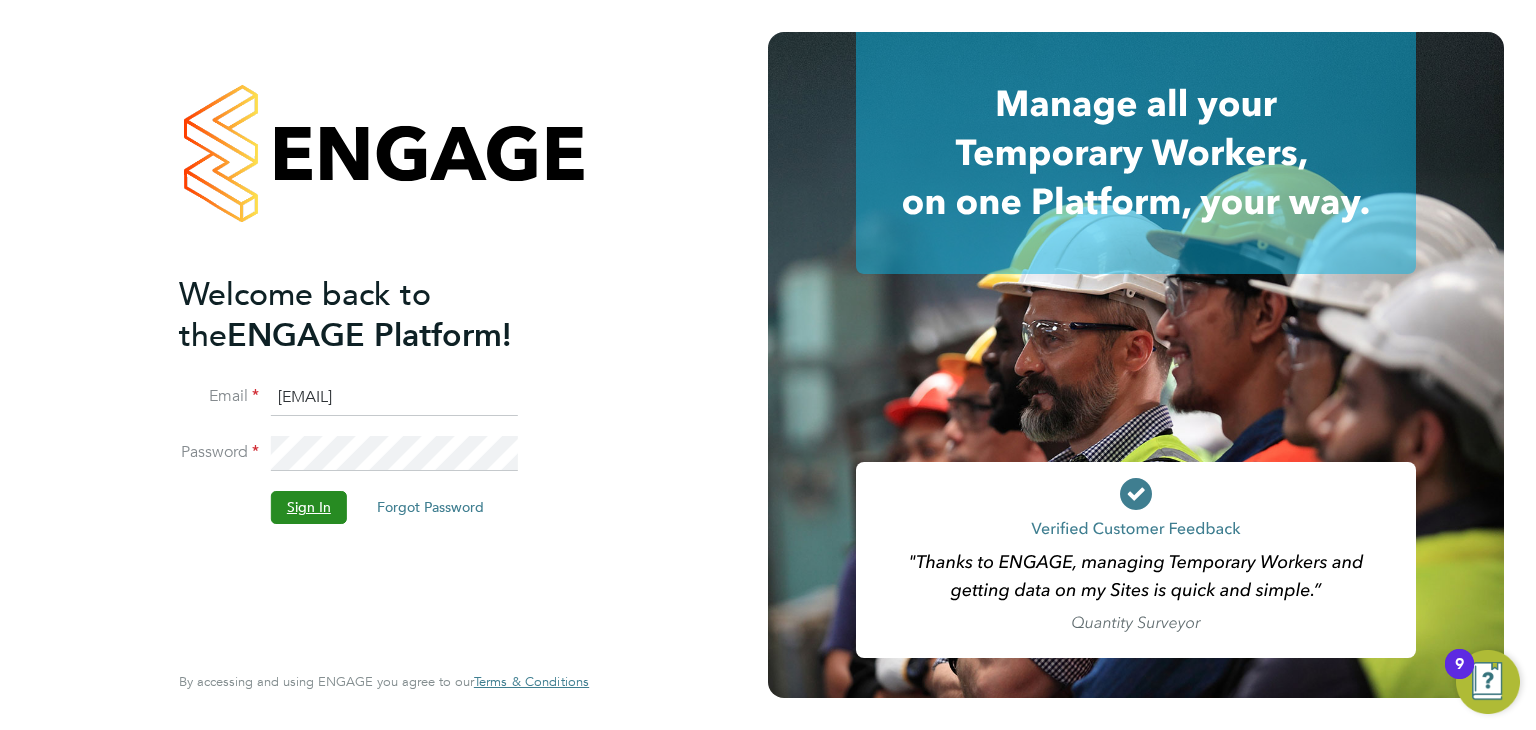click on "Sign In" 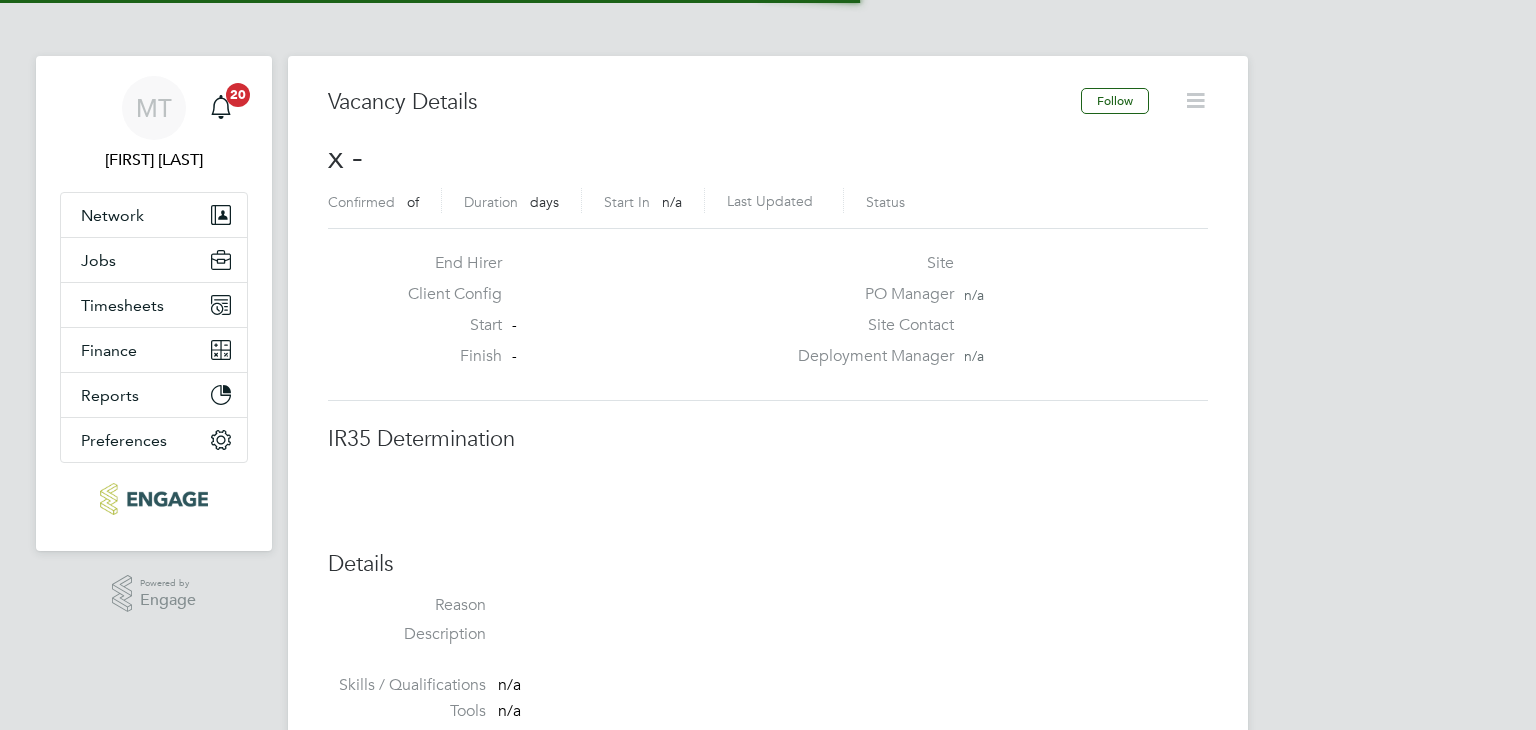 scroll, scrollTop: 0, scrollLeft: 0, axis: both 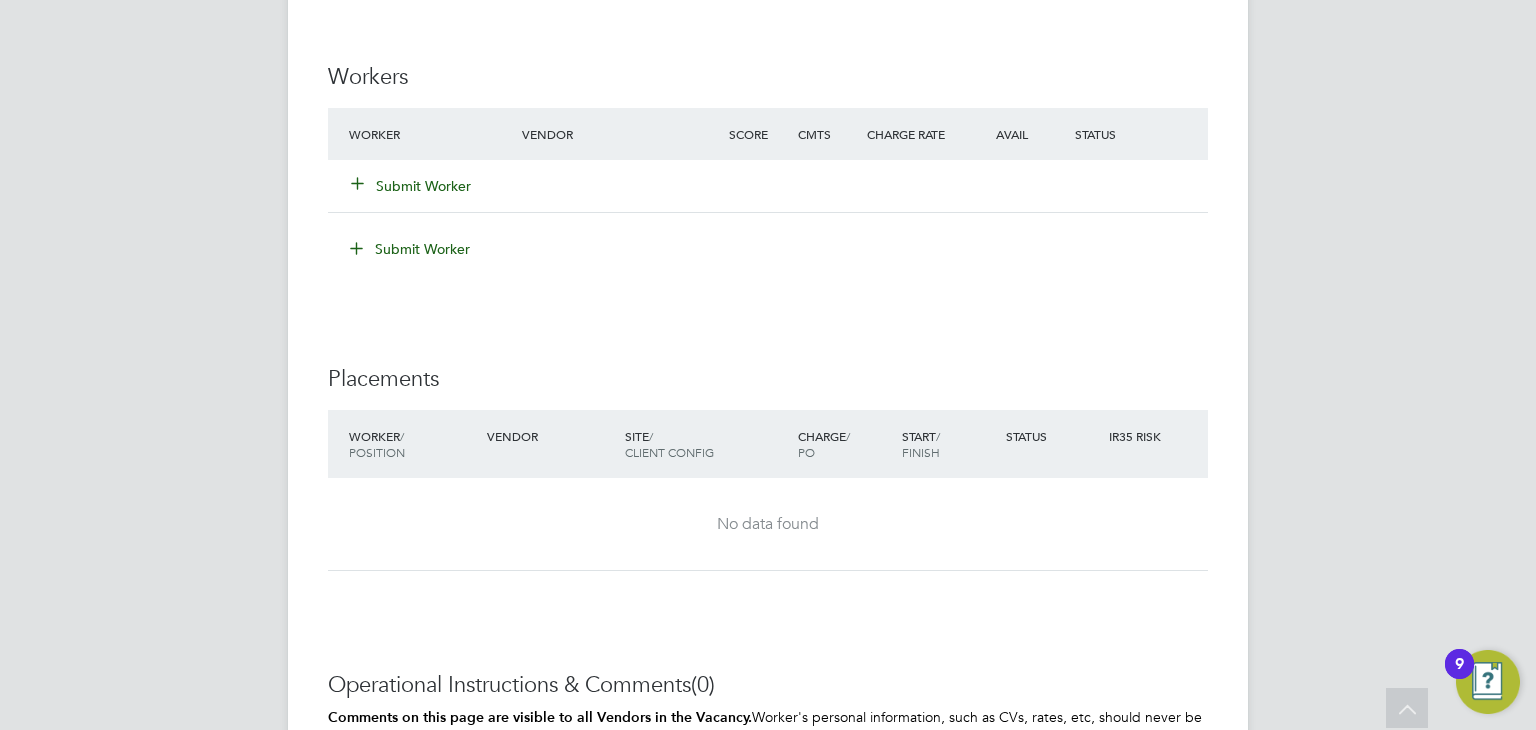 click on "Submit Worker" 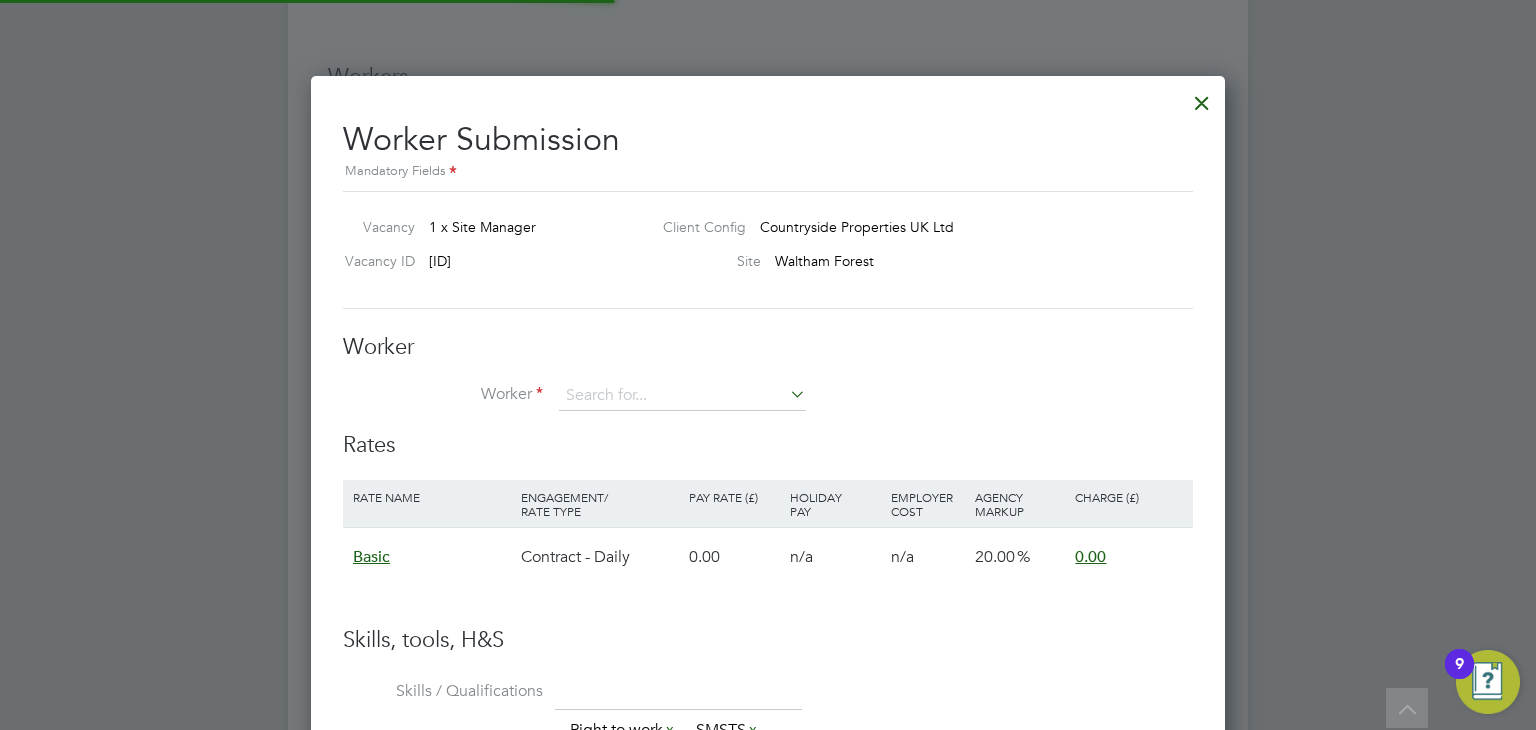 scroll, scrollTop: 10, scrollLeft: 10, axis: both 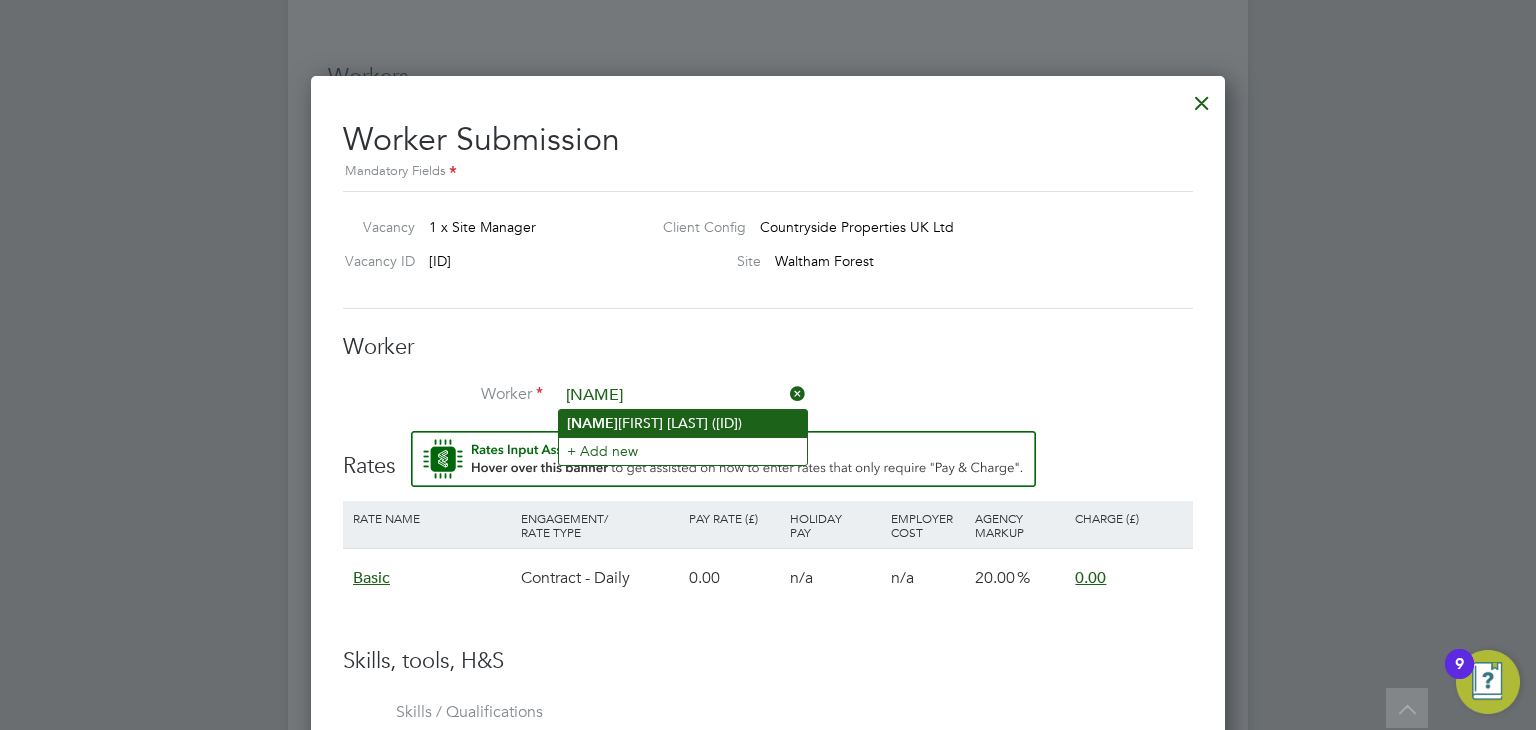 click on "Geoff rey Laing (19104)" 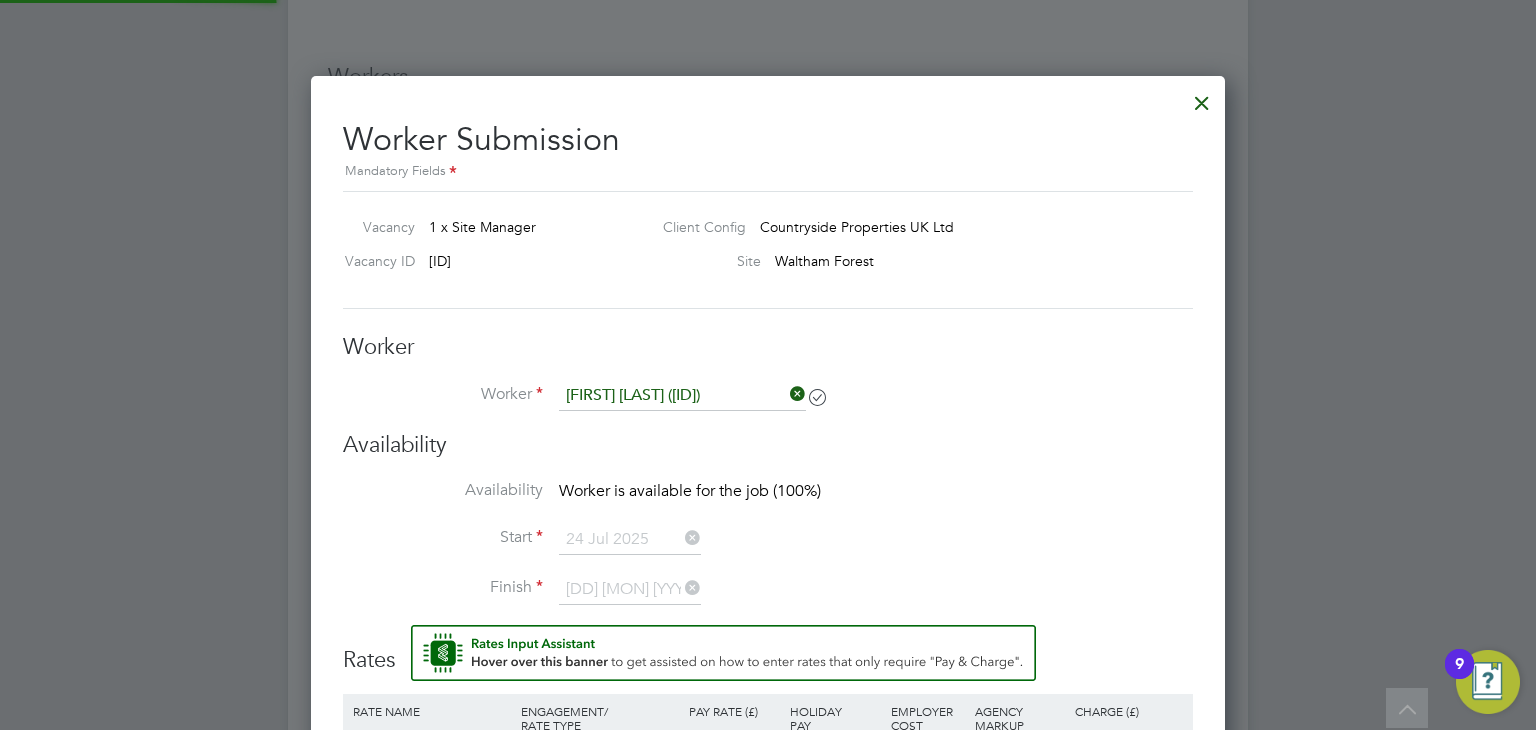 scroll, scrollTop: 10, scrollLeft: 9, axis: both 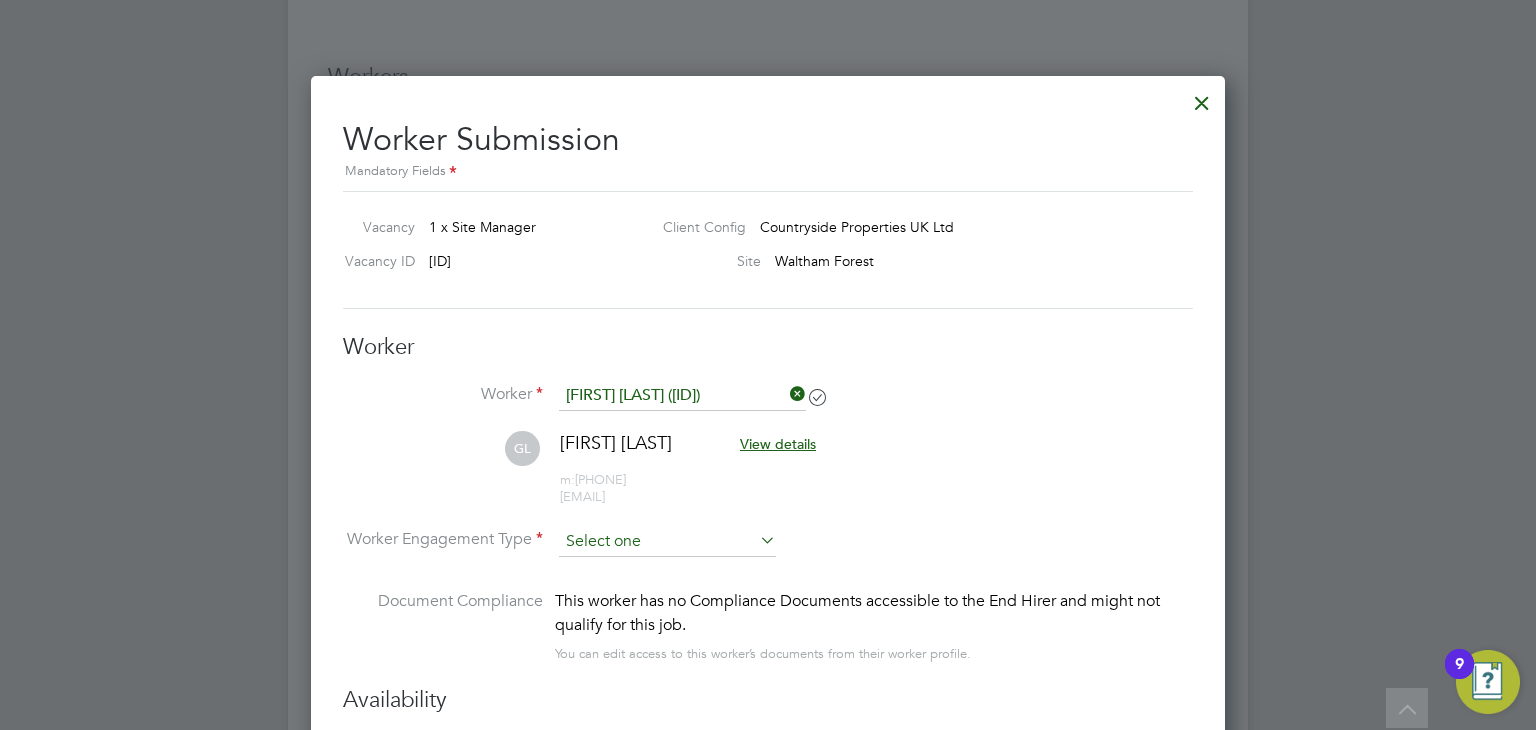 click at bounding box center [667, 542] 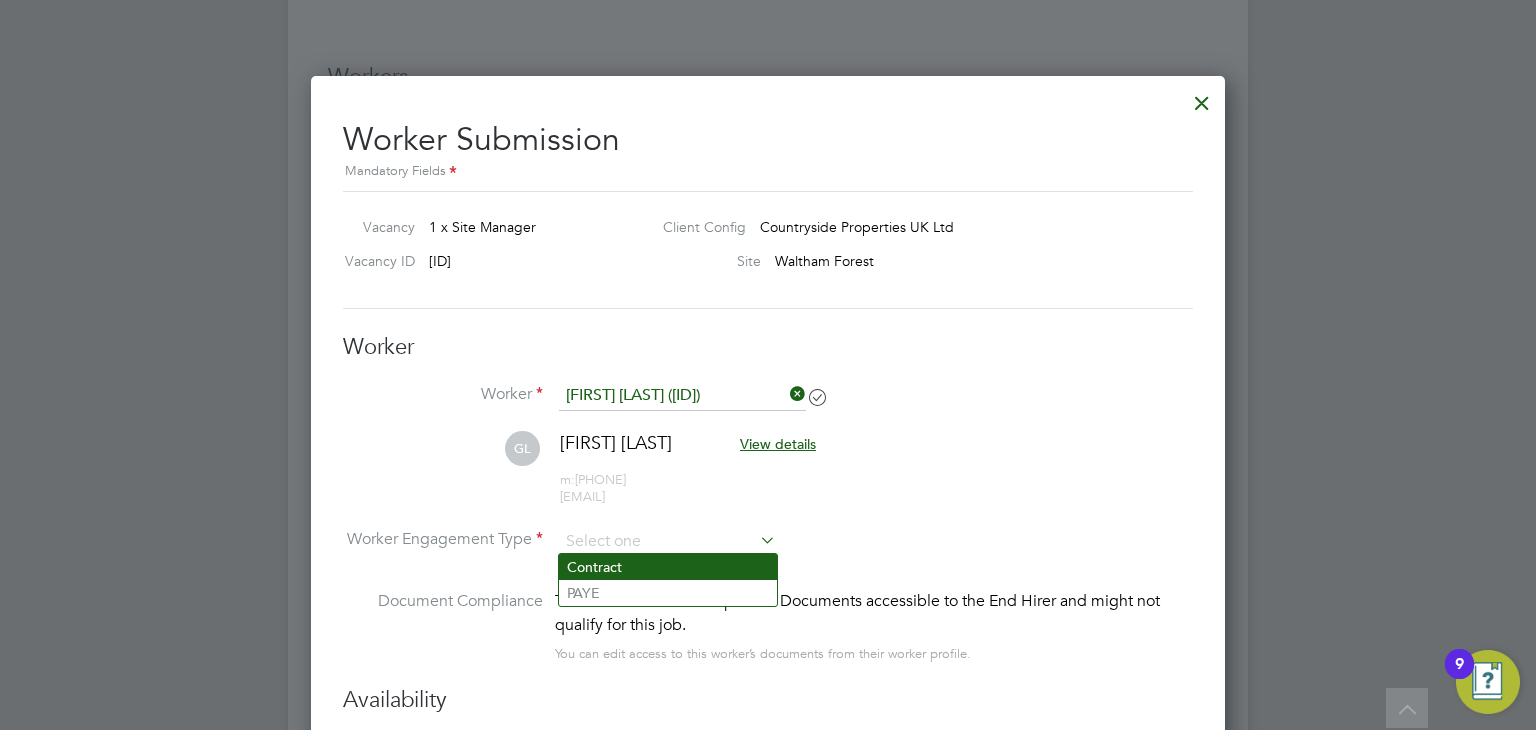 click on "Contract" 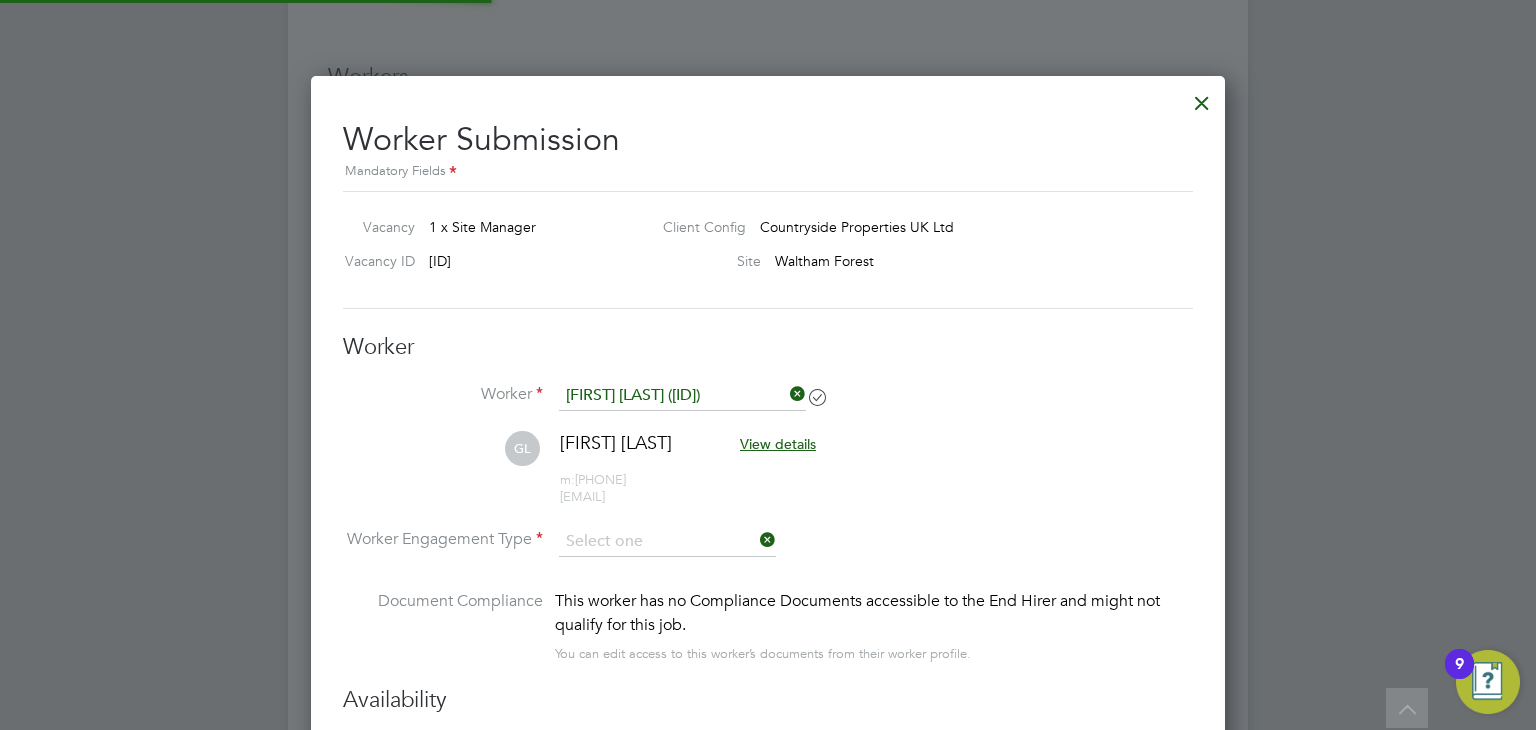 type on "Contract" 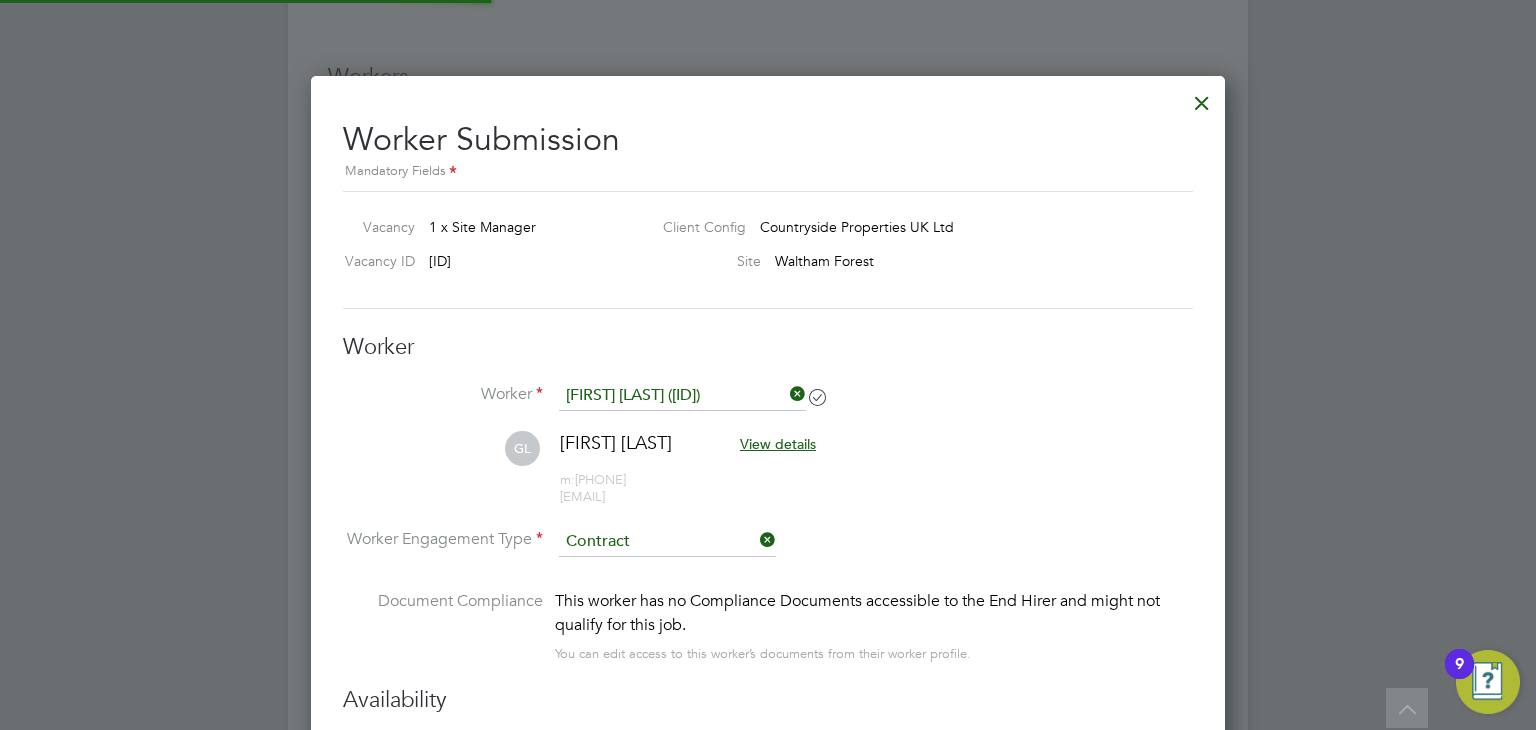 click on "GL Geoffrey Laing   View details m:  07355811488   geoff1uk@aol.com" at bounding box center (768, 478) 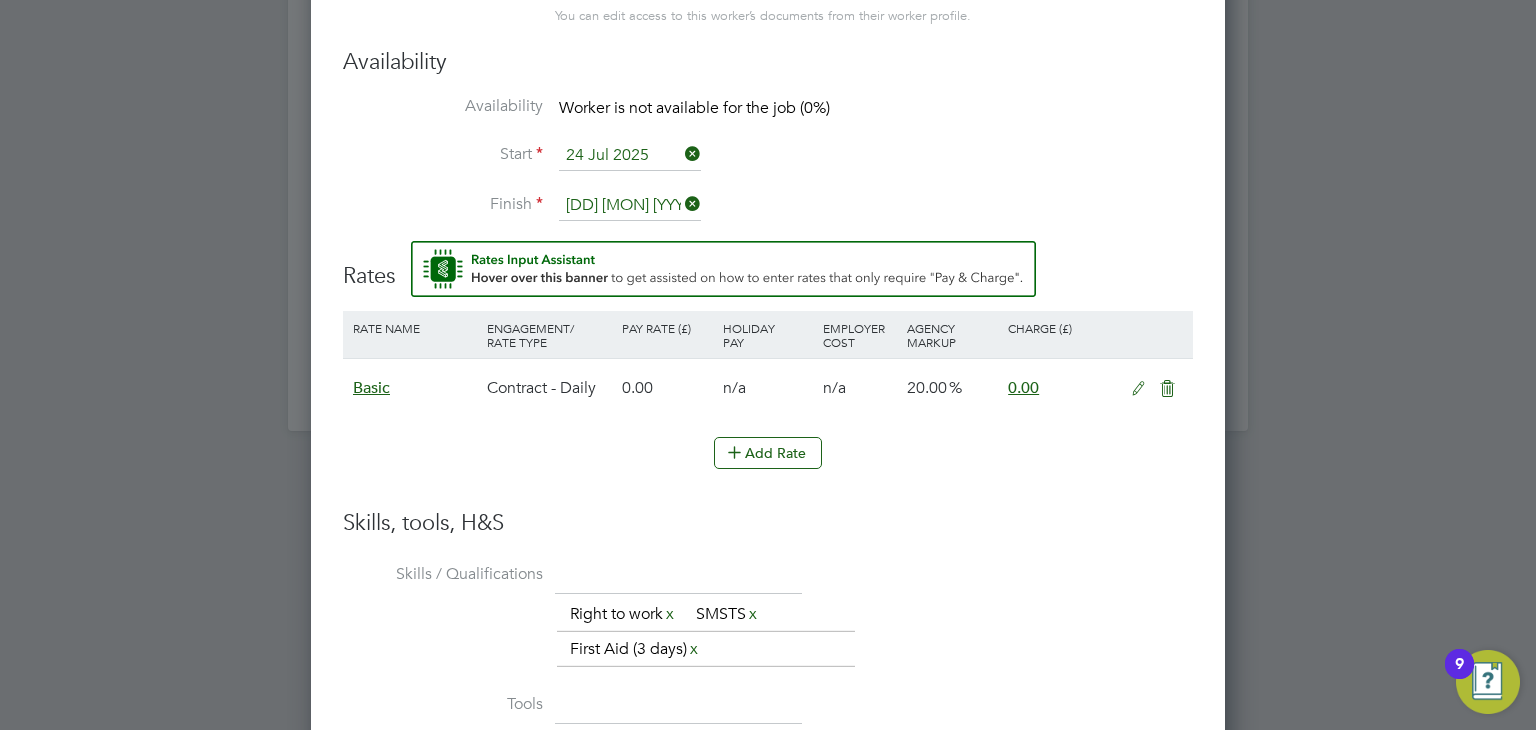 click at bounding box center (1138, 389) 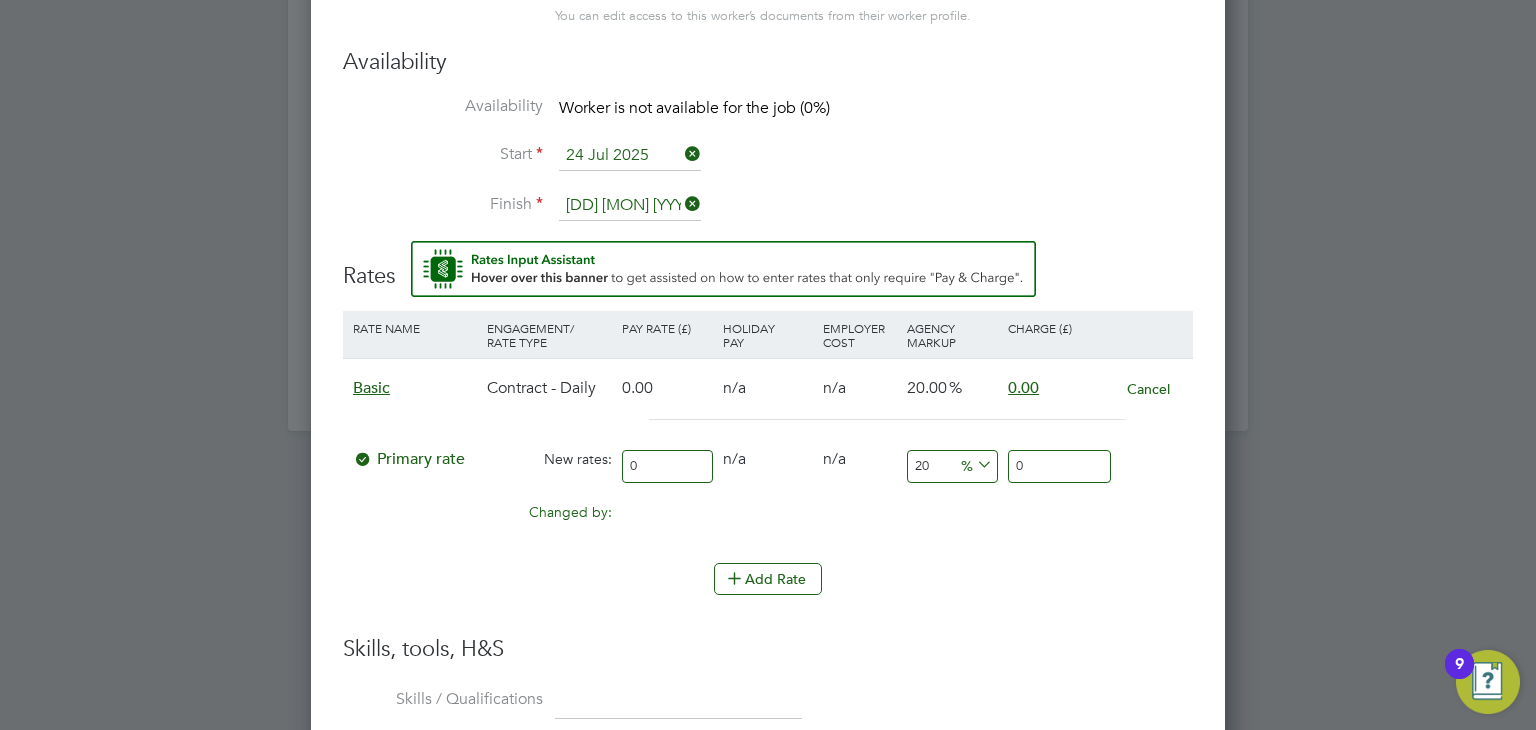 click on "0" at bounding box center [667, 466] 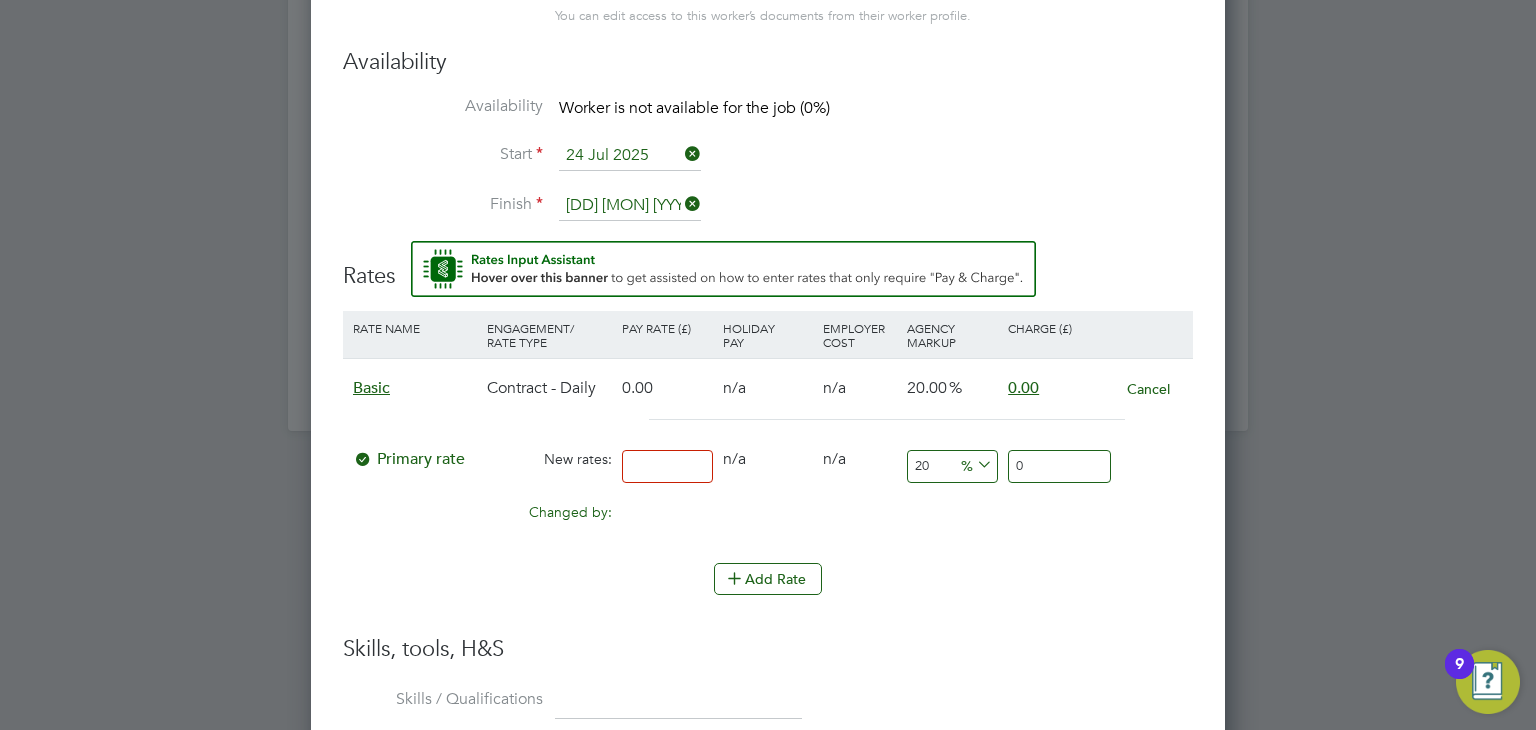 type on "0" 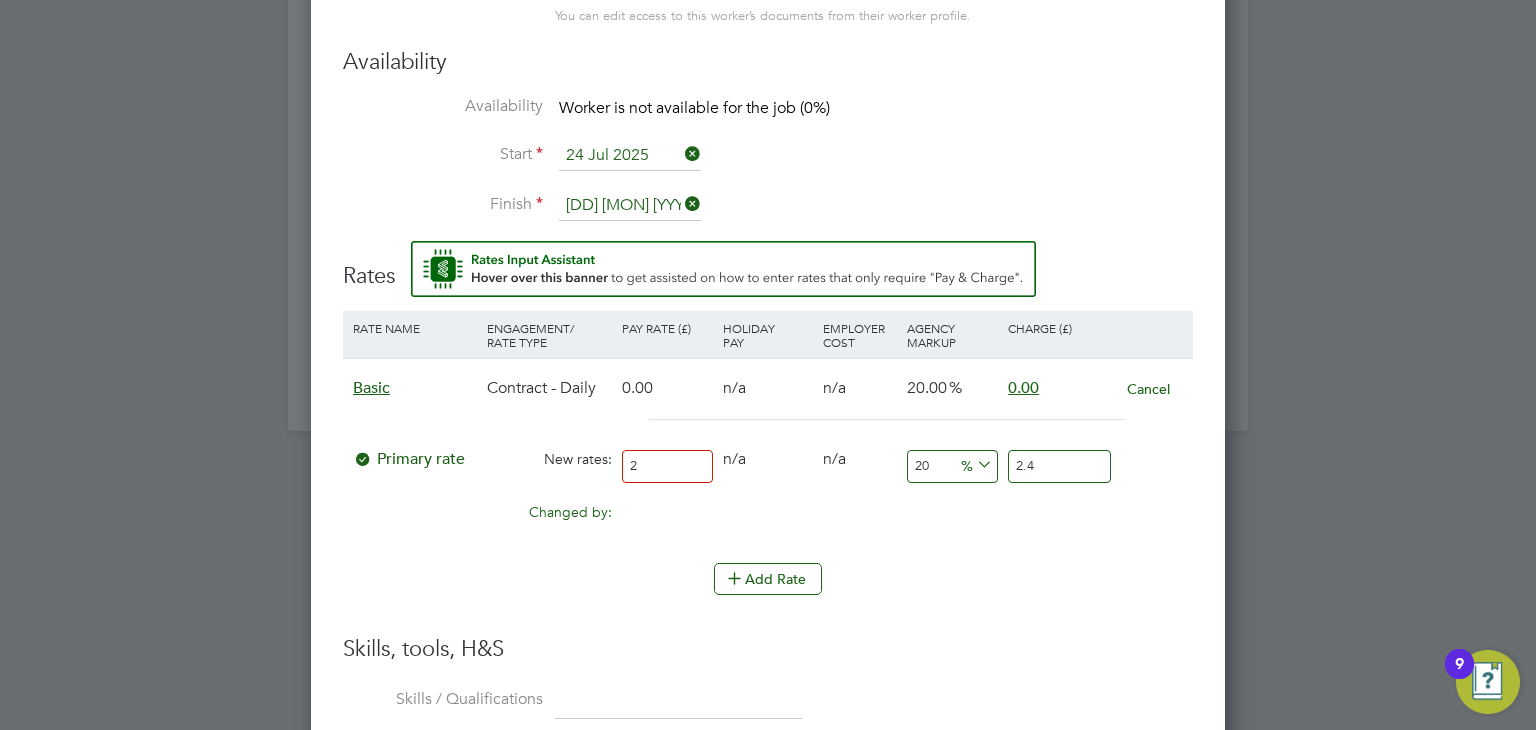 type on "27" 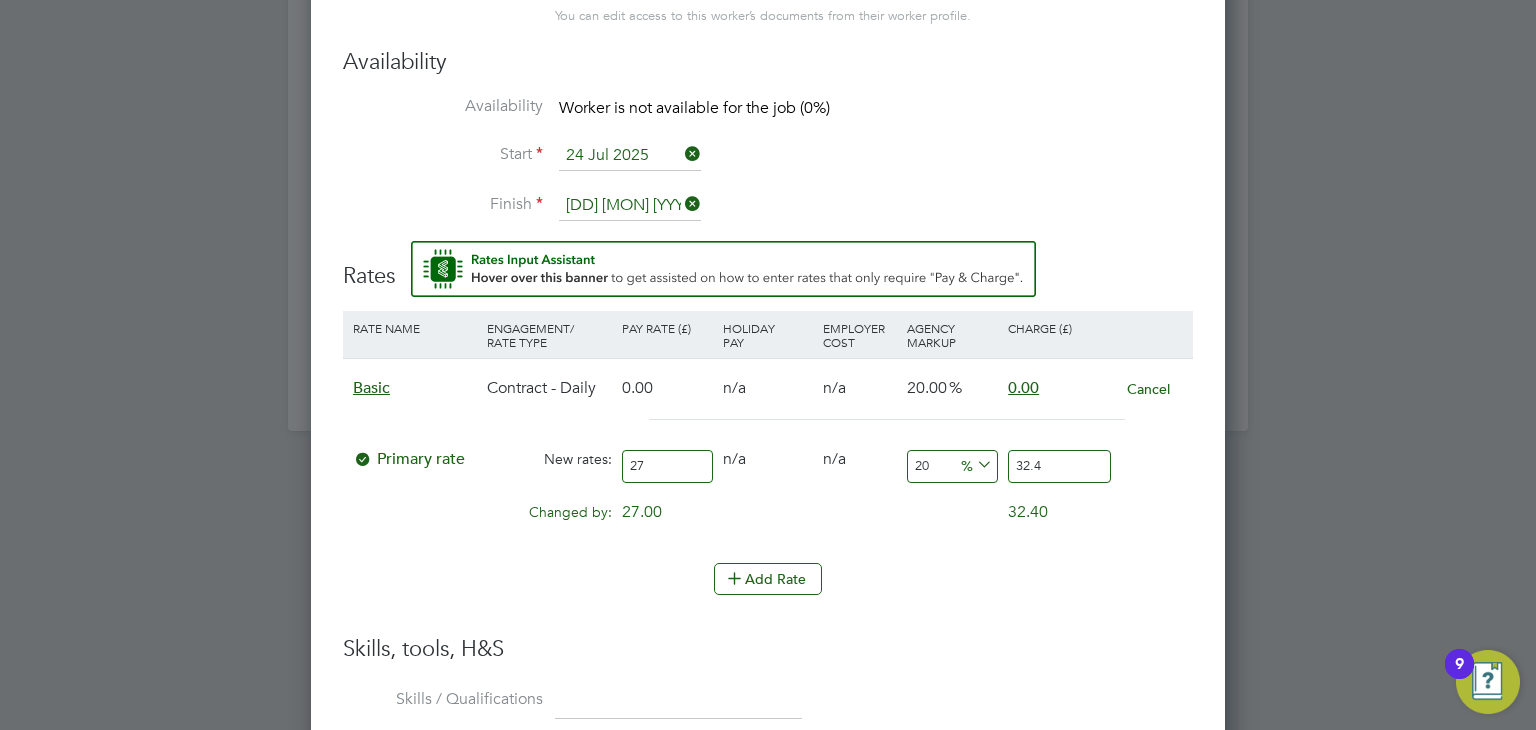 type on "275" 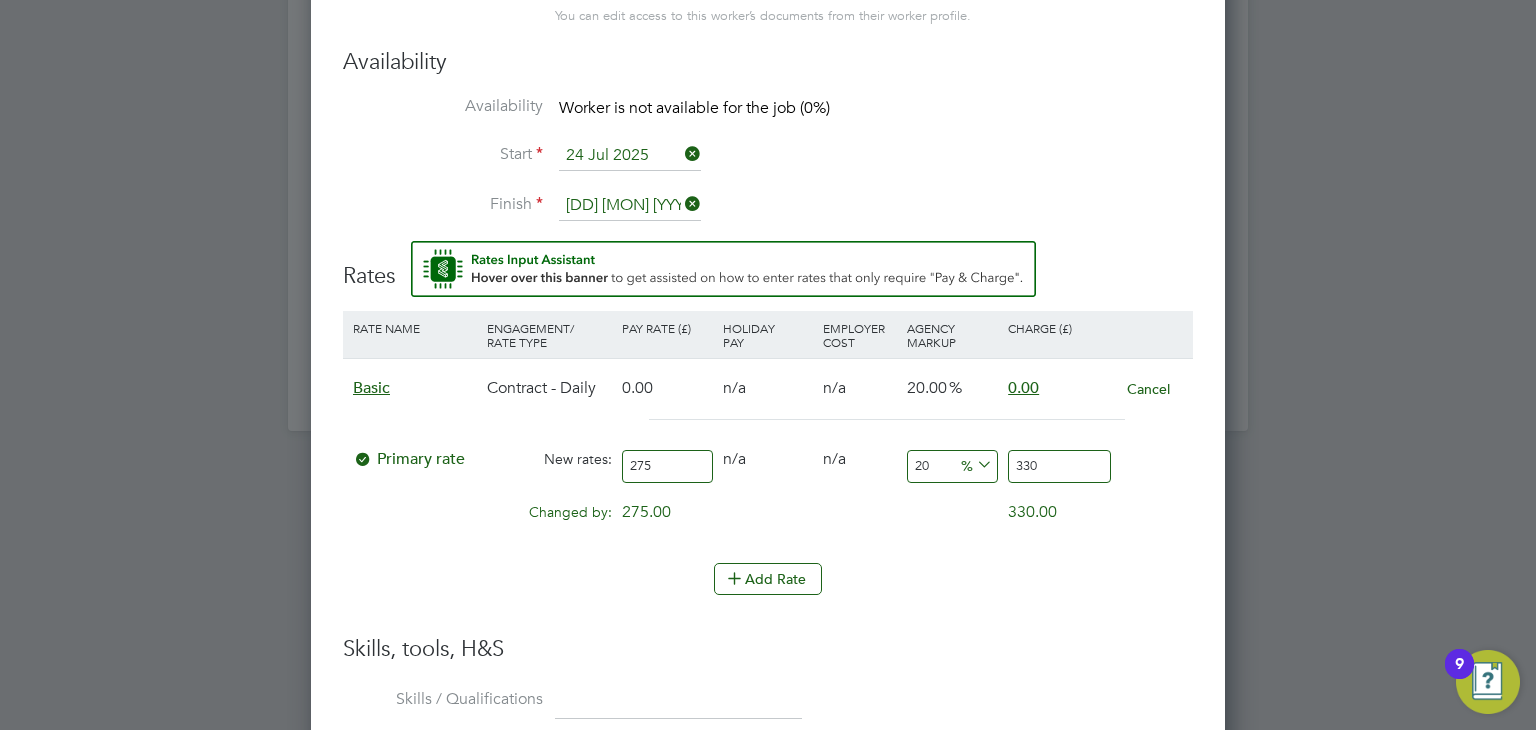type on "275" 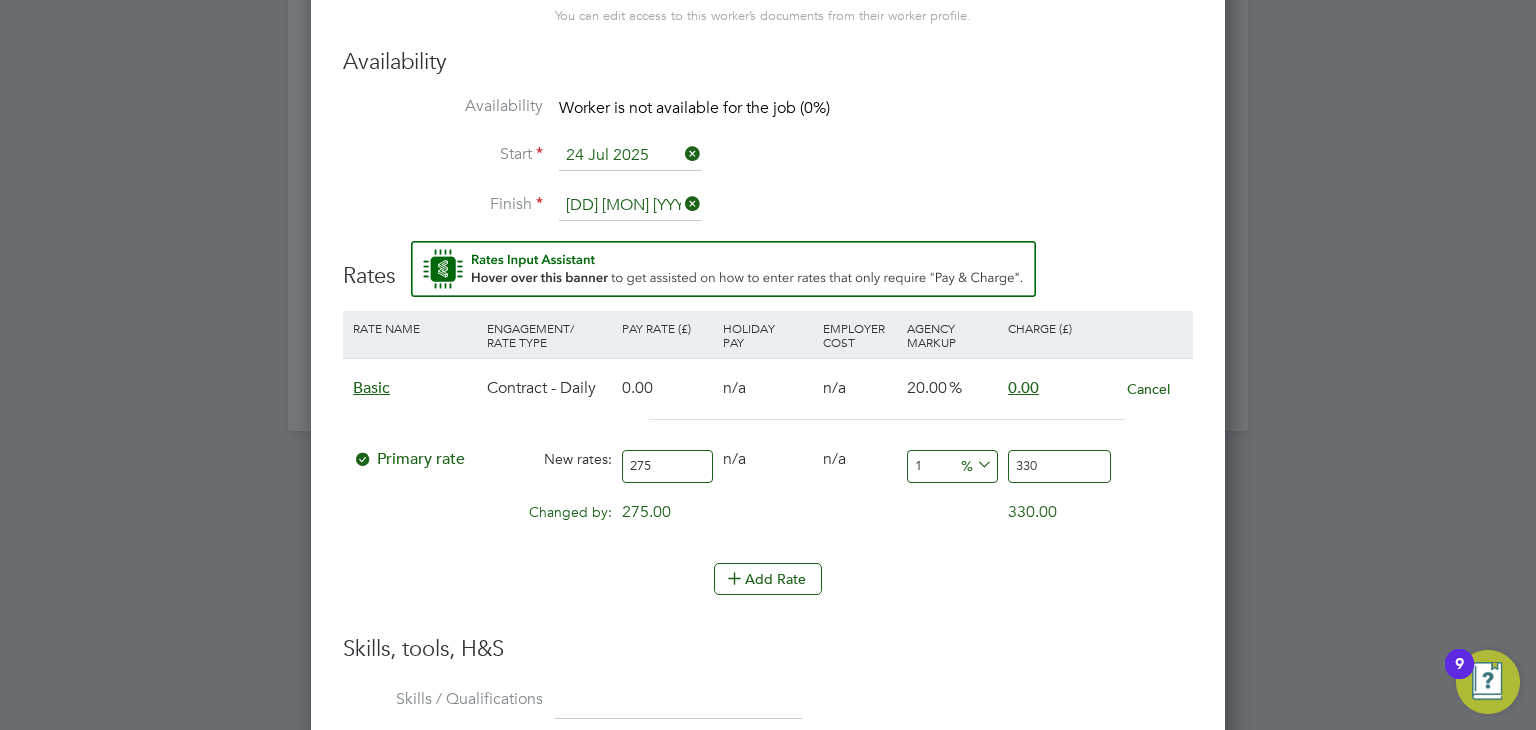 type on "277.75" 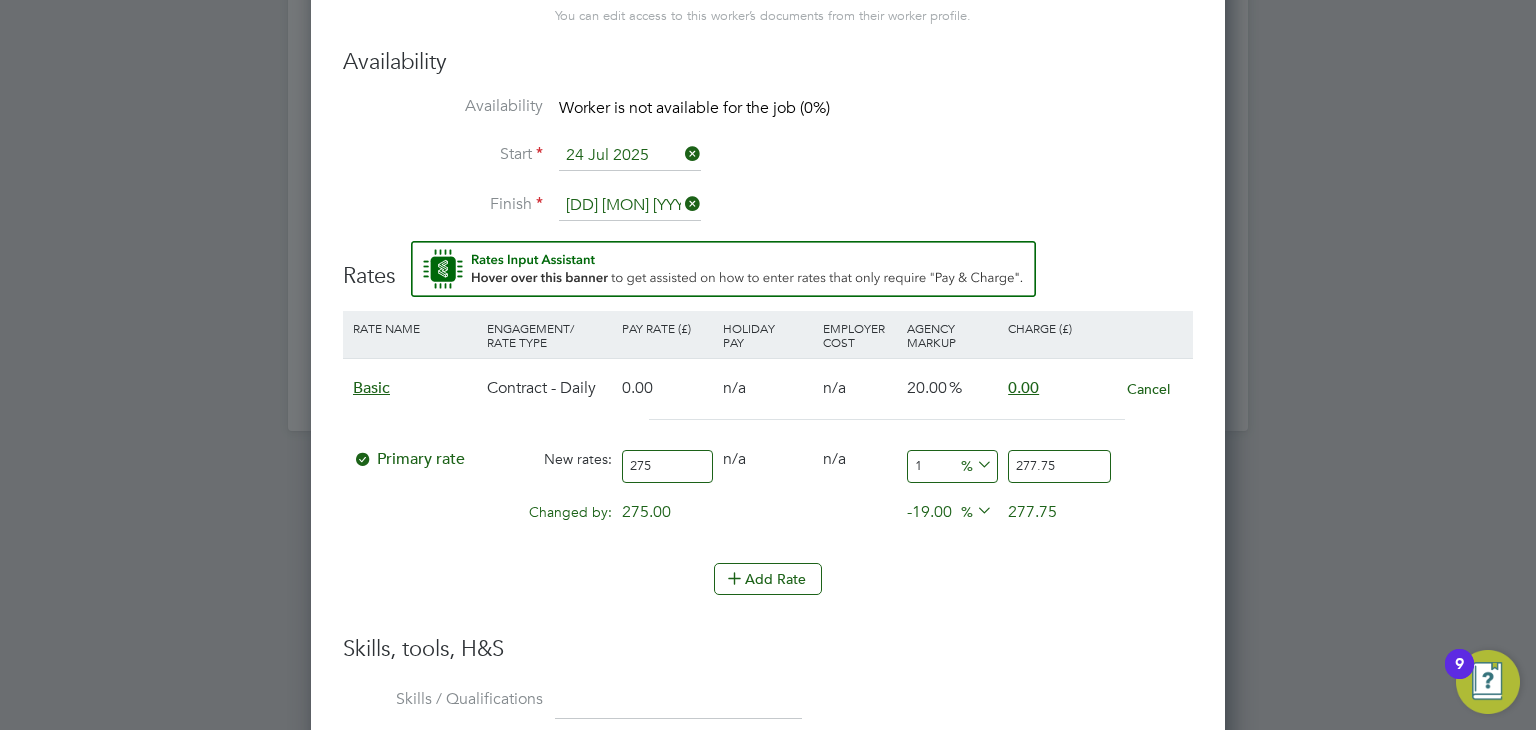 type on "17" 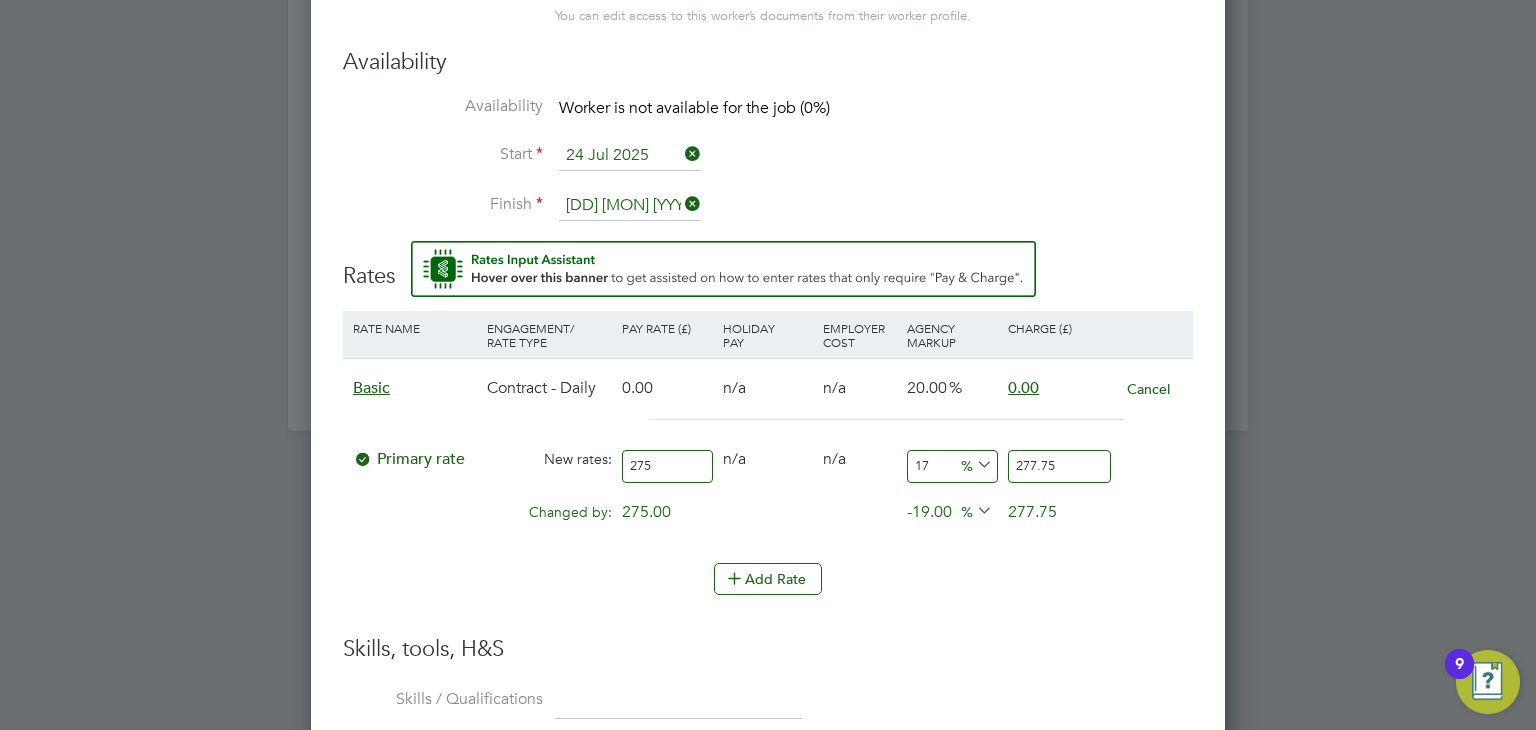type on "321.75" 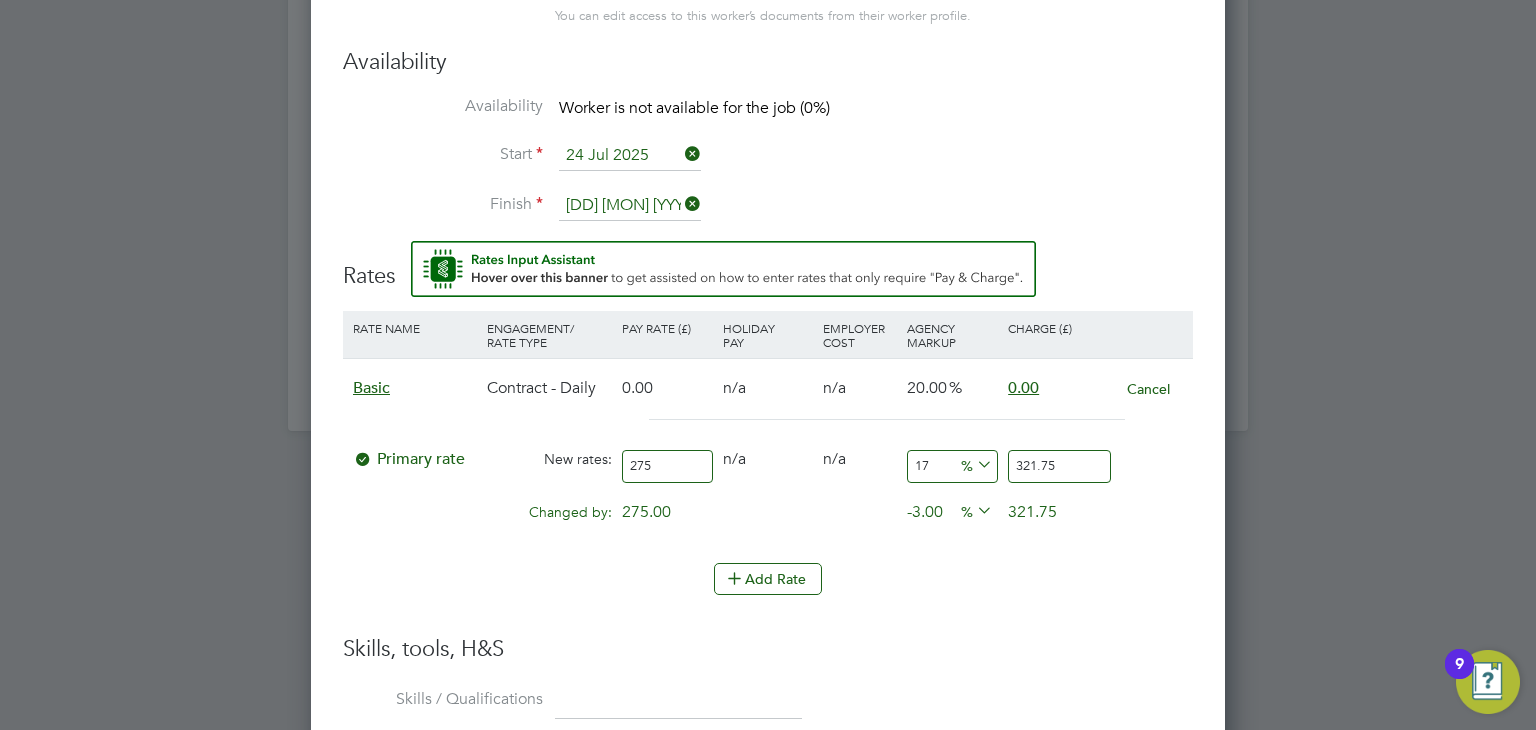 type on "17.5" 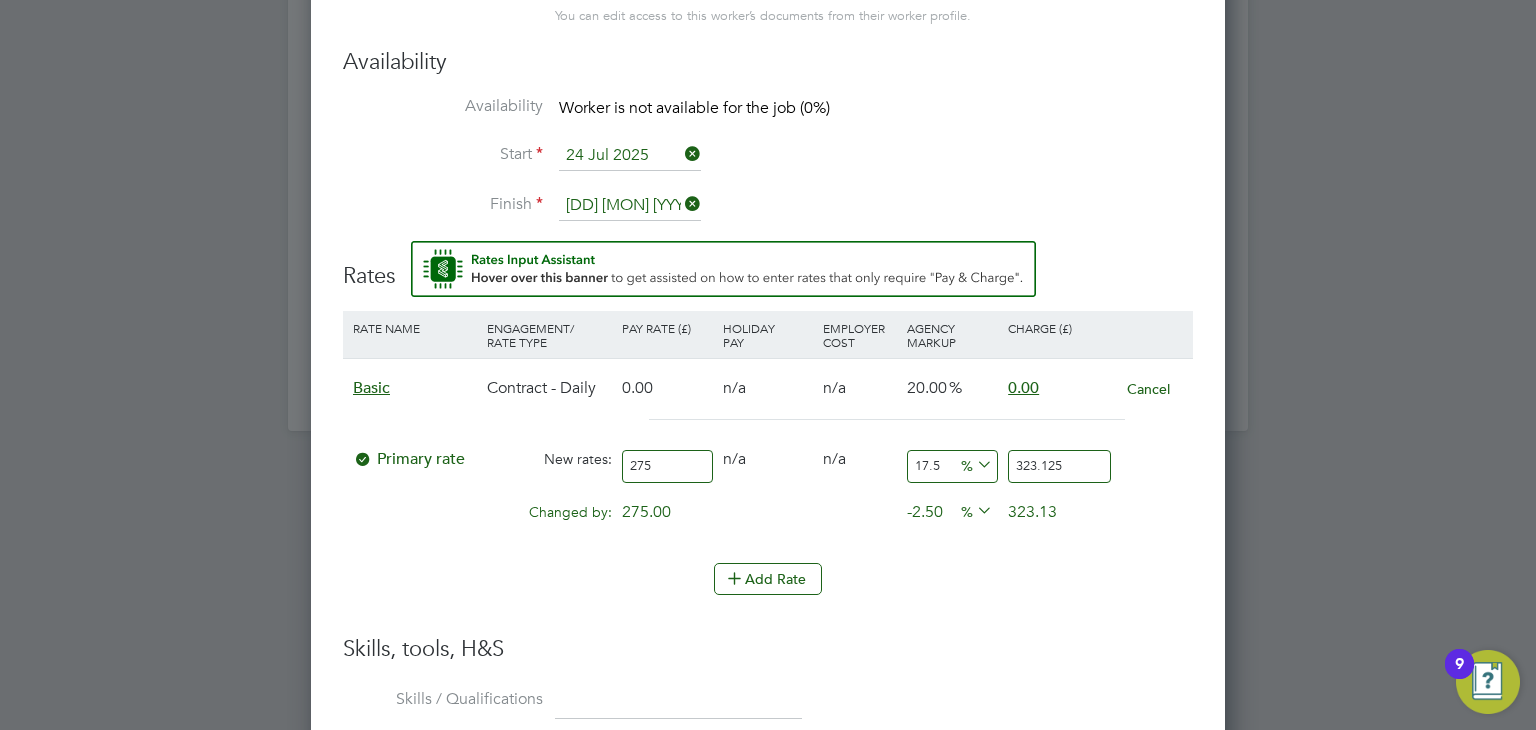 type on "17.5" 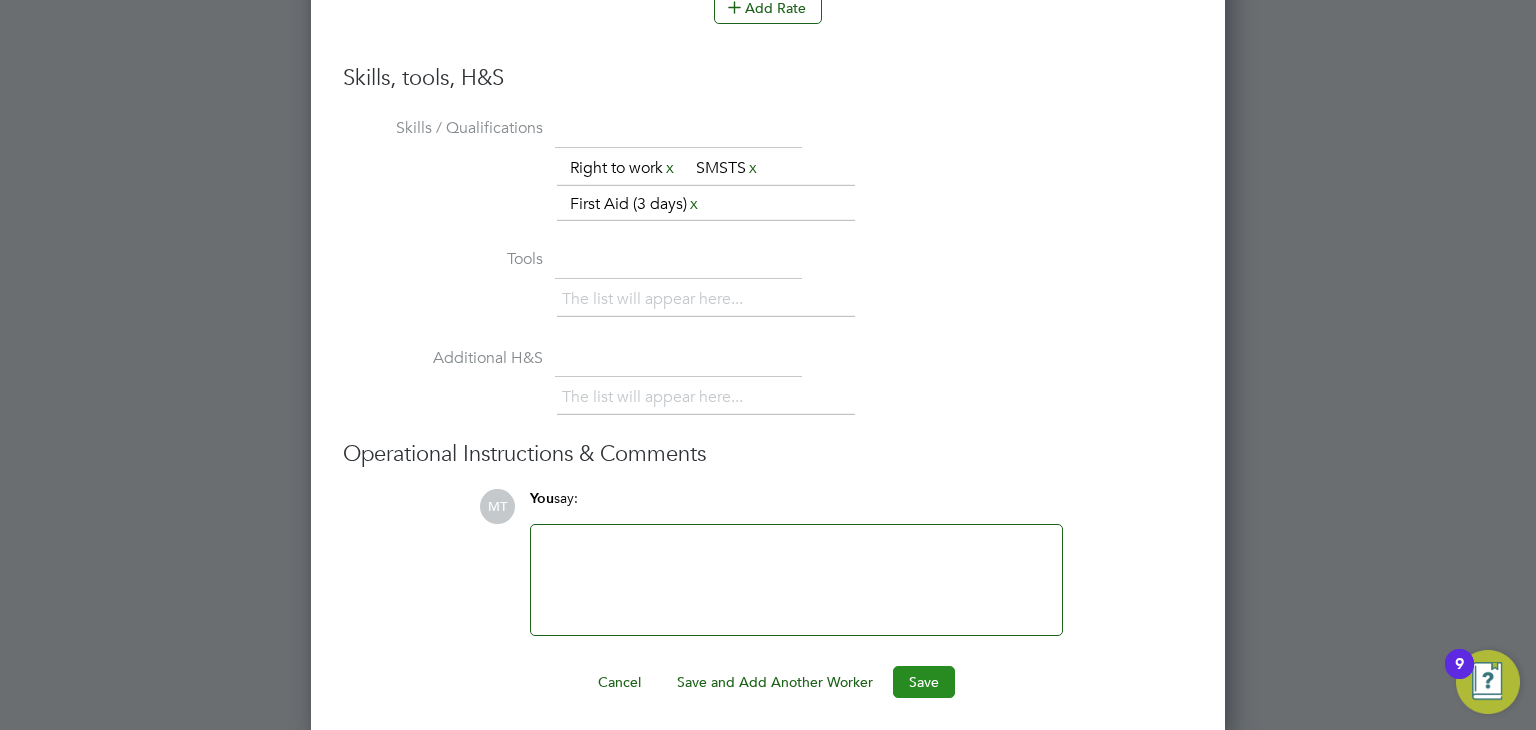 click on "Save" at bounding box center [924, 682] 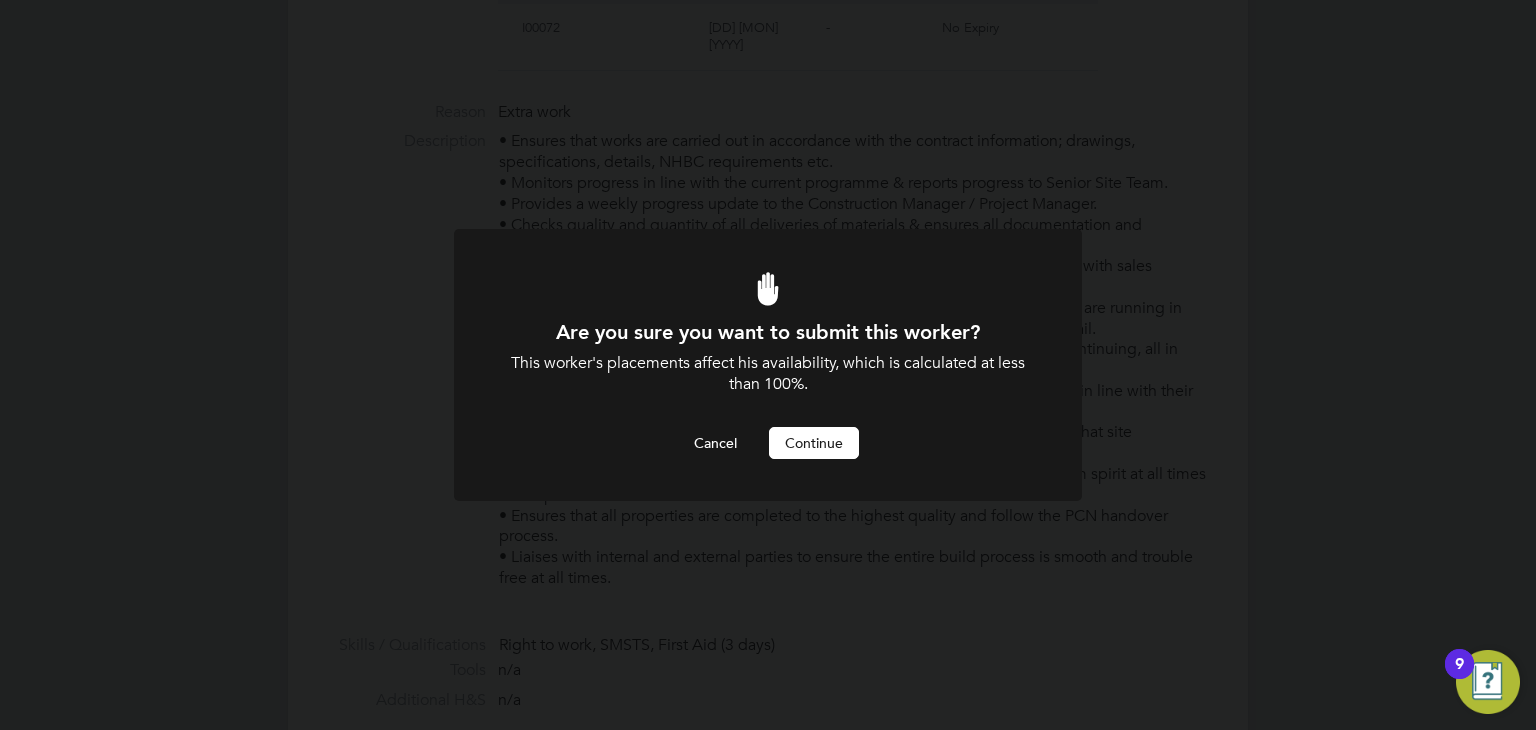 click on "Continue" at bounding box center [814, 443] 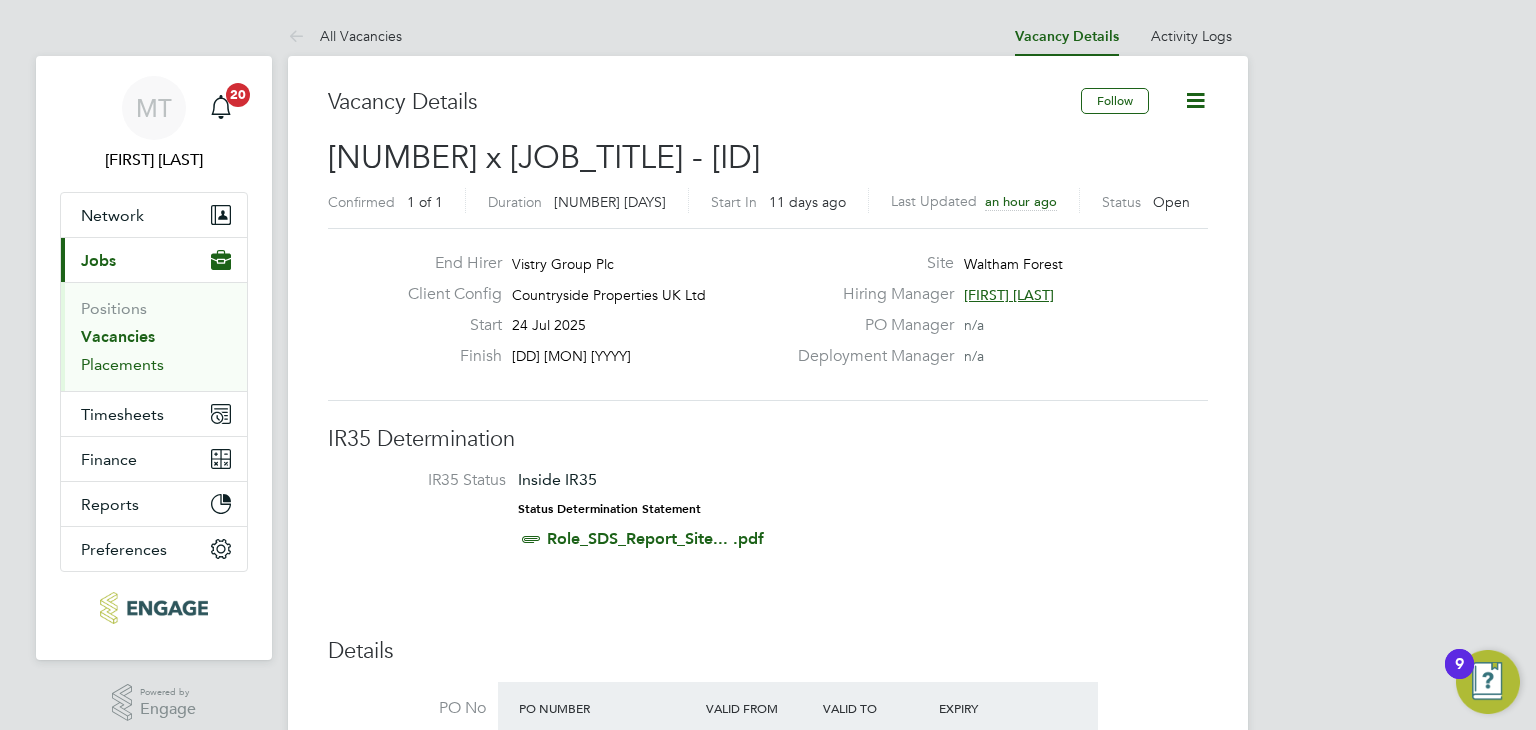 click on "Placements" at bounding box center (122, 364) 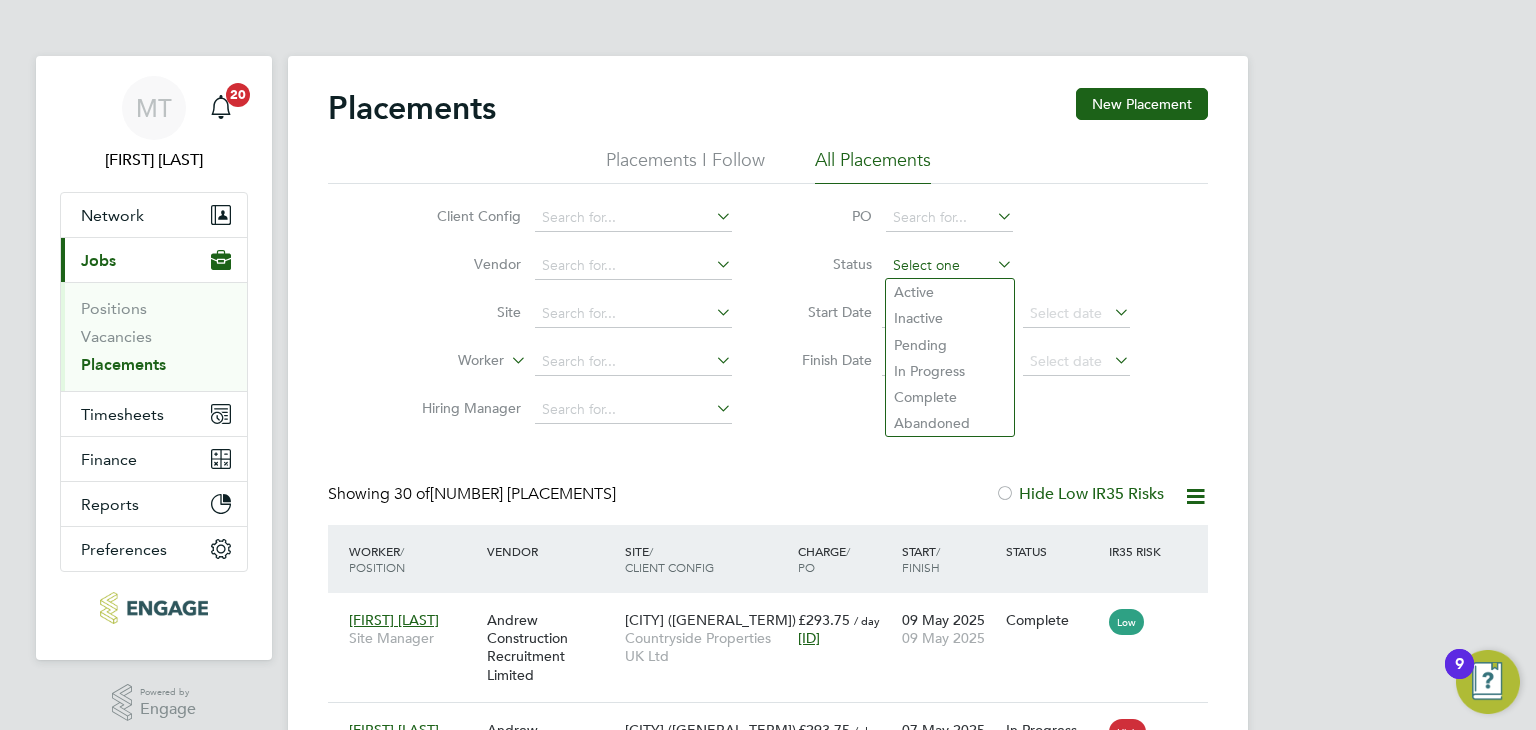 click 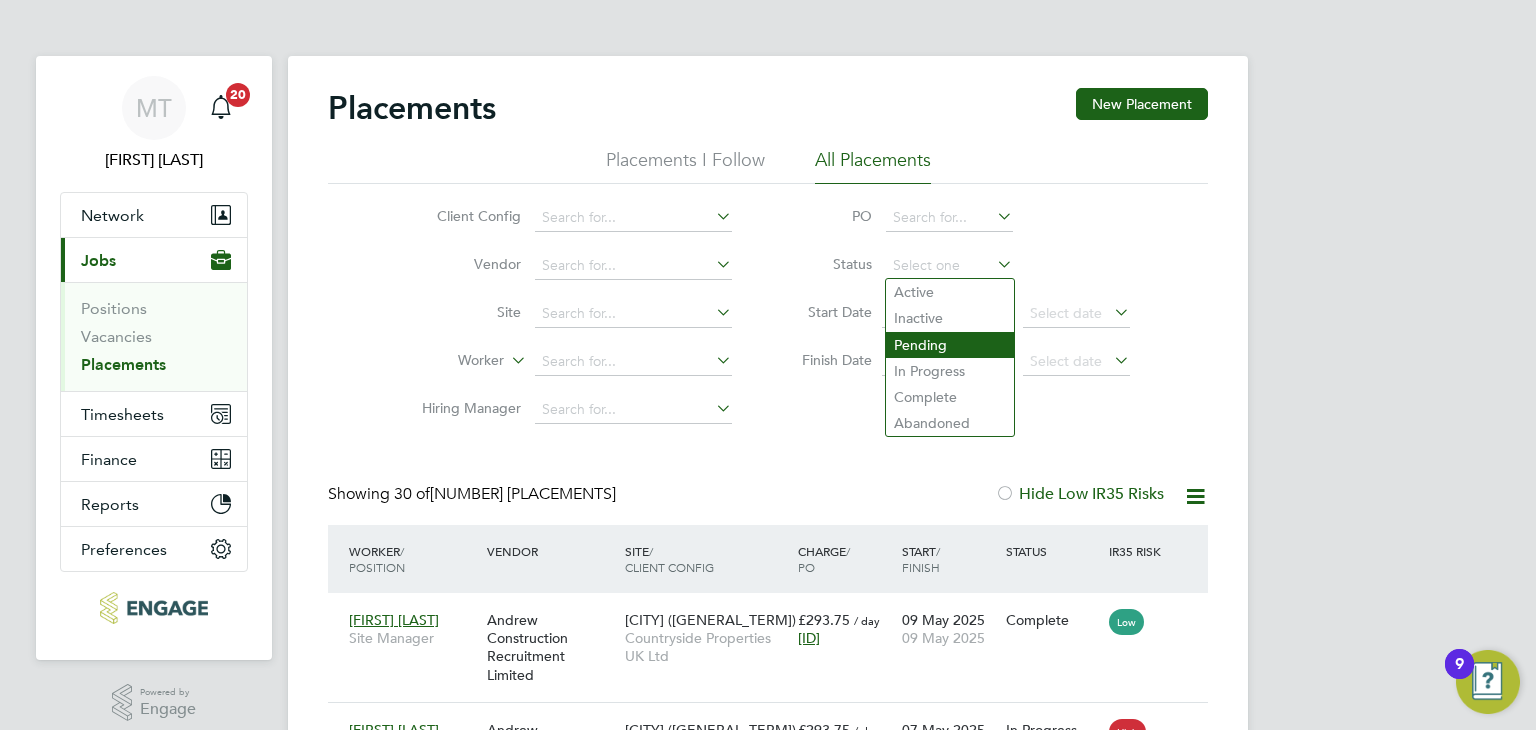 click on "Pending" 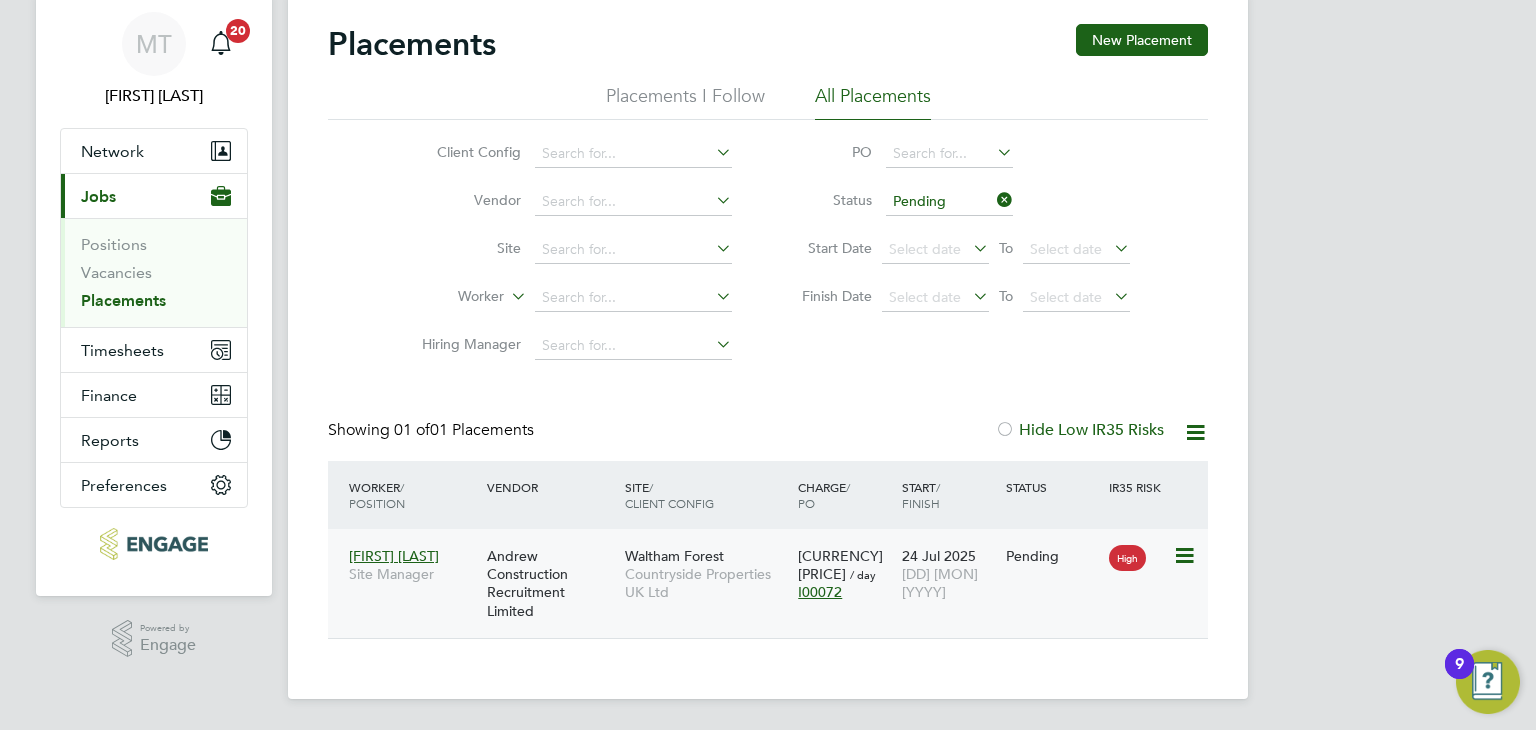 click 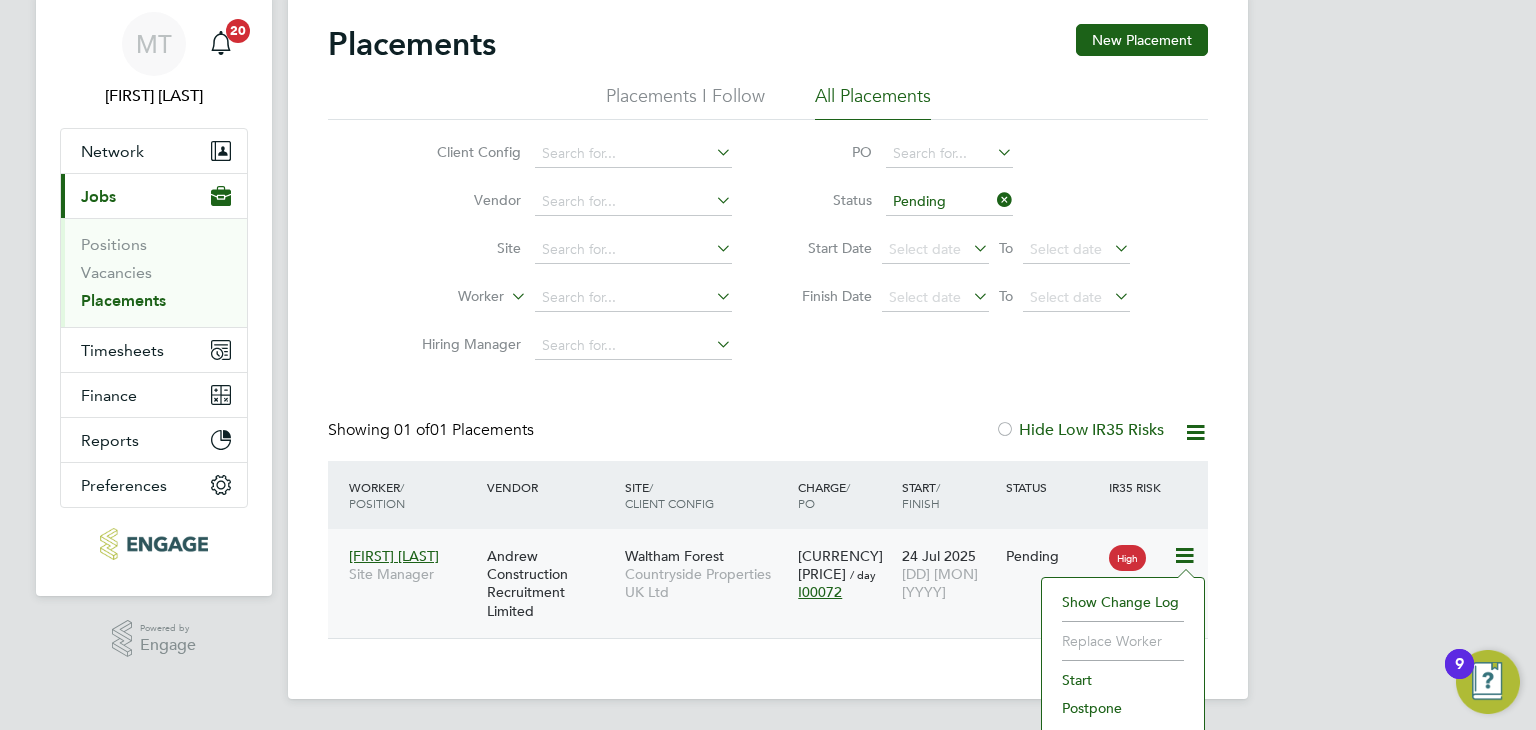 click on "Start" 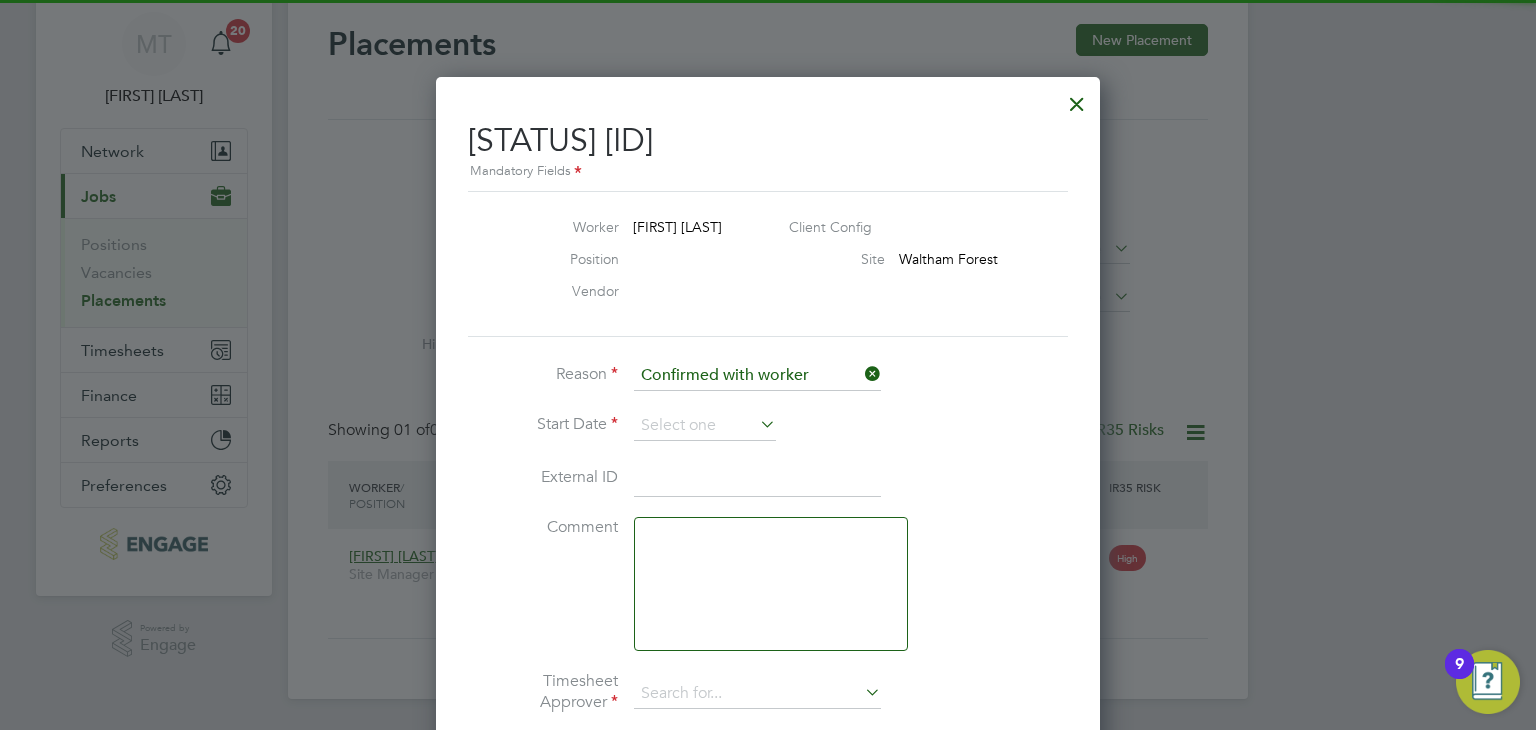 type on "[FIRST] [LAST]" 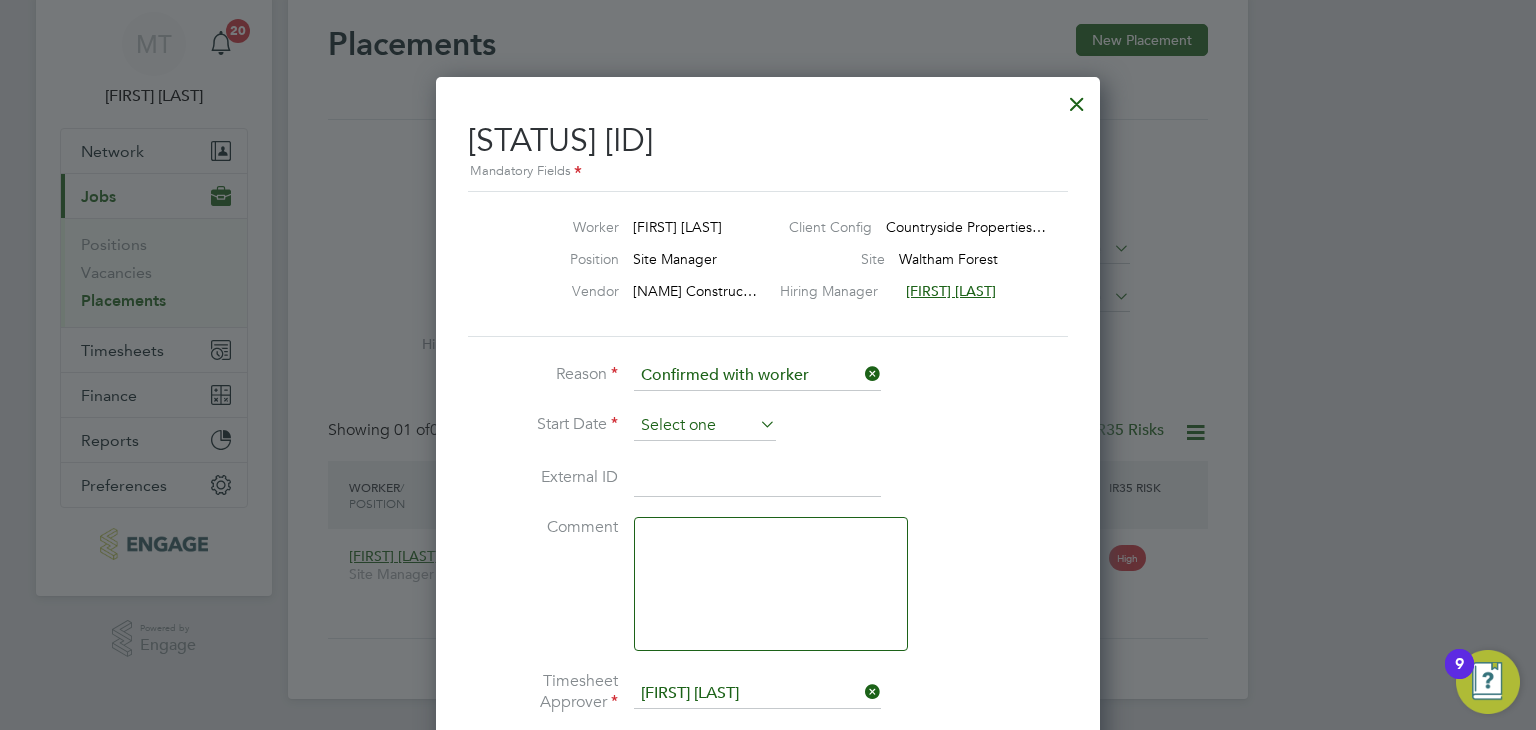 click 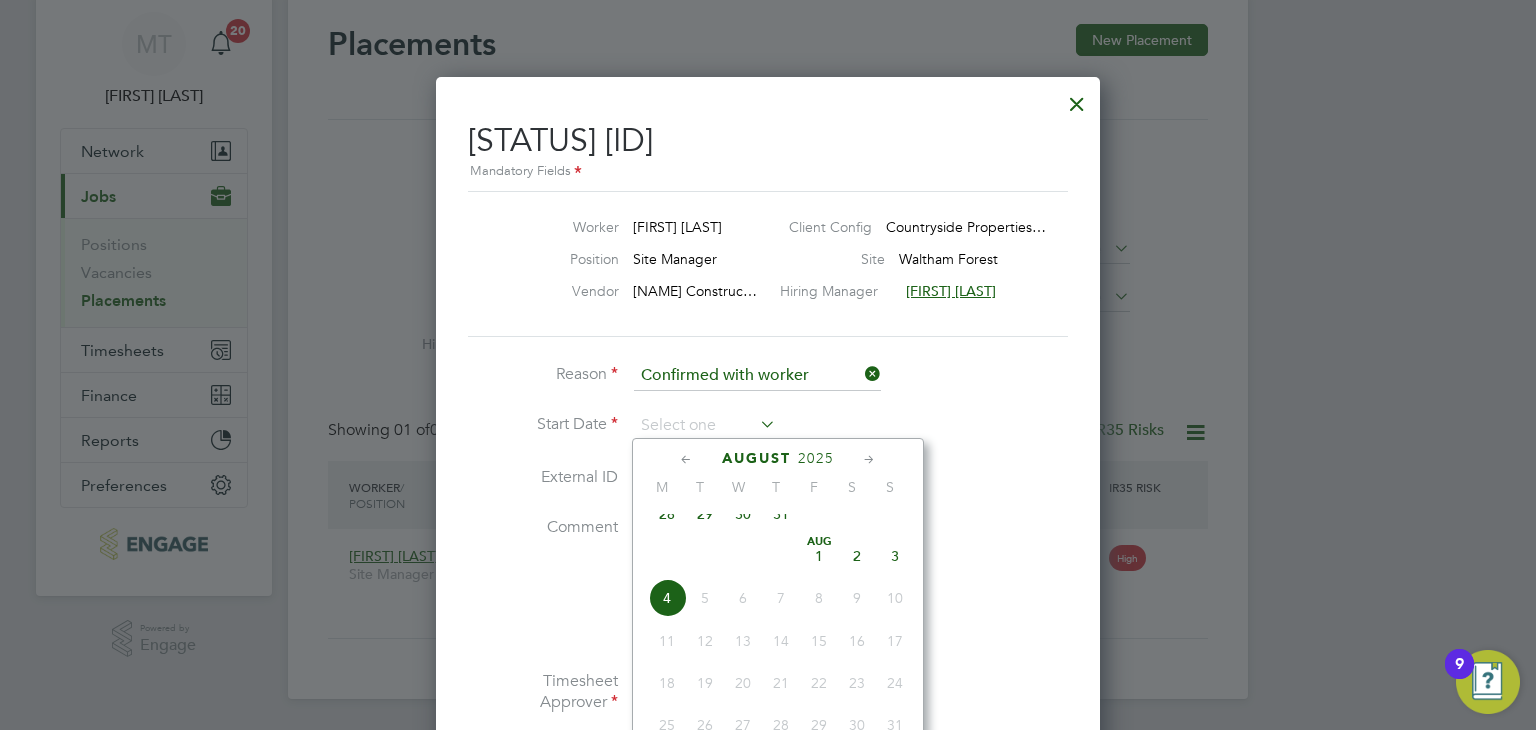 click on "4" 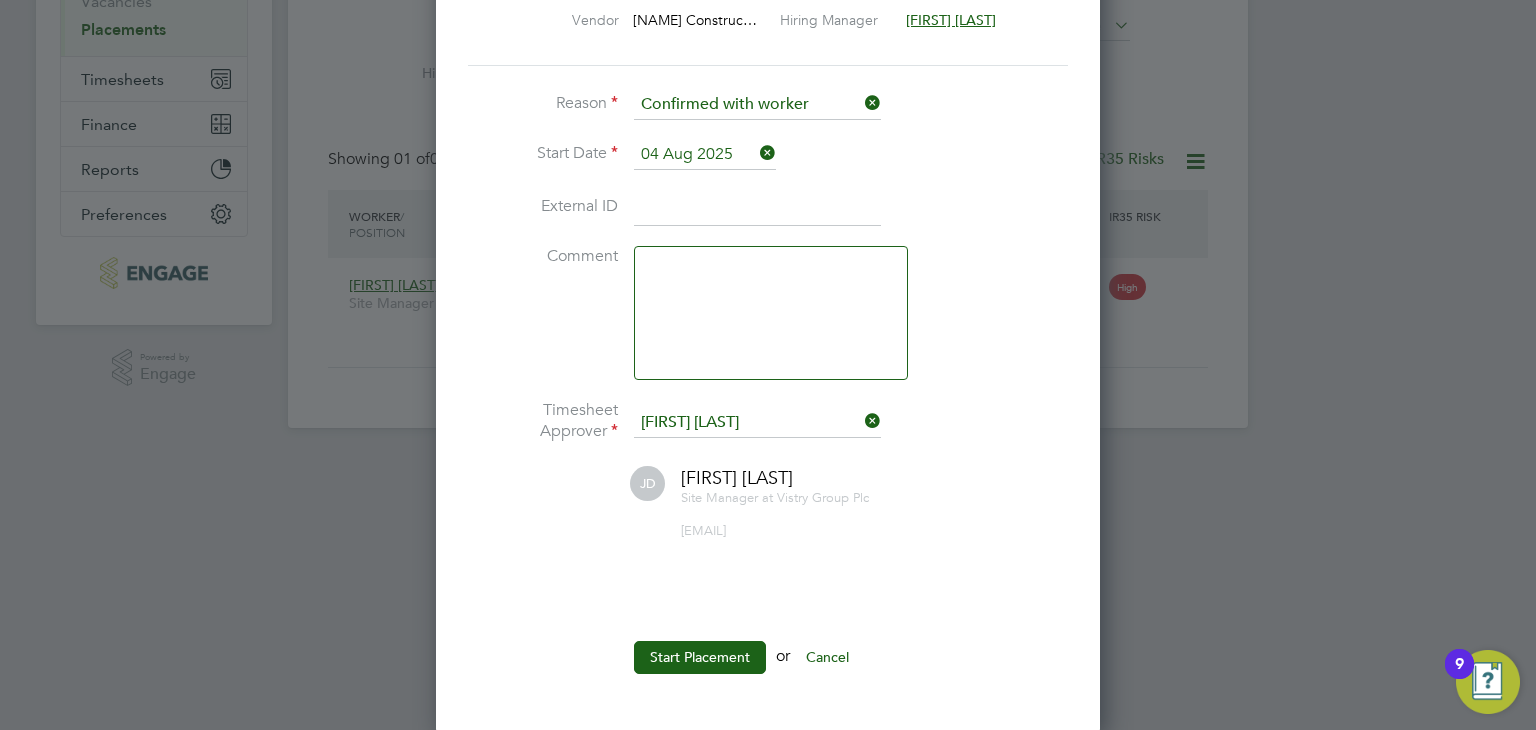 click 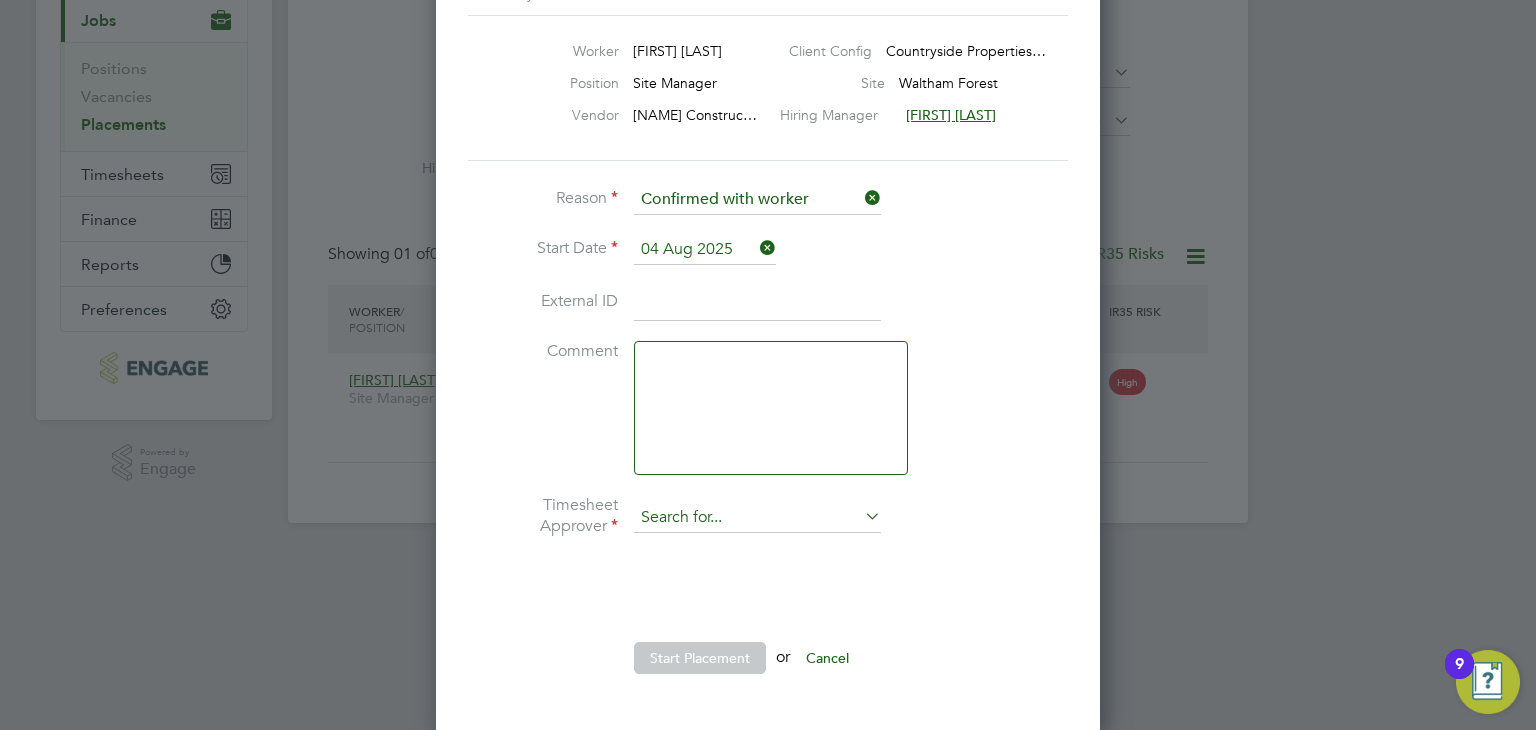 click 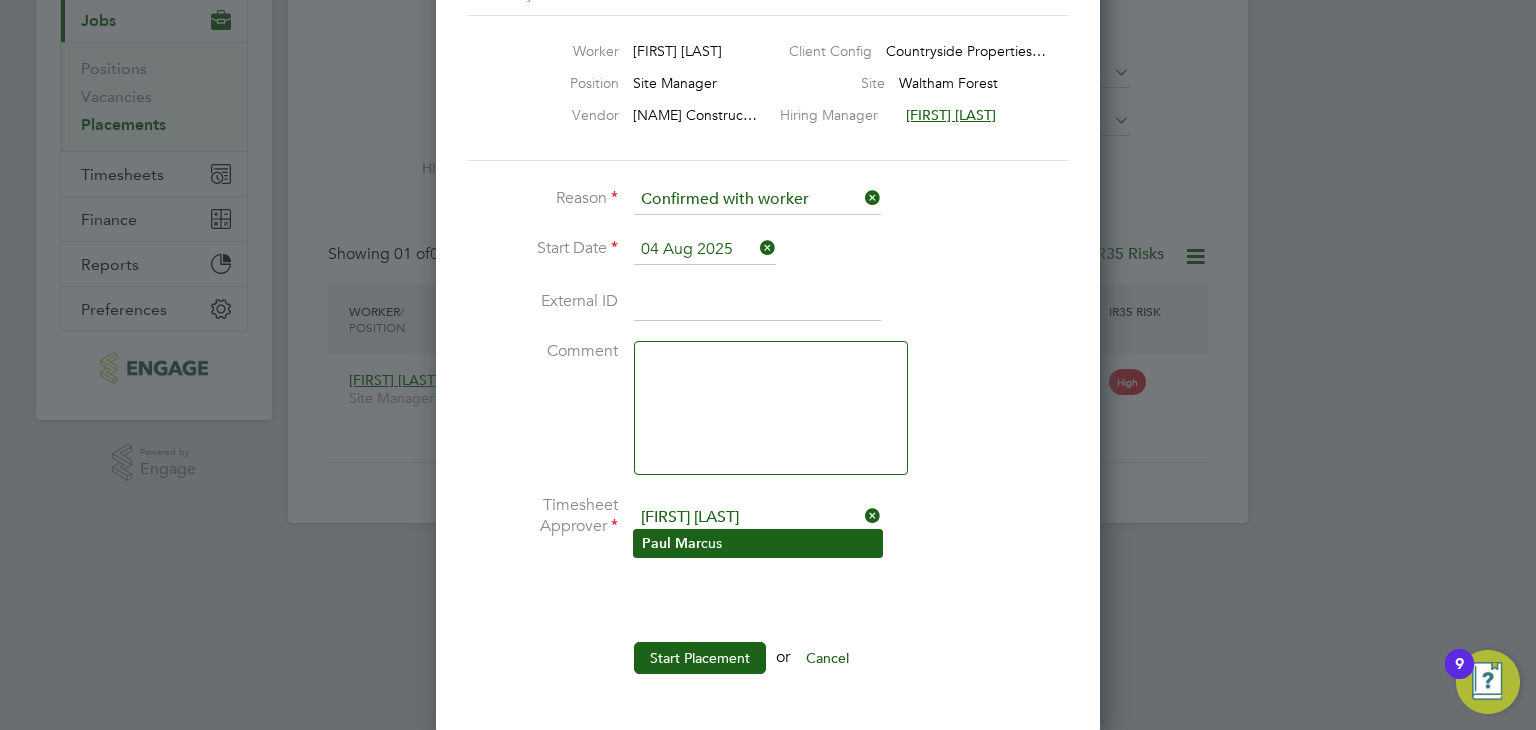 click on "Mar" 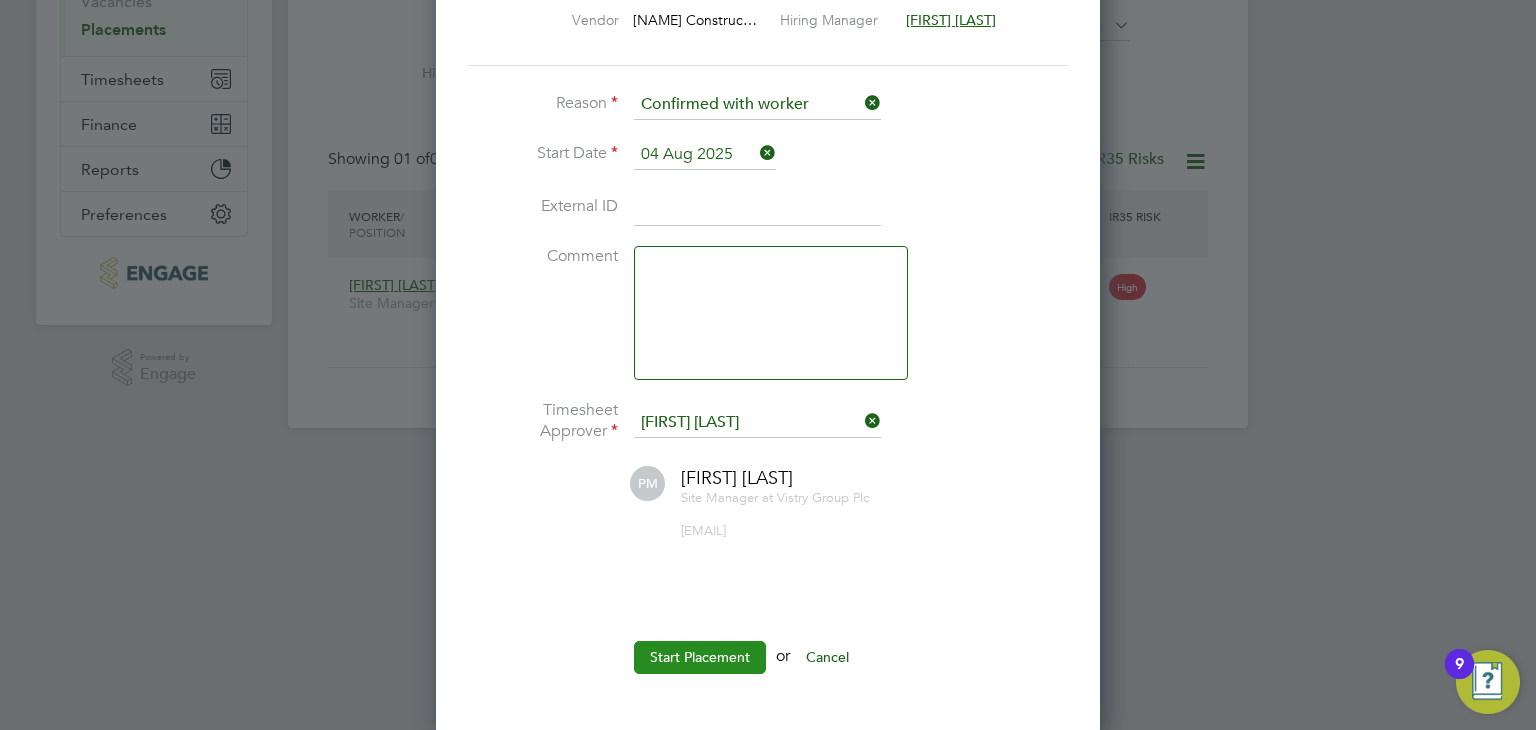 drag, startPoint x: 664, startPoint y: 659, endPoint x: 637, endPoint y: 661, distance: 27.073973 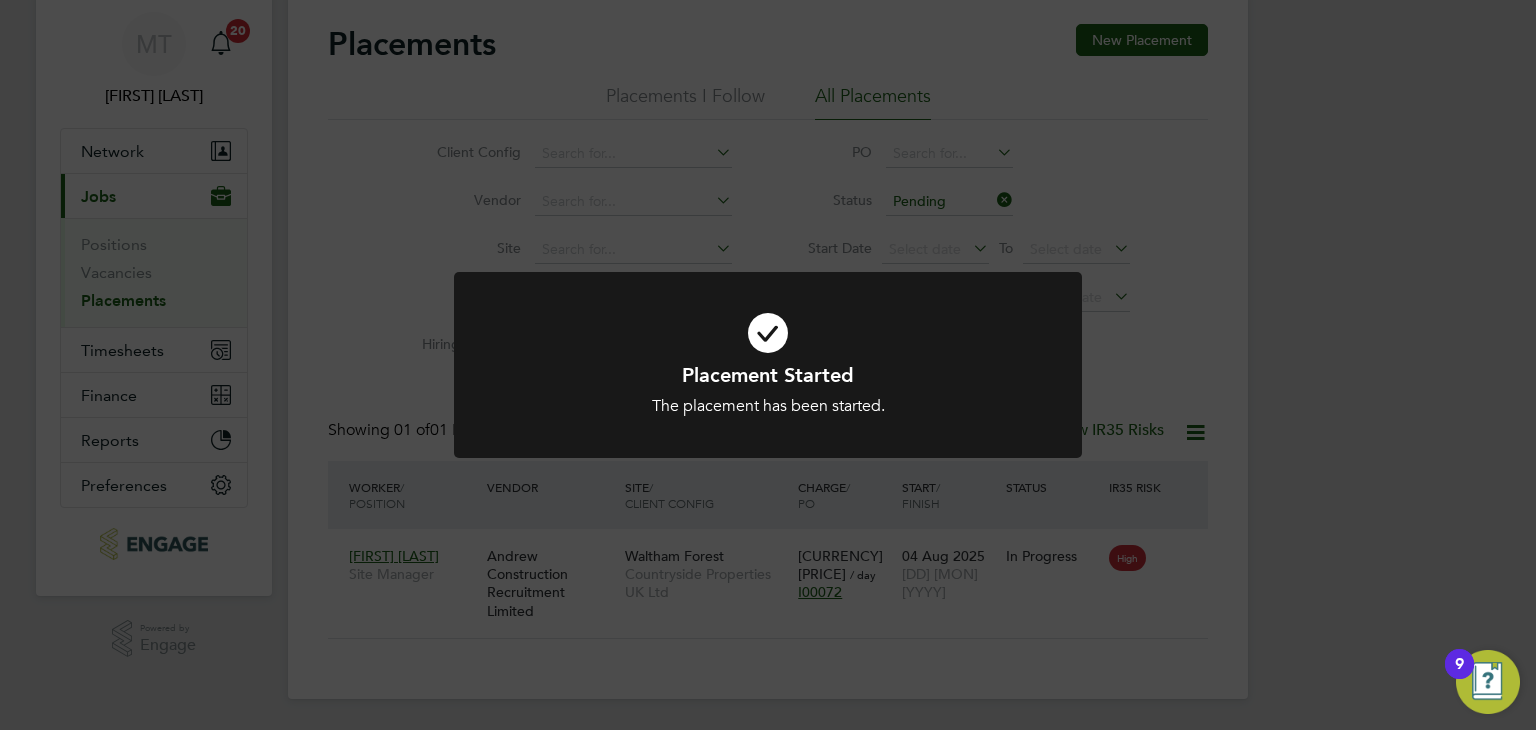 click on "Placement Started The placement has been started. Cancel Okay" 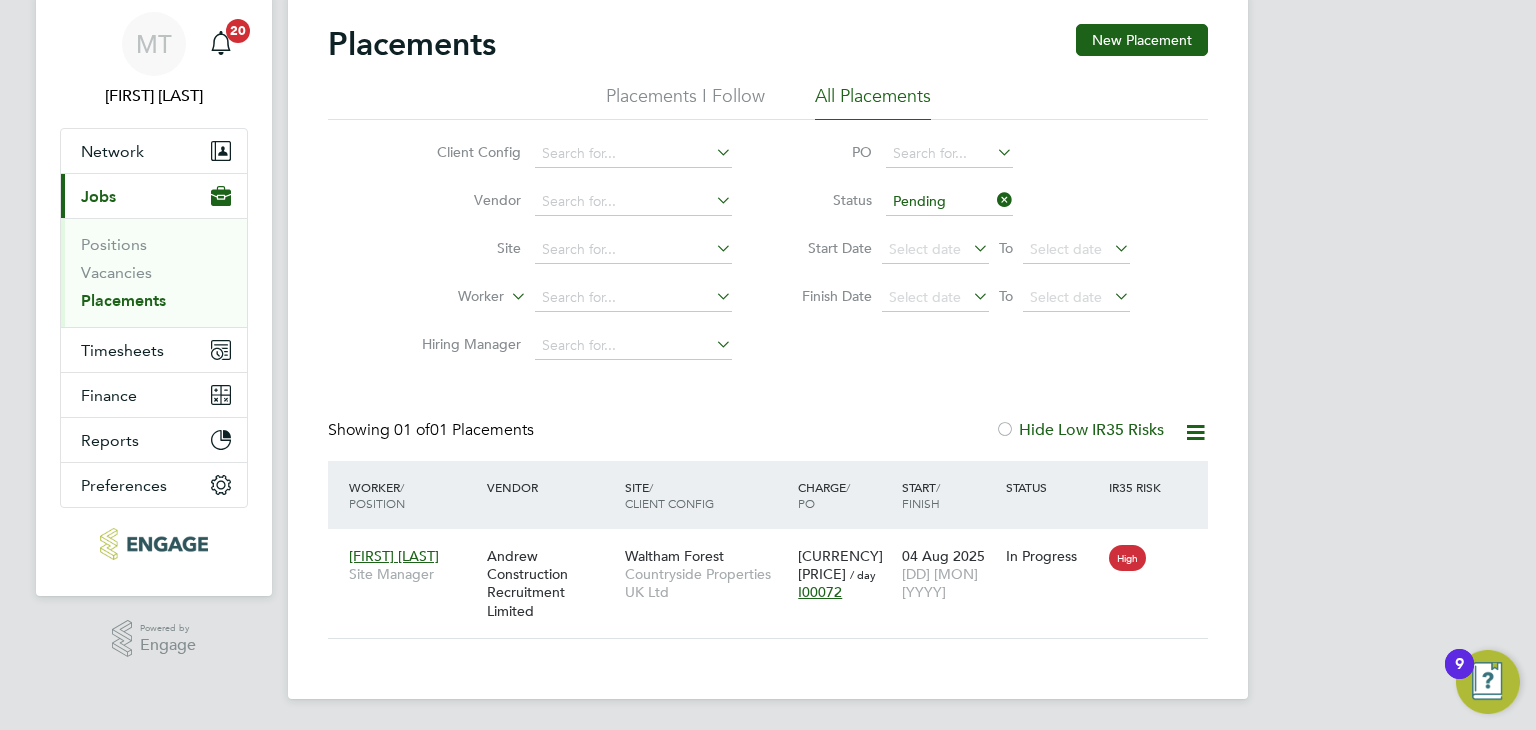 click 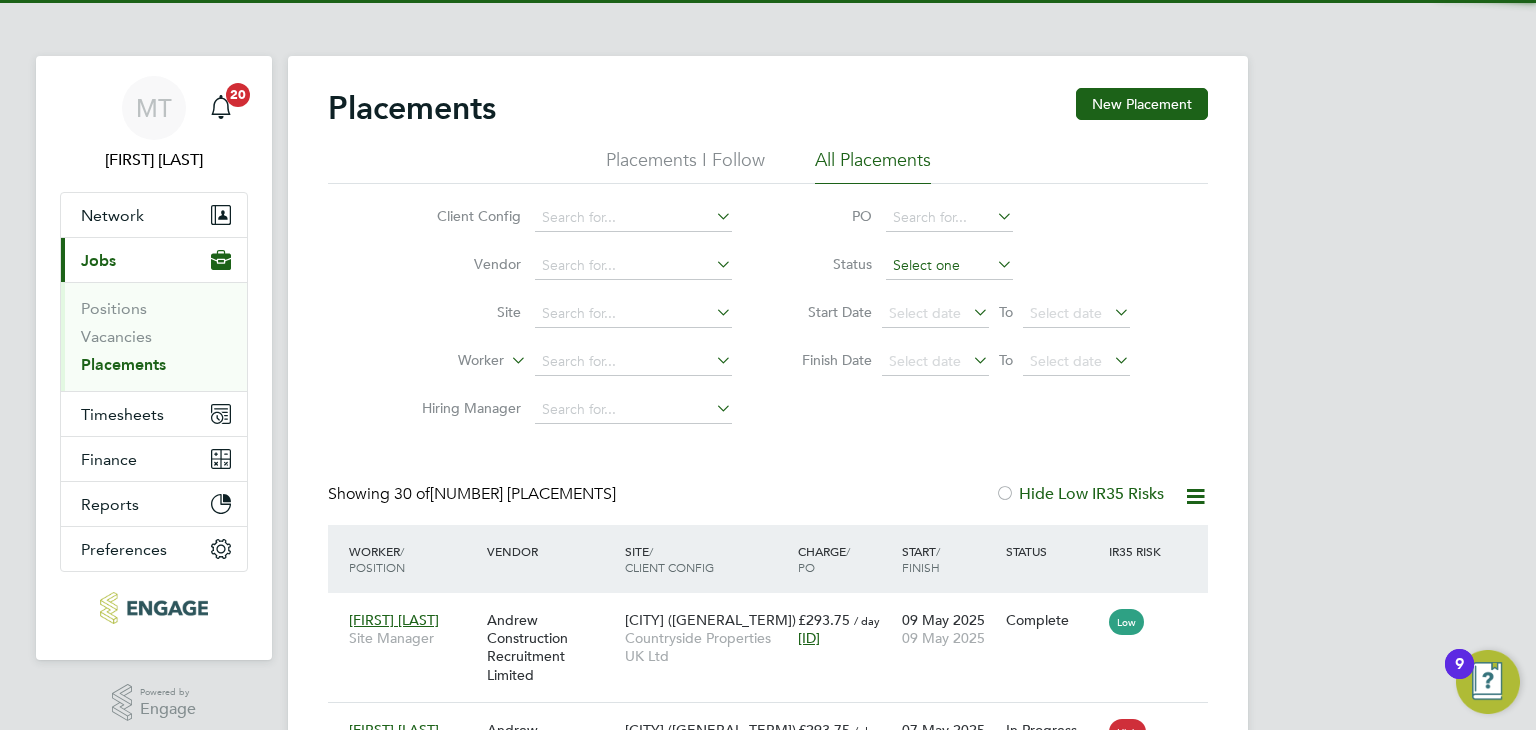 click 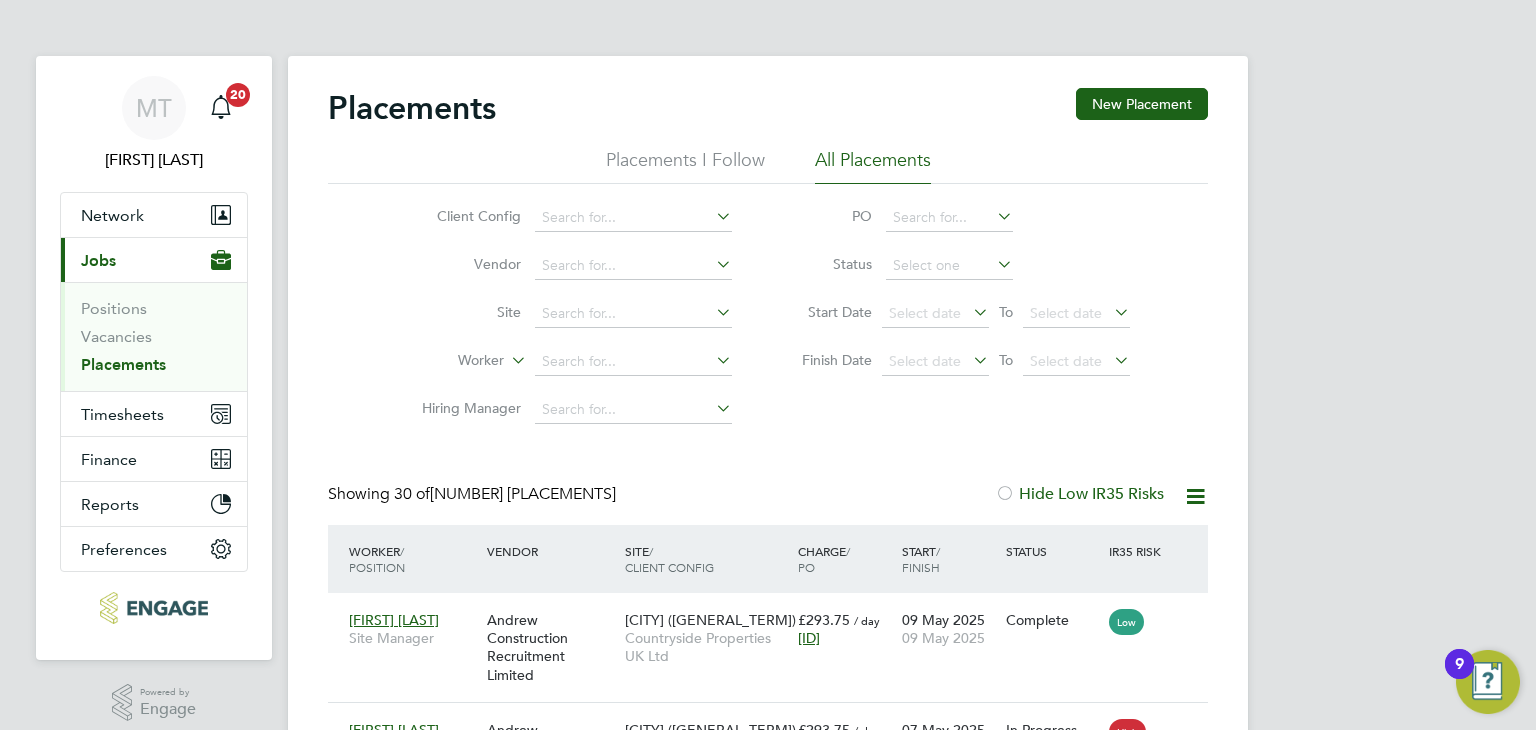 click on "Active" 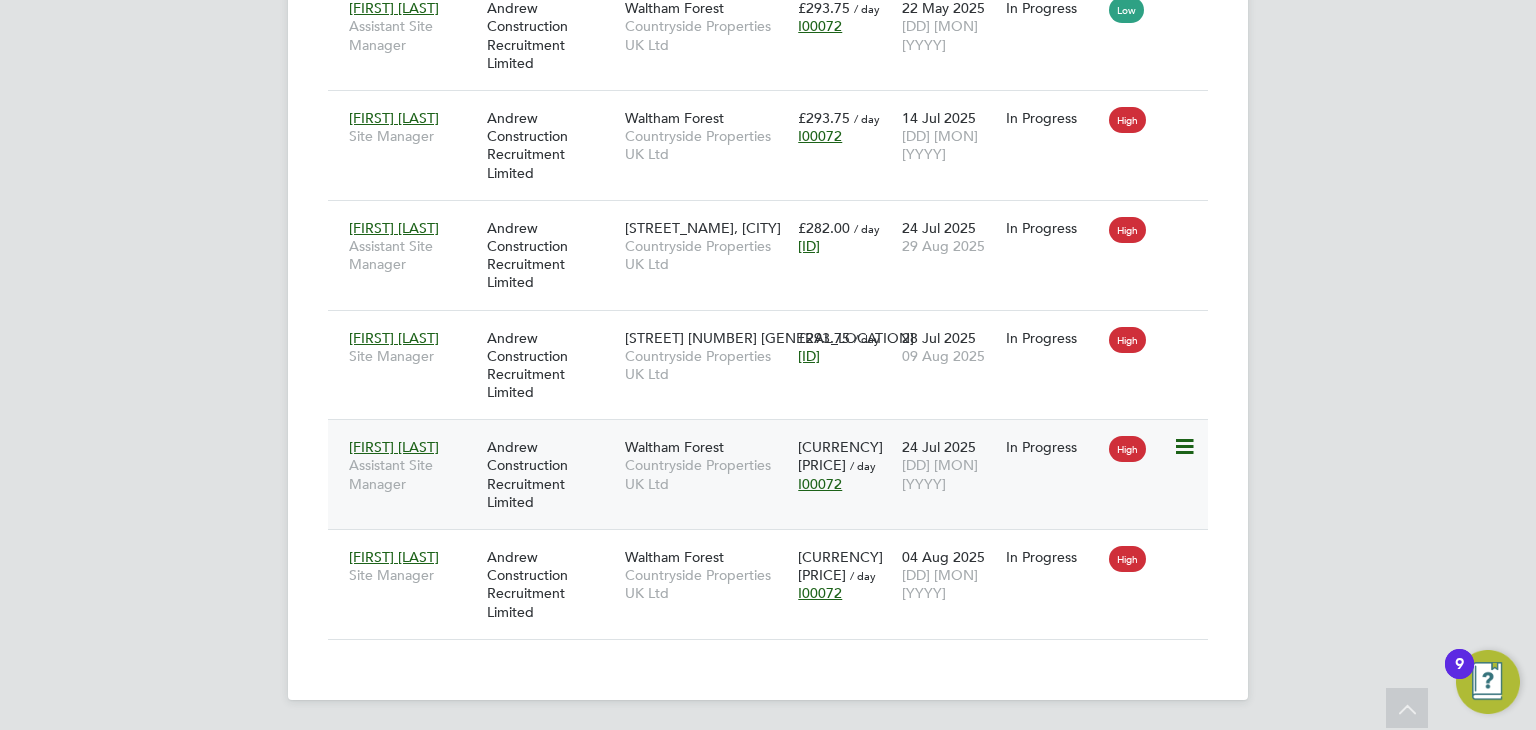 click 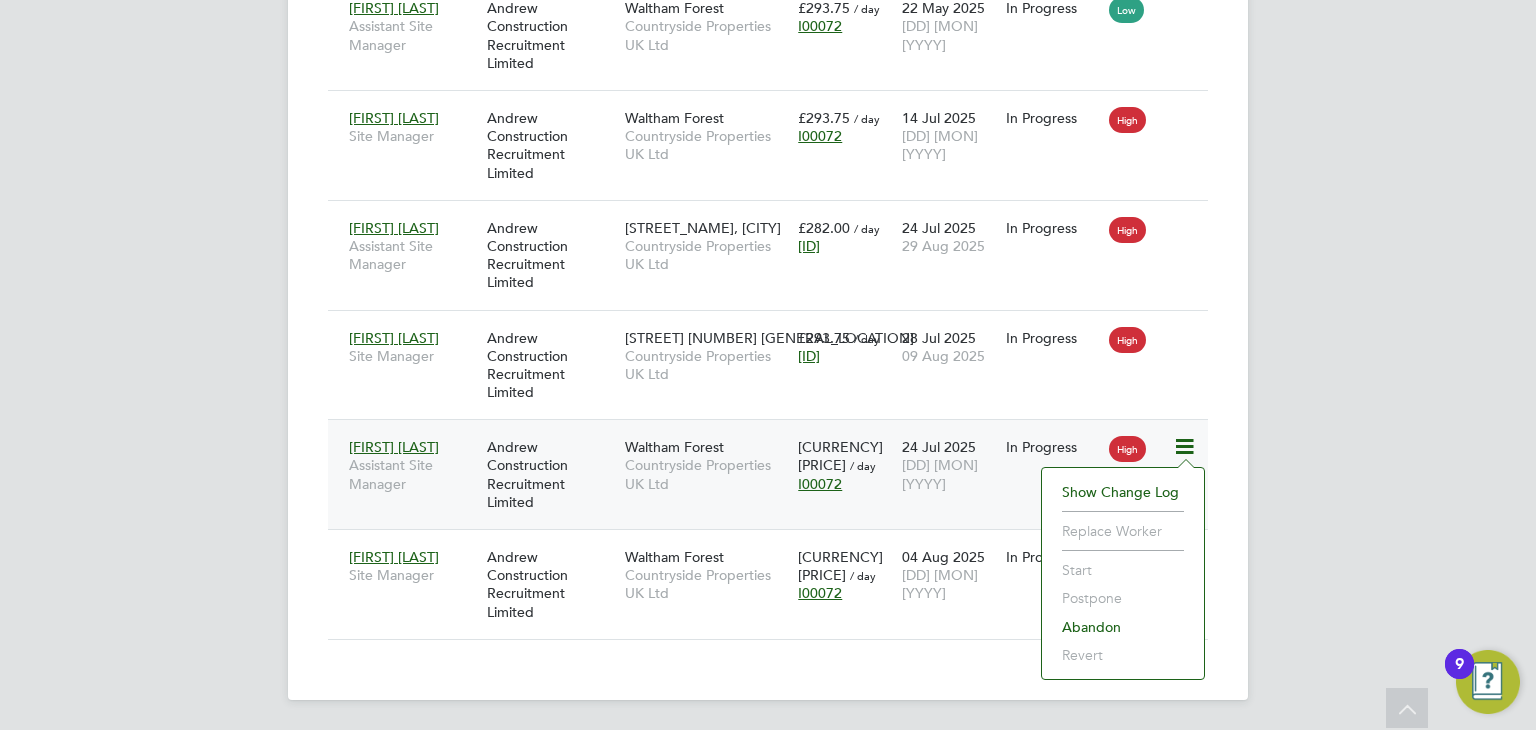 click on "Countryside Properties UK Ltd" 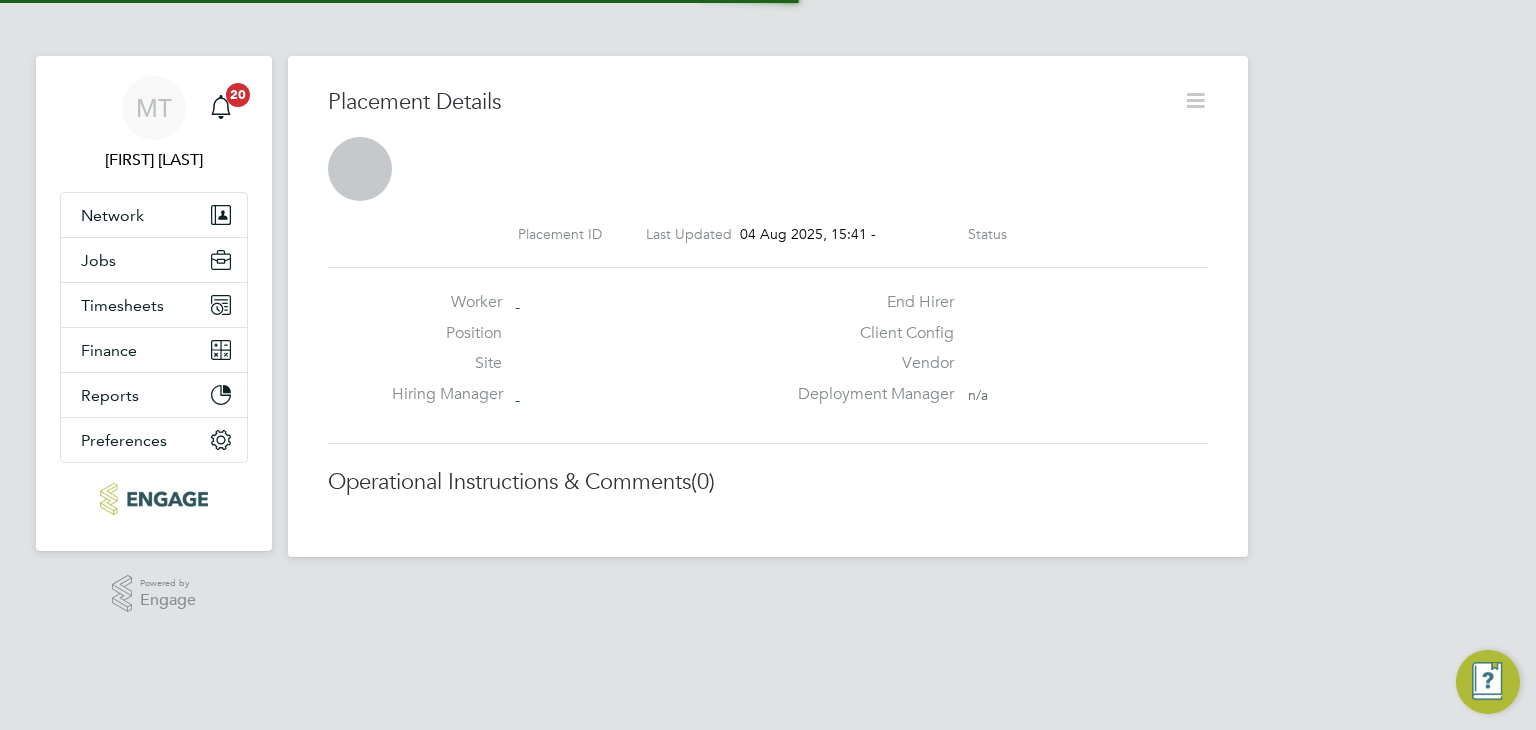scroll, scrollTop: 0, scrollLeft: 0, axis: both 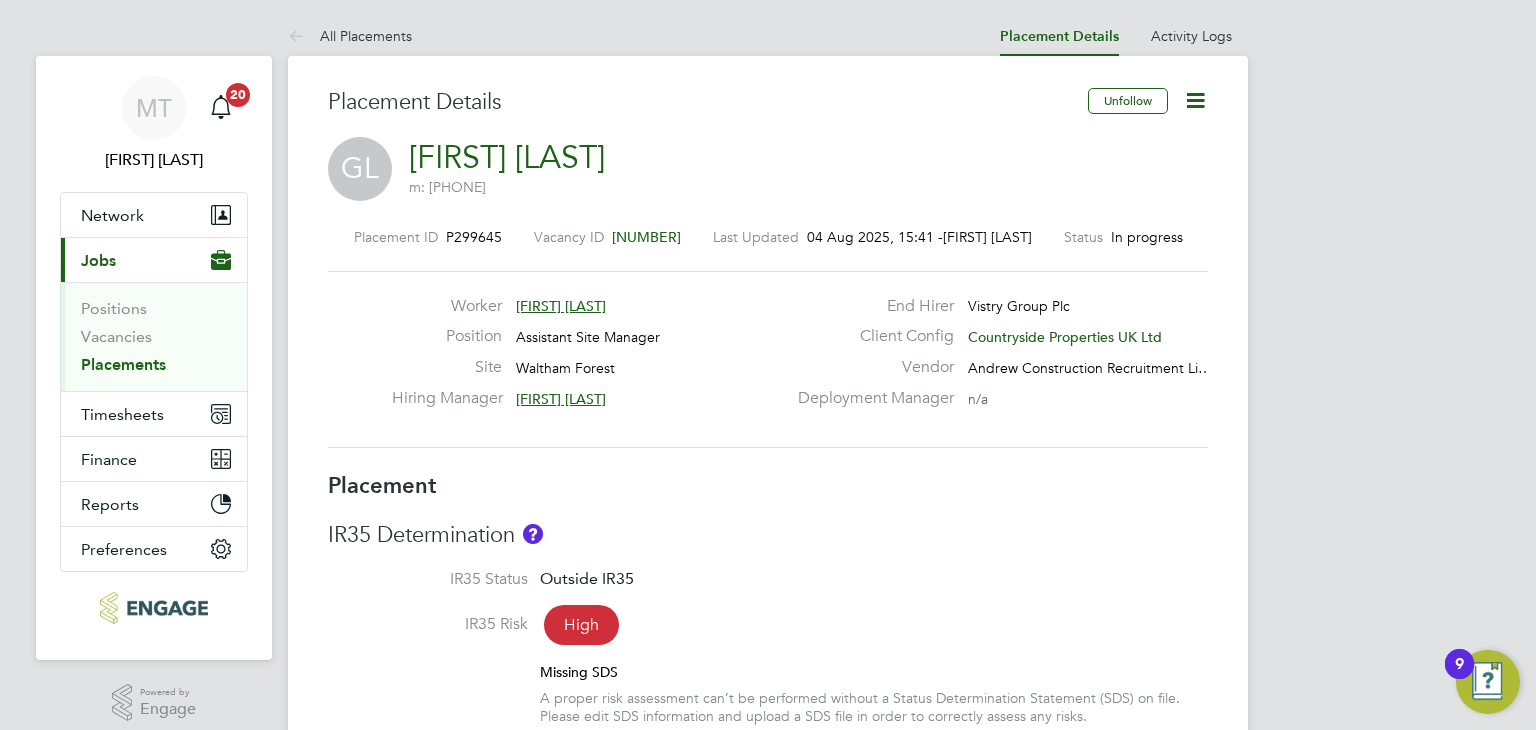 click 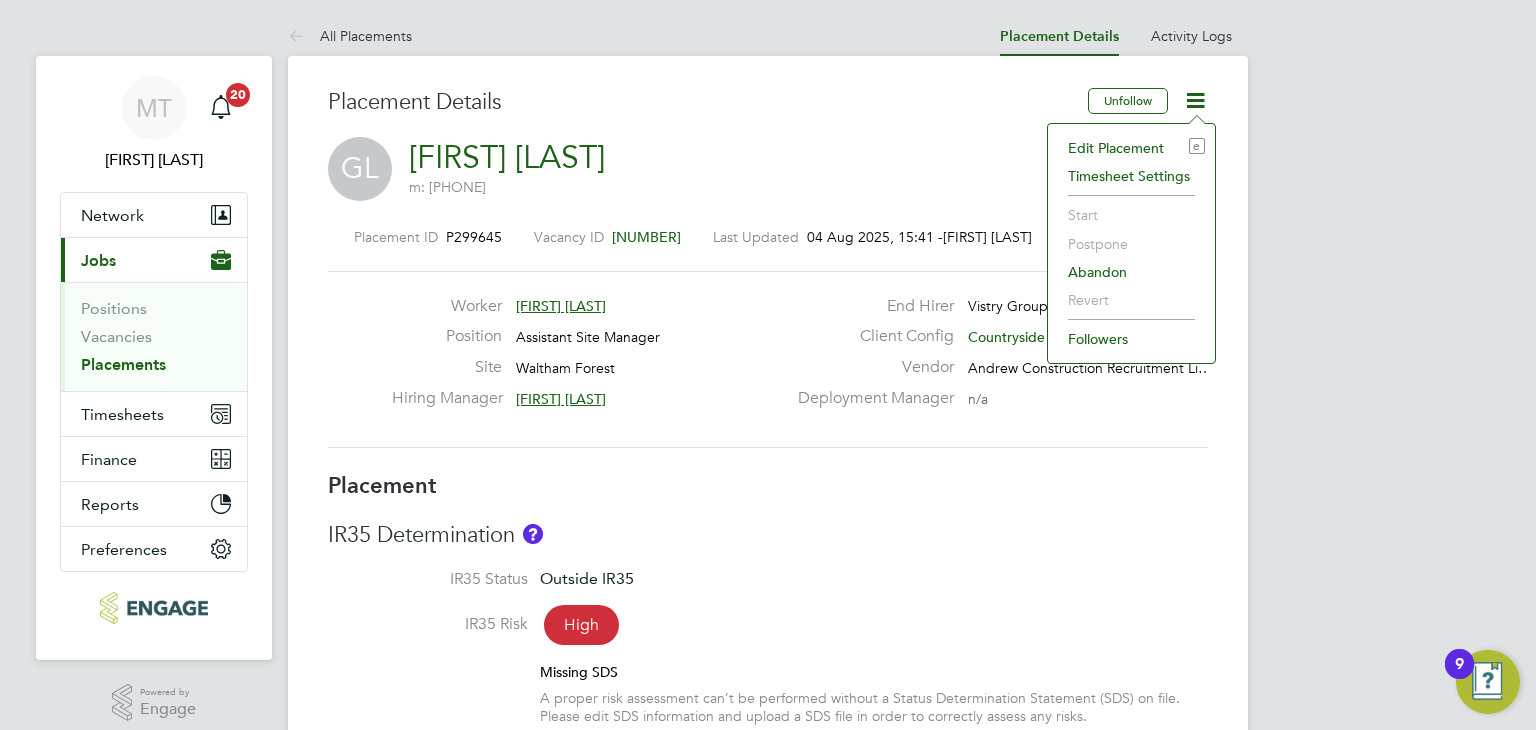 click on "Edit Placement e" 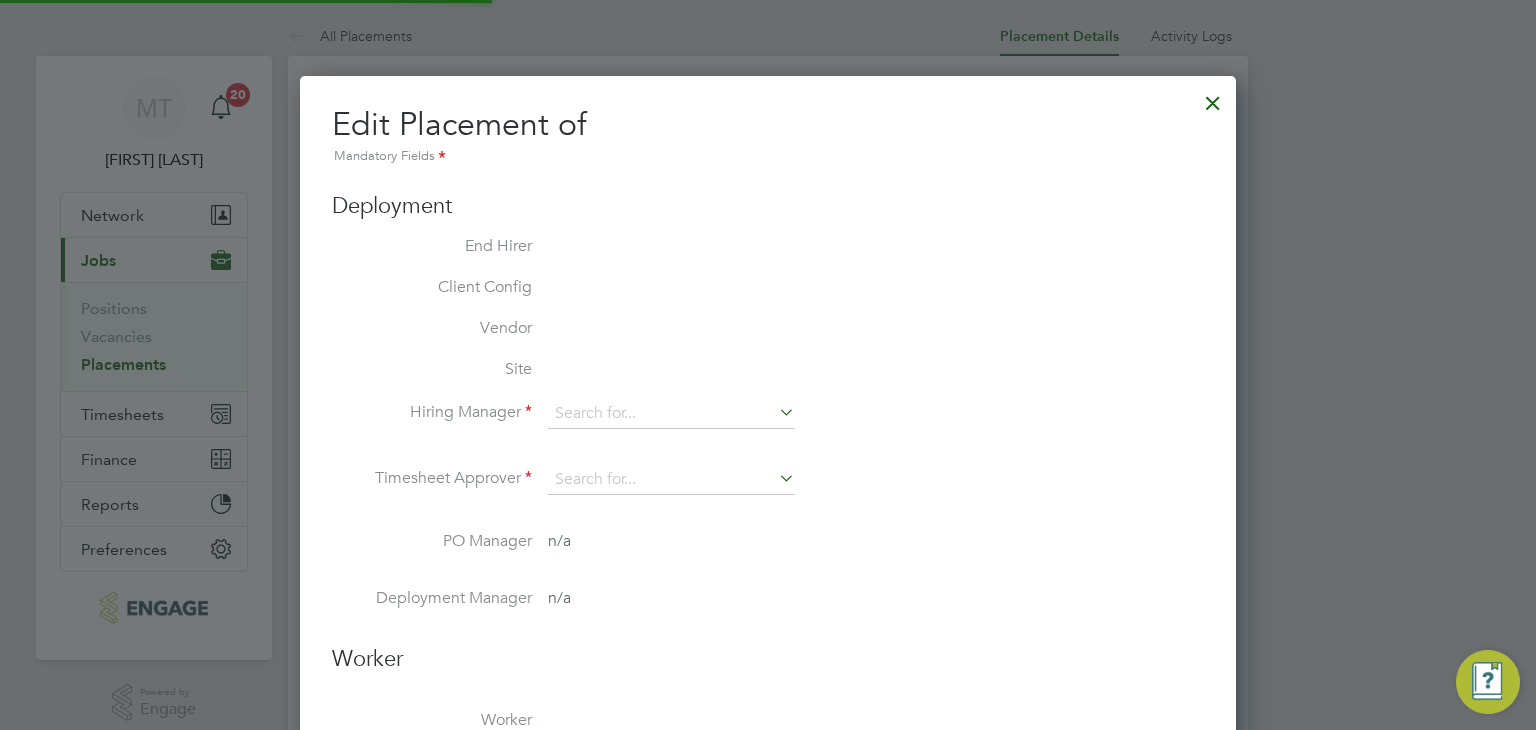 type on "Levi Daniel" 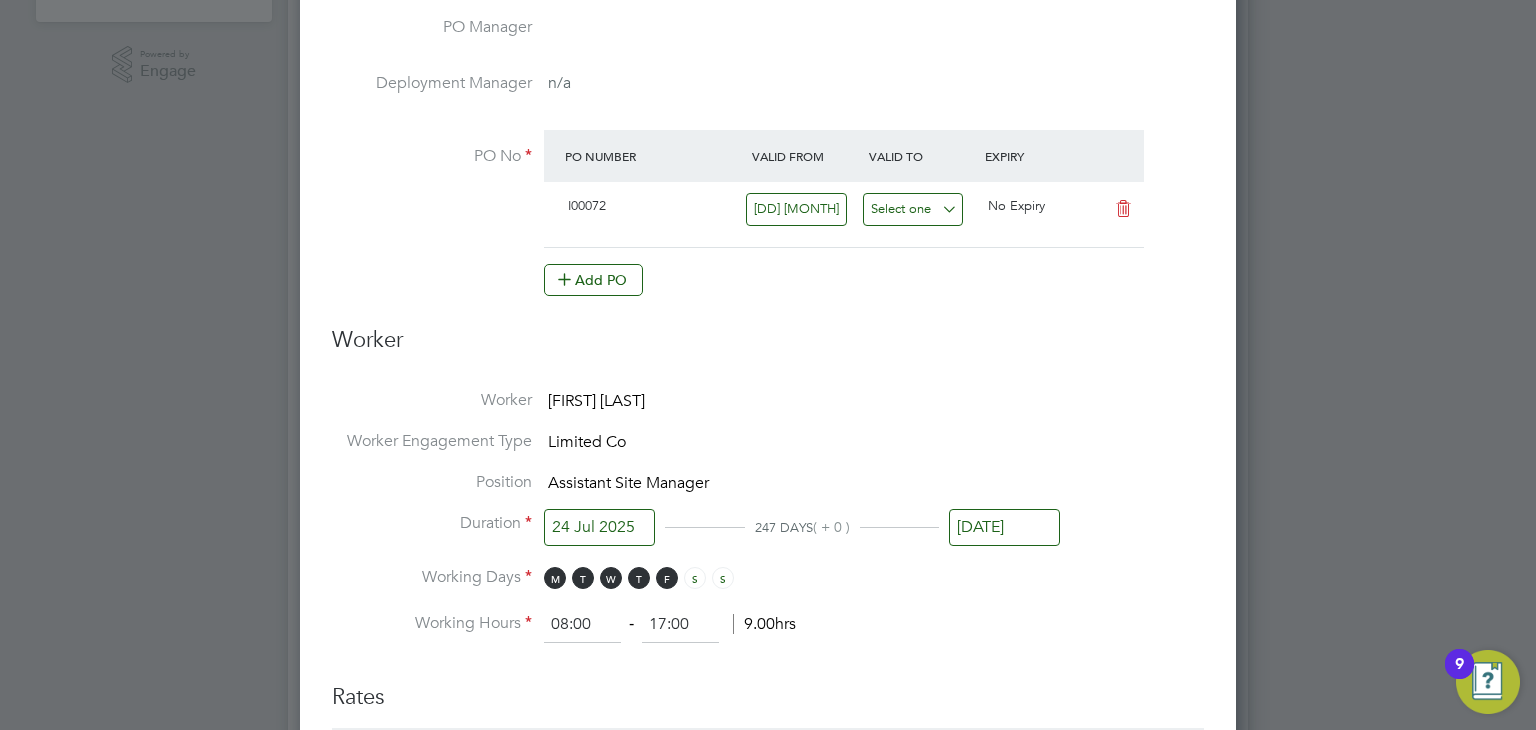 click at bounding box center [913, 209] 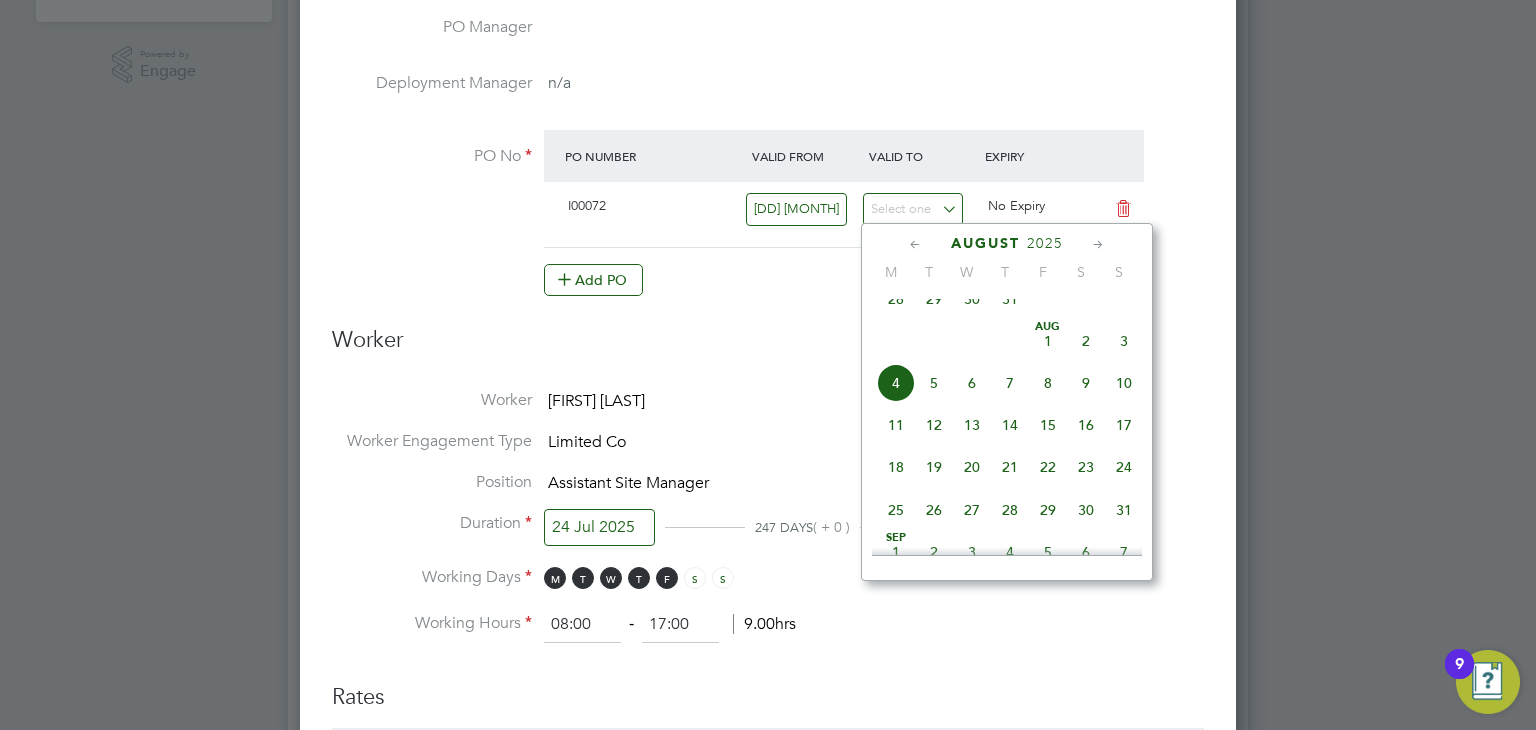 click on "3" 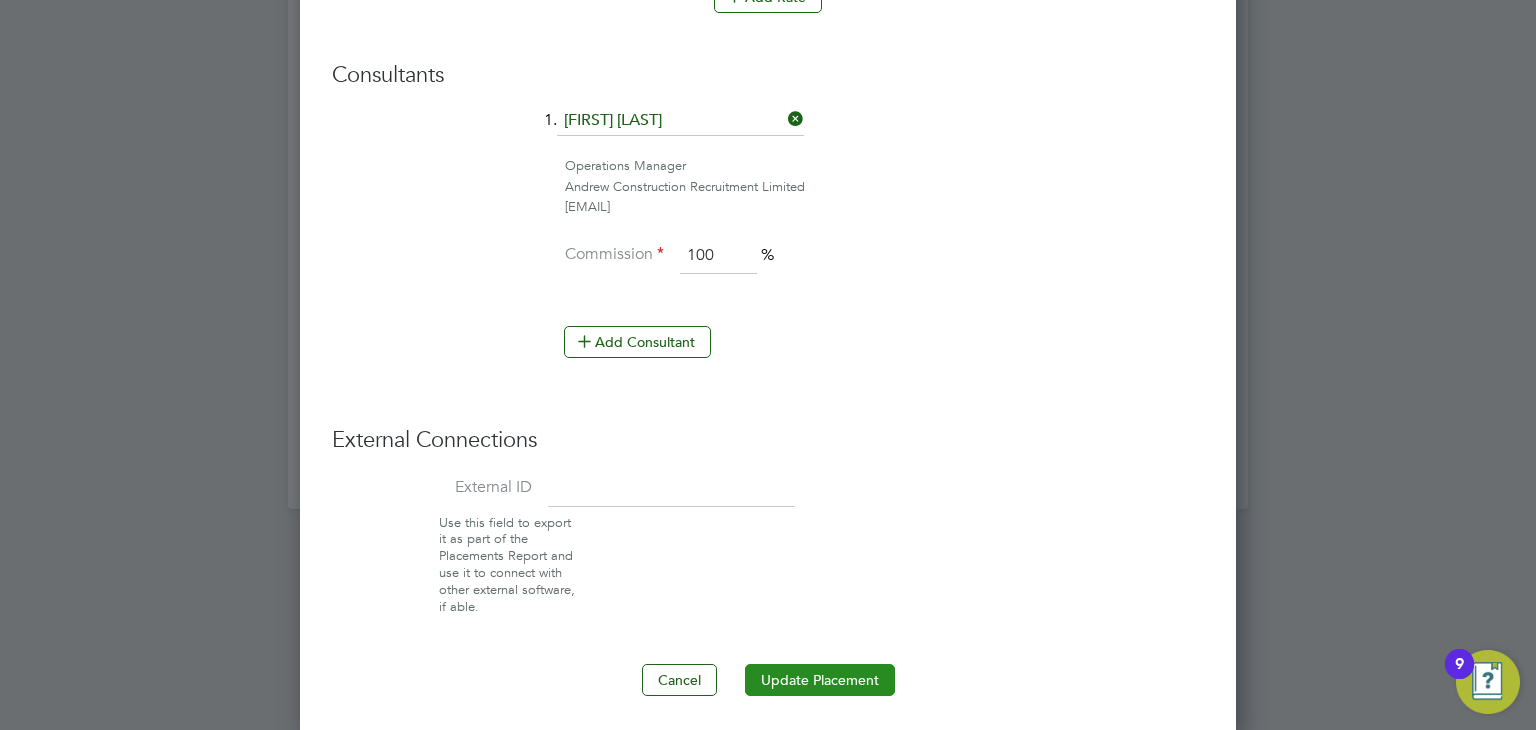click on "Update Placement" at bounding box center (820, 680) 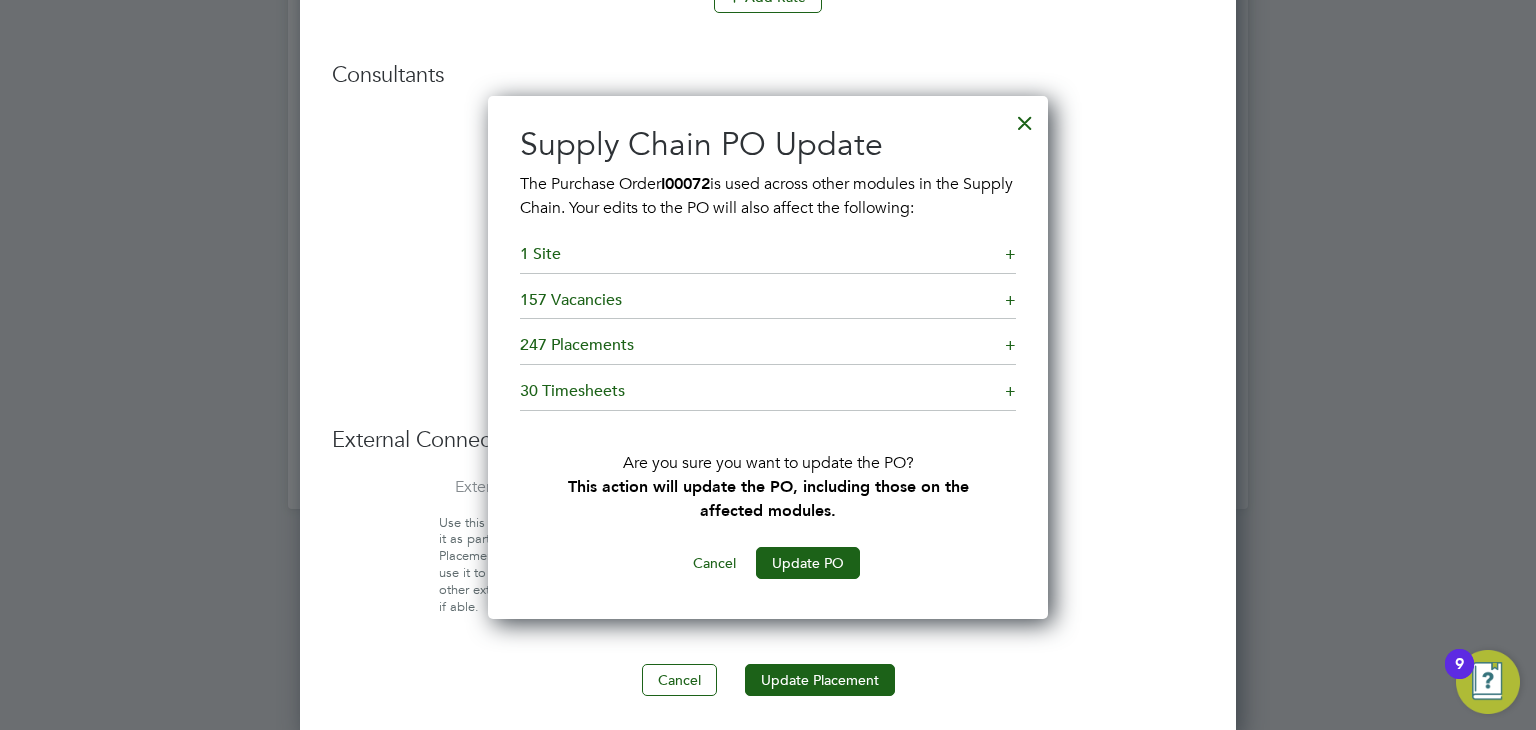 click at bounding box center (1025, 118) 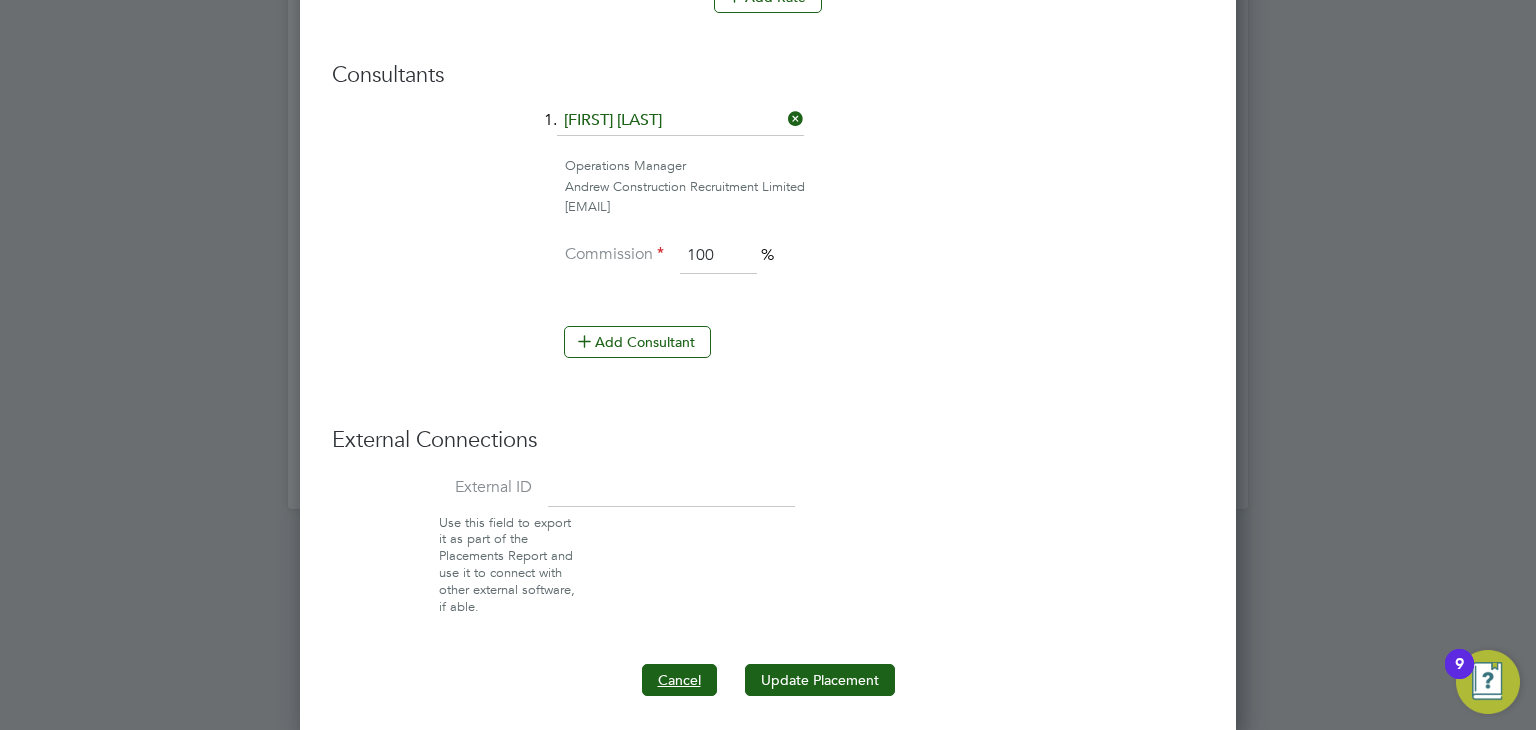 click on "Cancel" at bounding box center (679, 680) 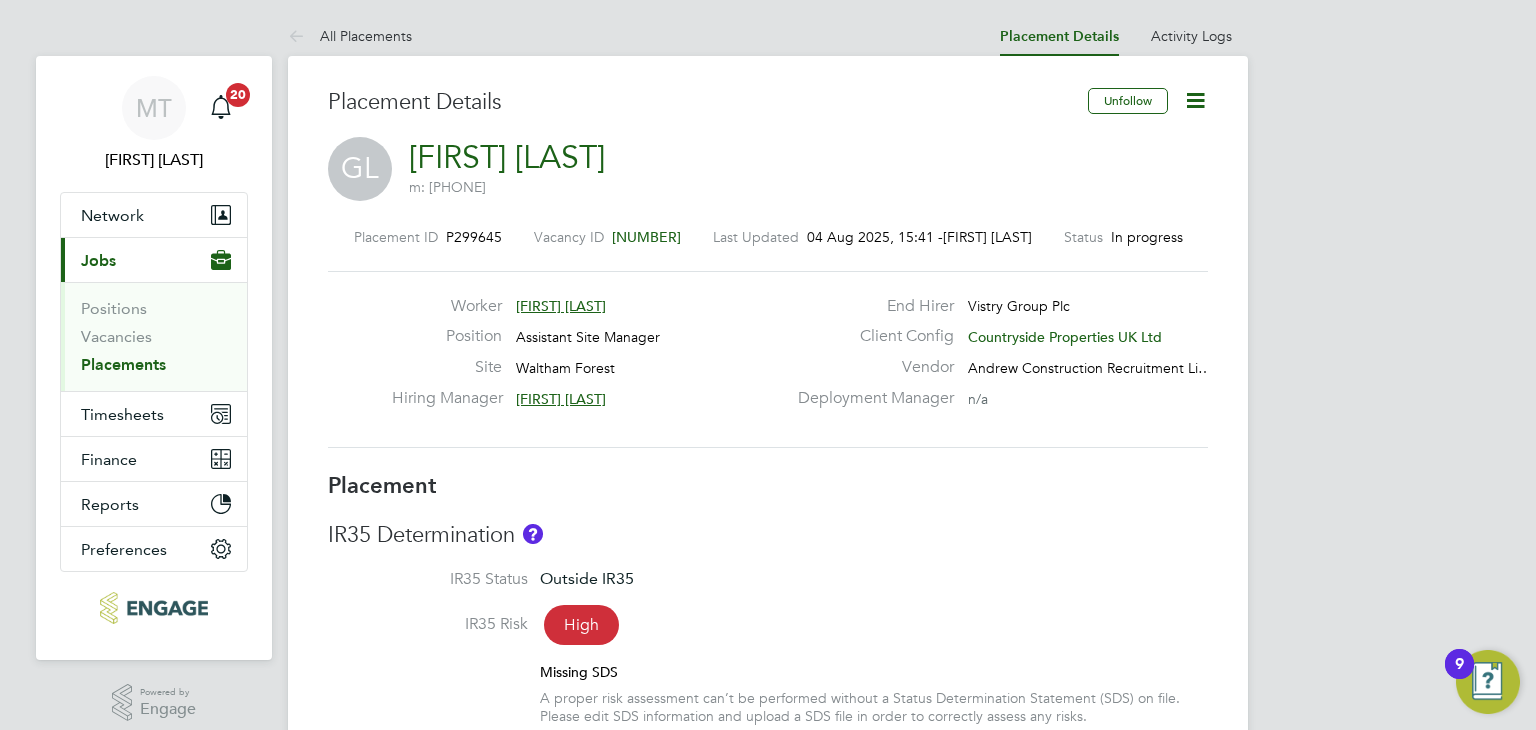 click on "Placements" at bounding box center [123, 364] 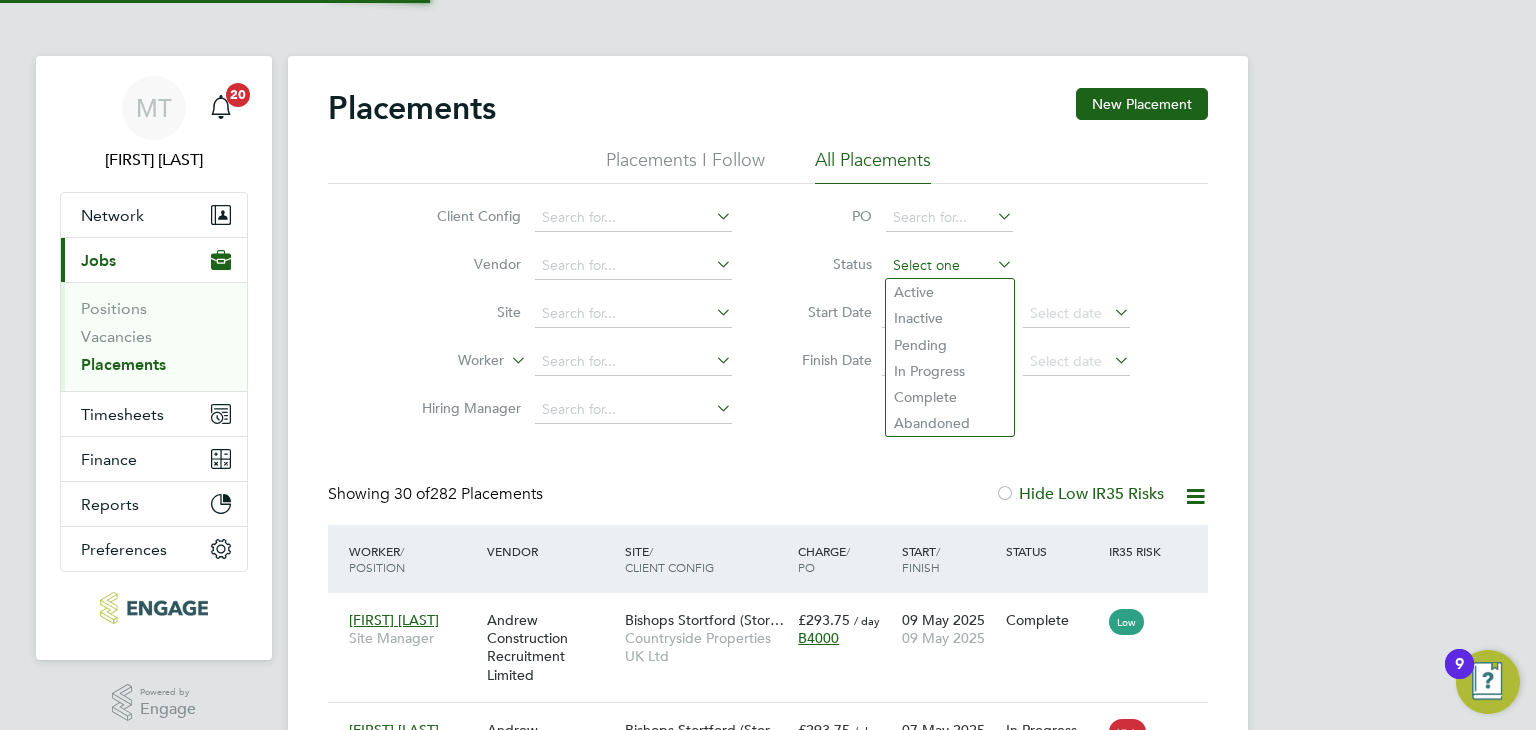 click 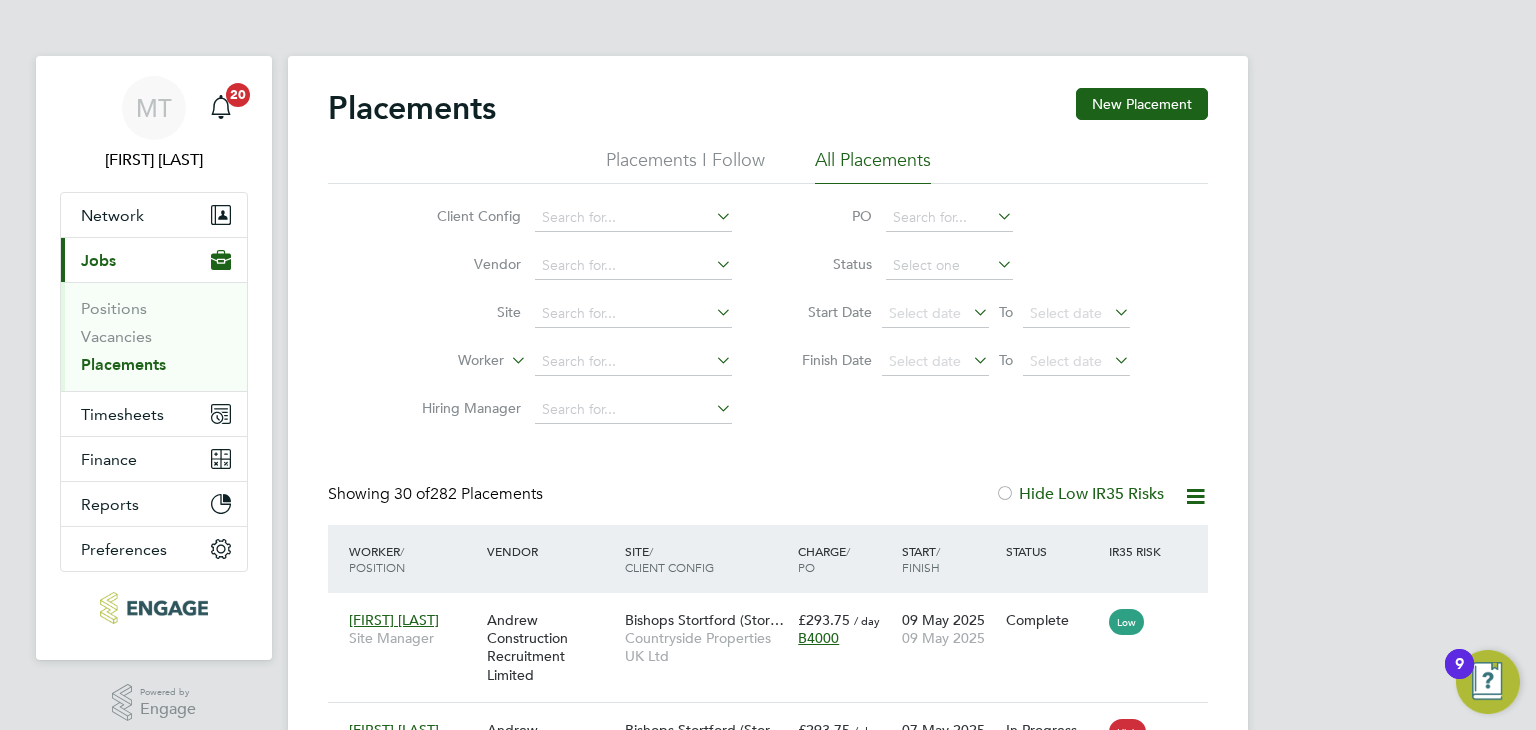 click on "Active" 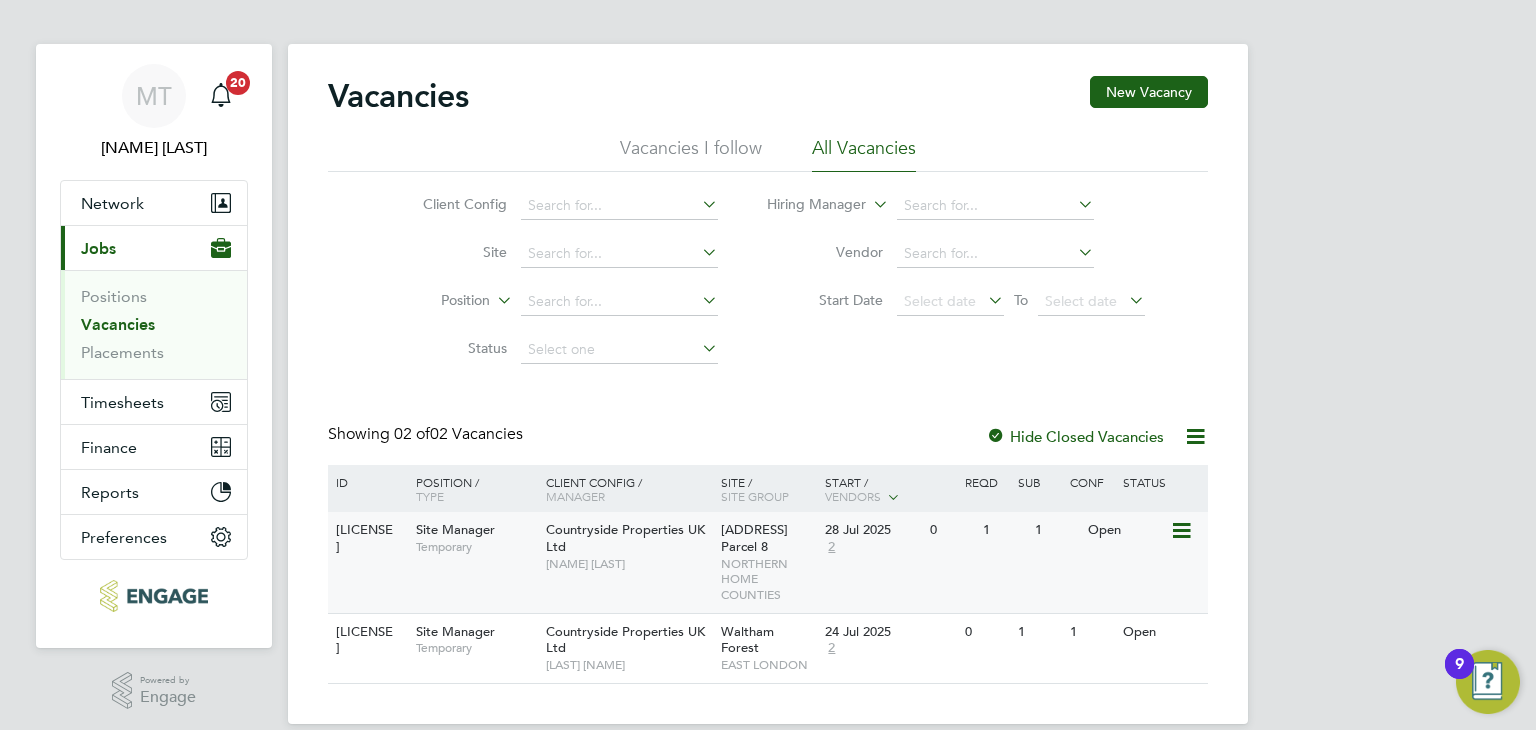 scroll, scrollTop: 0, scrollLeft: 0, axis: both 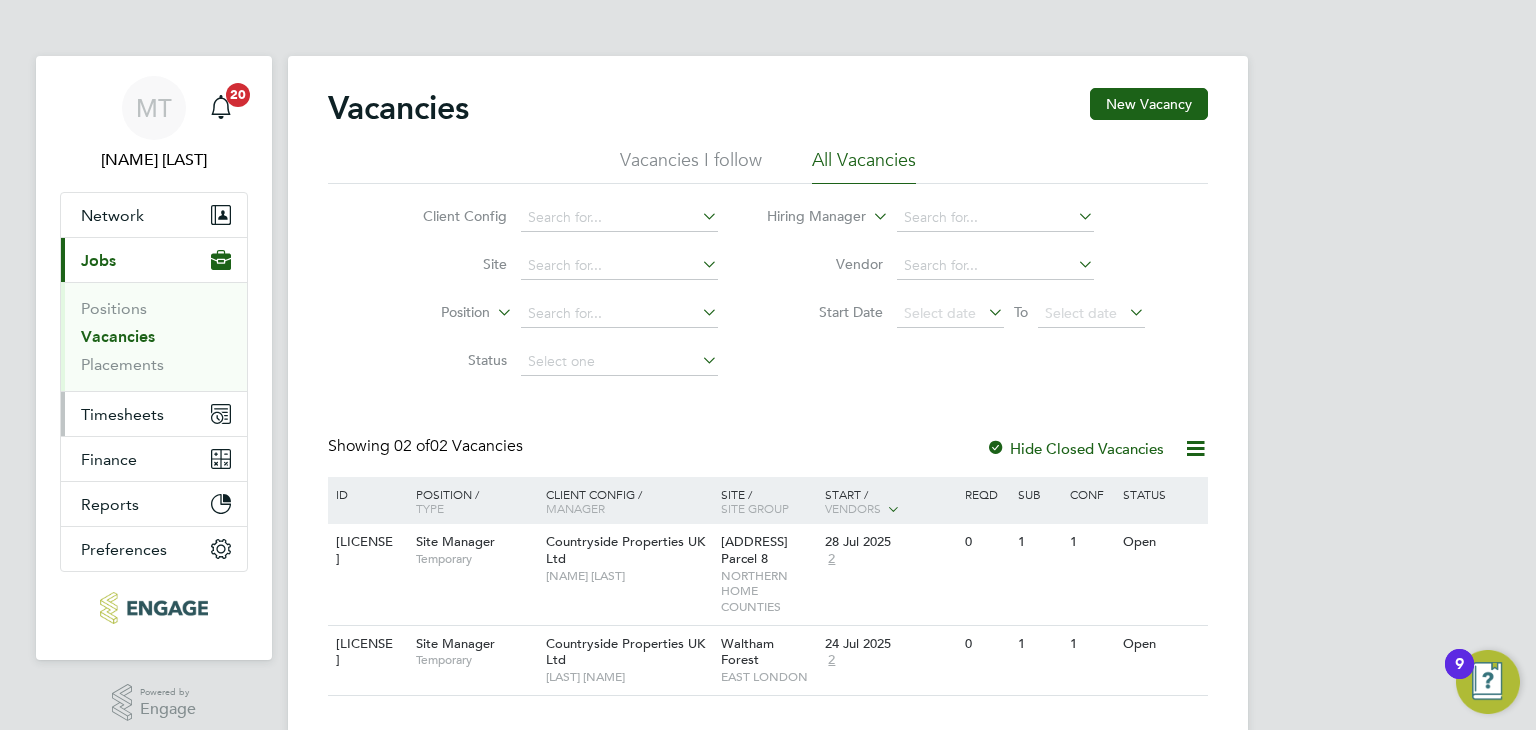 click on "Timesheets" at bounding box center (122, 414) 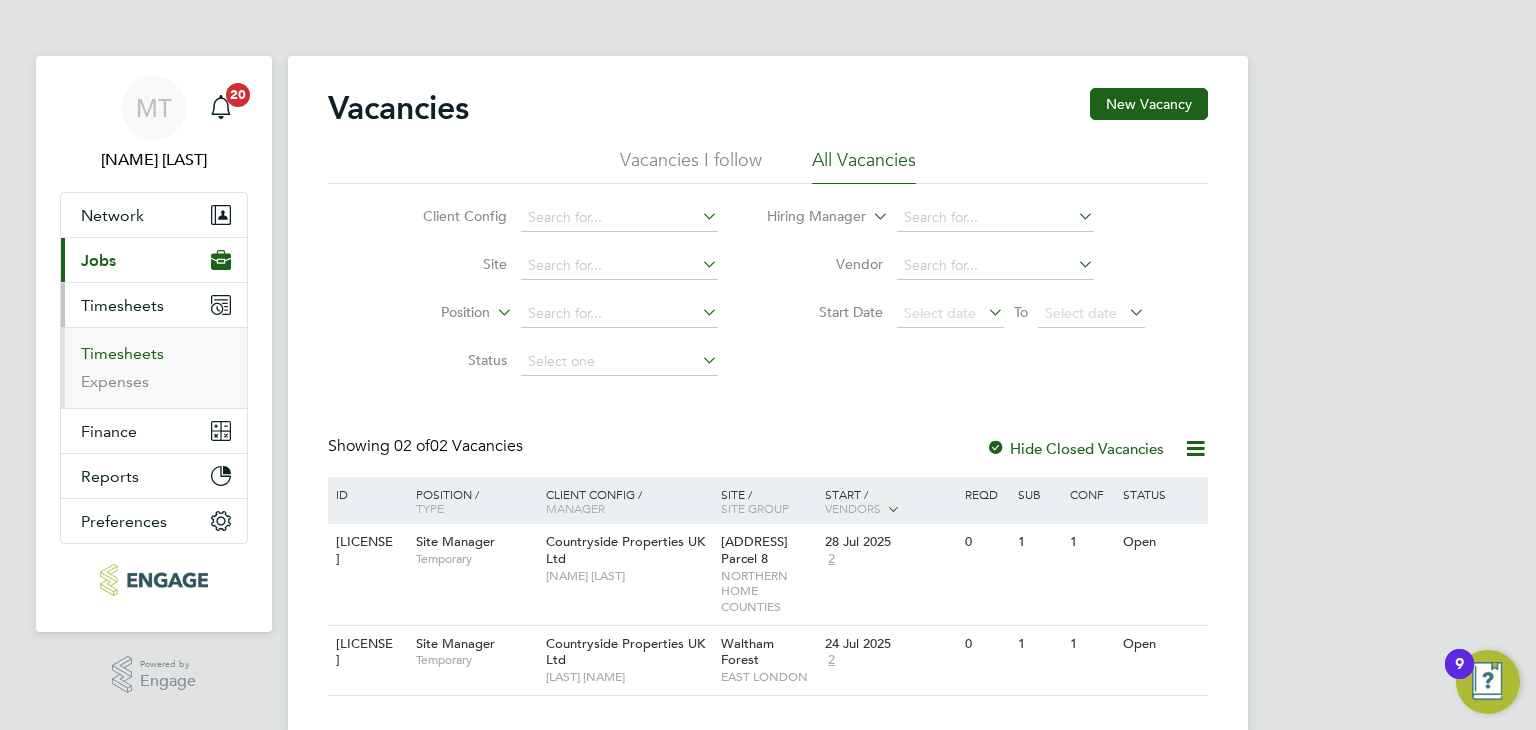 click on "Timesheets" at bounding box center (122, 353) 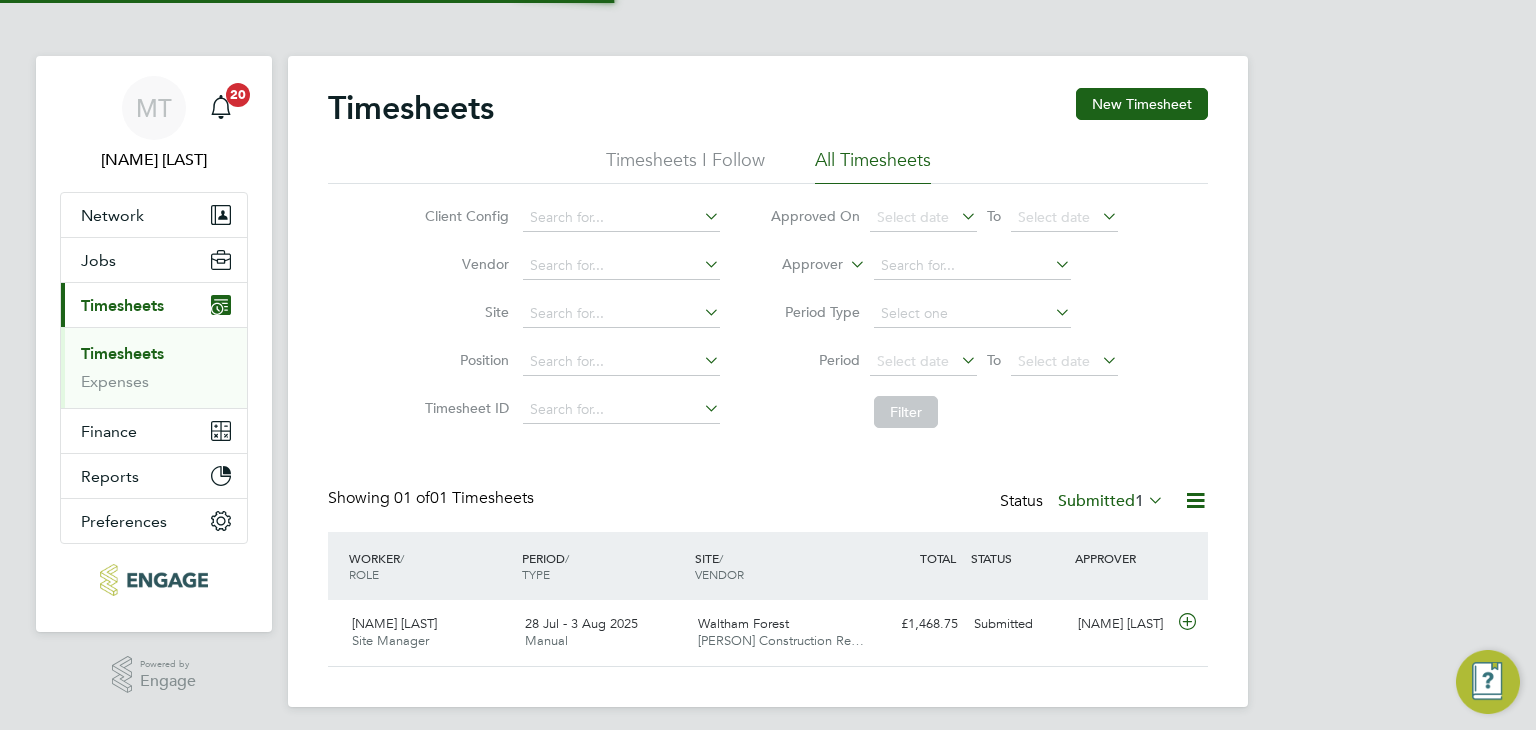 scroll, scrollTop: 9, scrollLeft: 10, axis: both 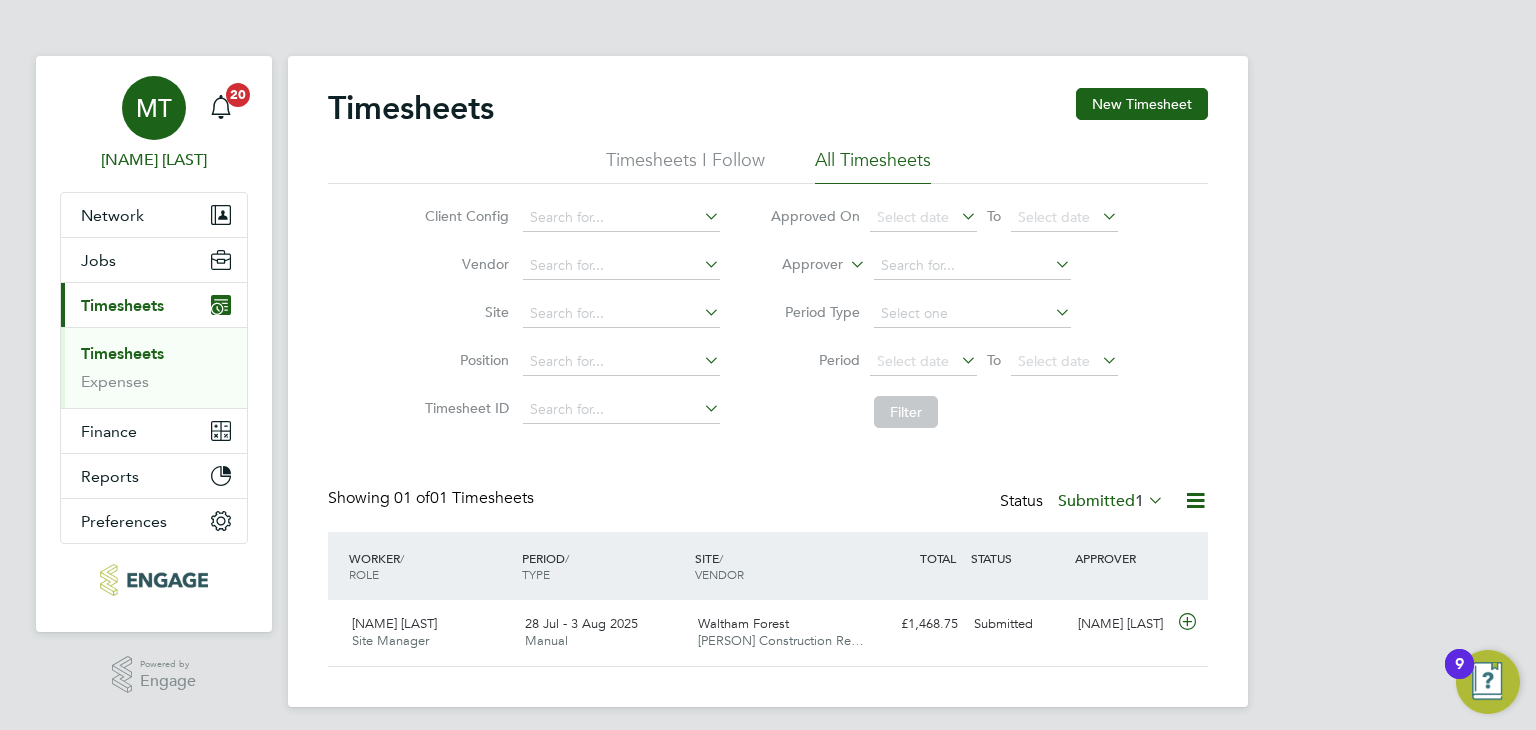 click on "MT" at bounding box center (154, 108) 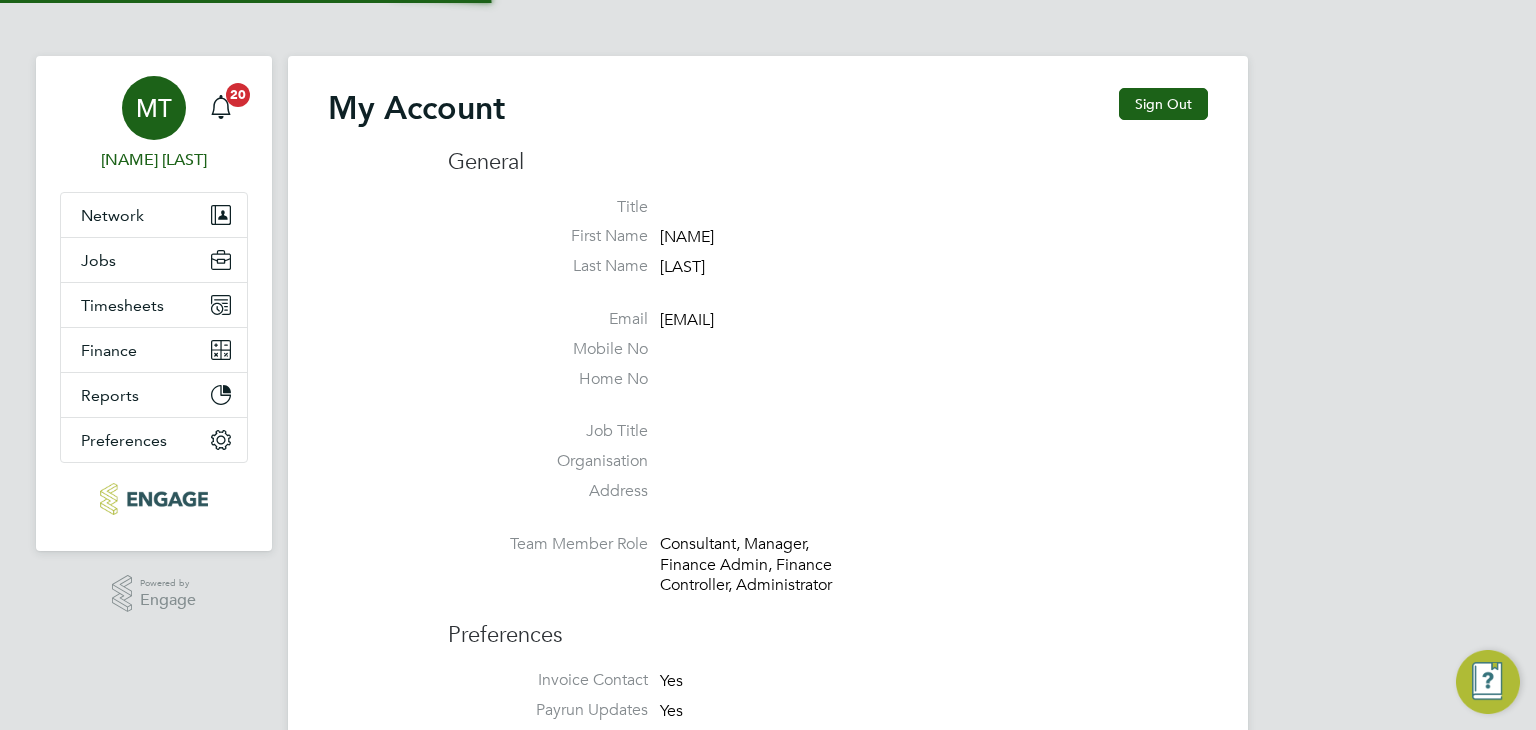 type on "[EMAIL]" 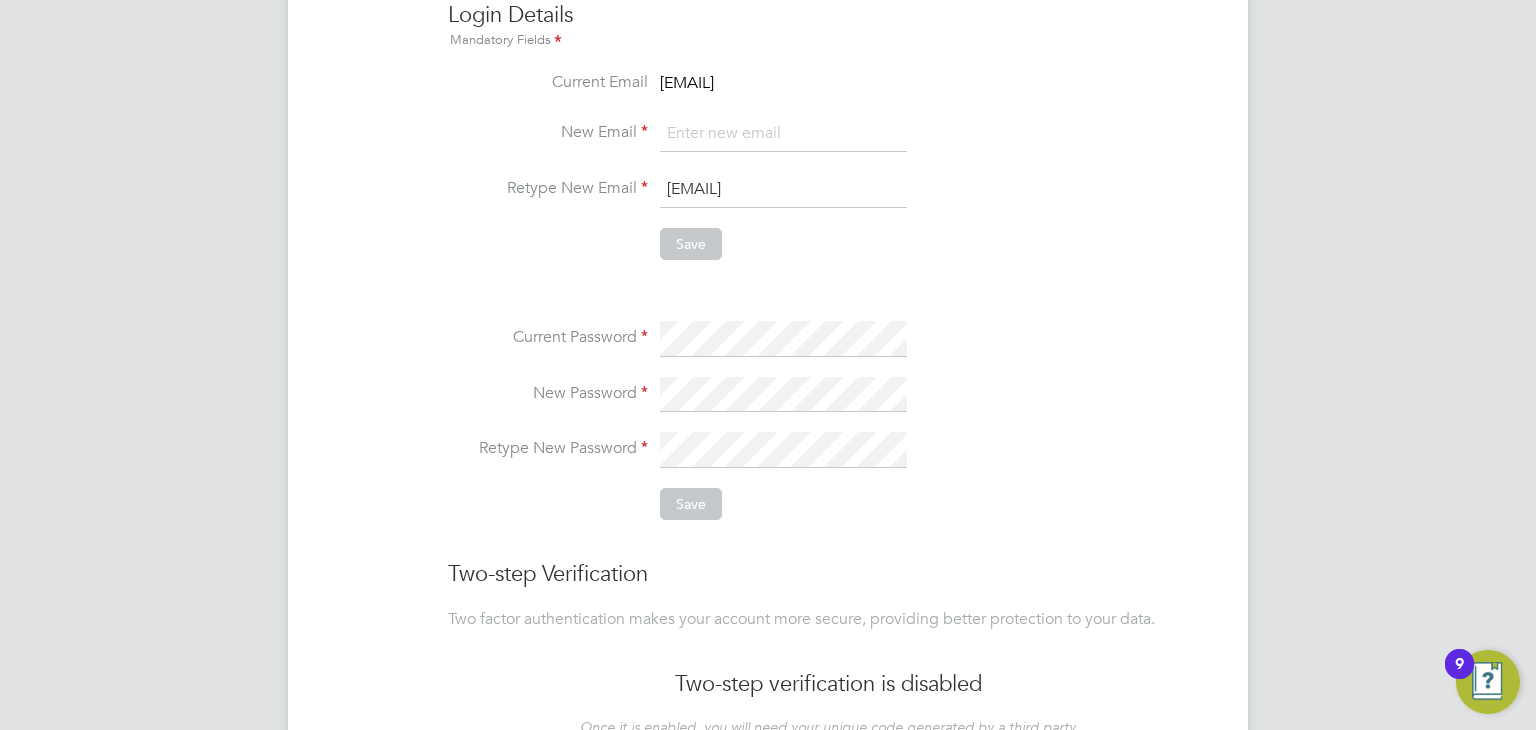 scroll, scrollTop: 1032, scrollLeft: 0, axis: vertical 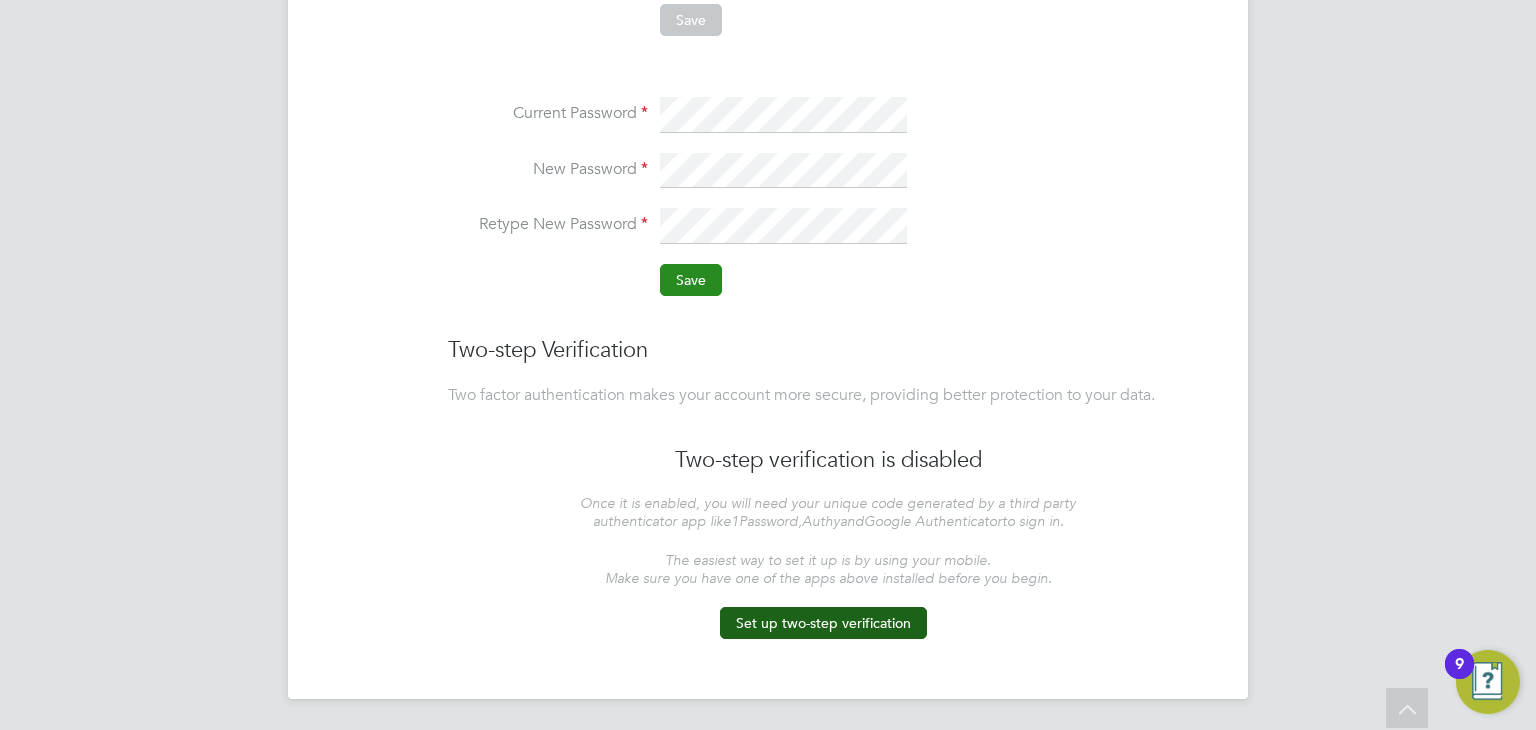 click on "Save" 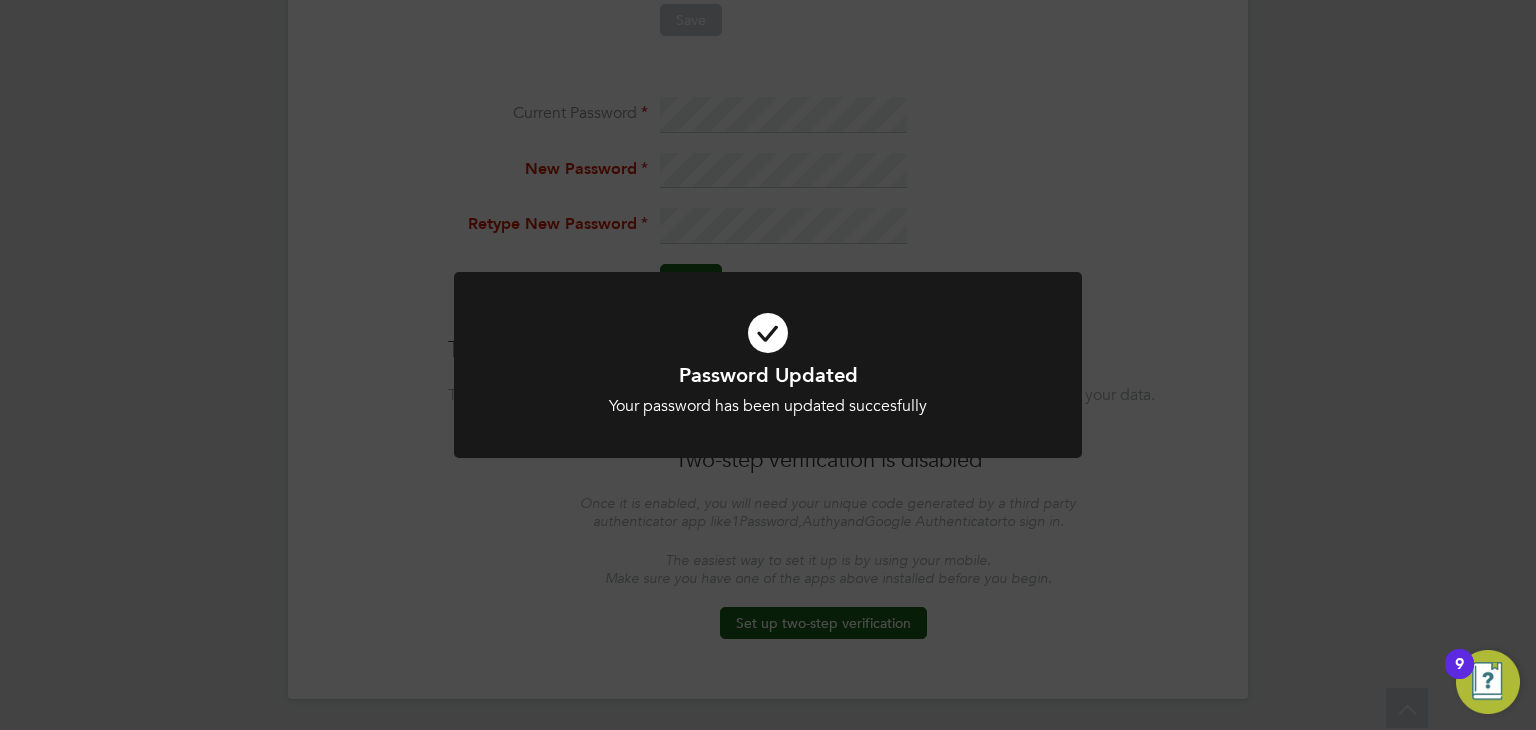 click on "Password Updated Your password has been updated succesfully Cancel Okay" 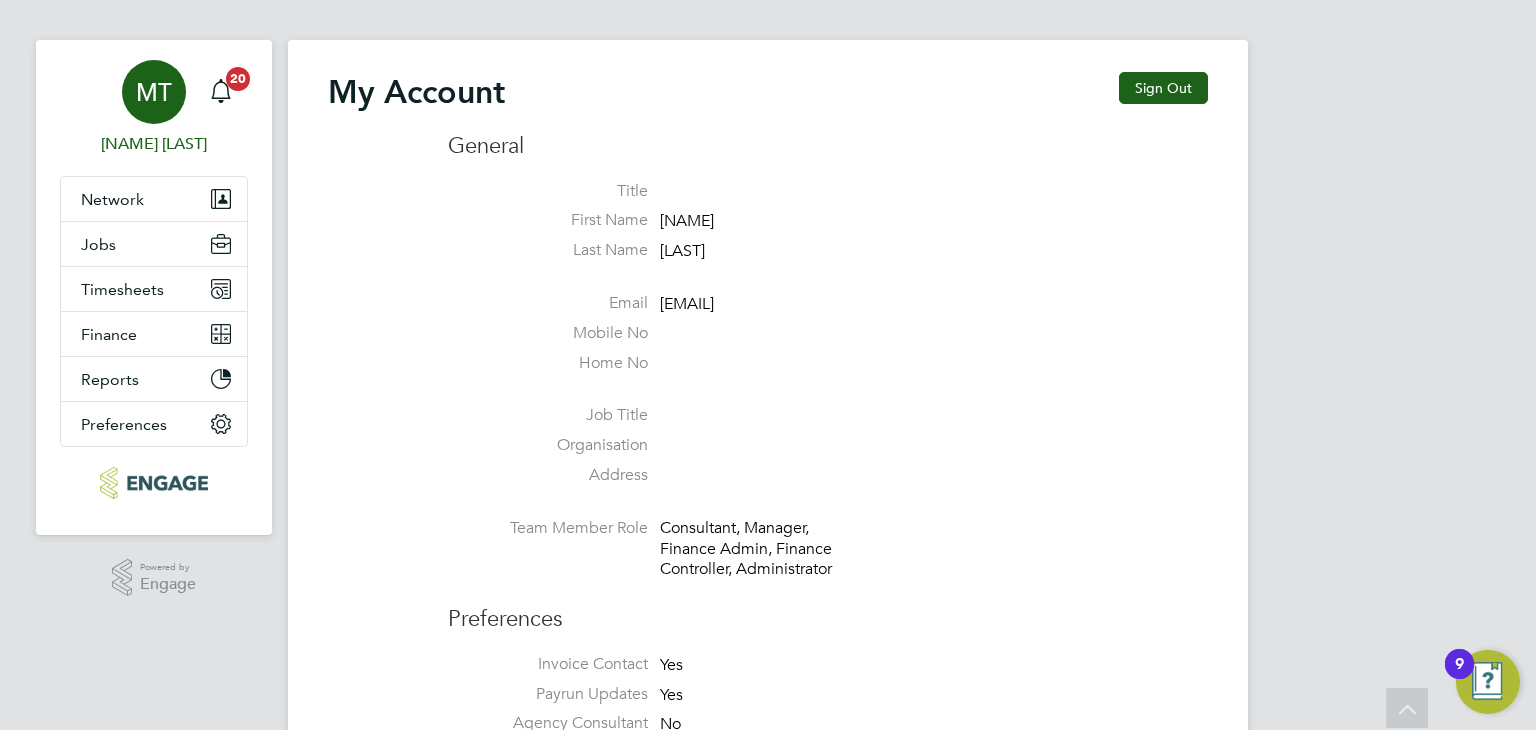 scroll, scrollTop: 0, scrollLeft: 0, axis: both 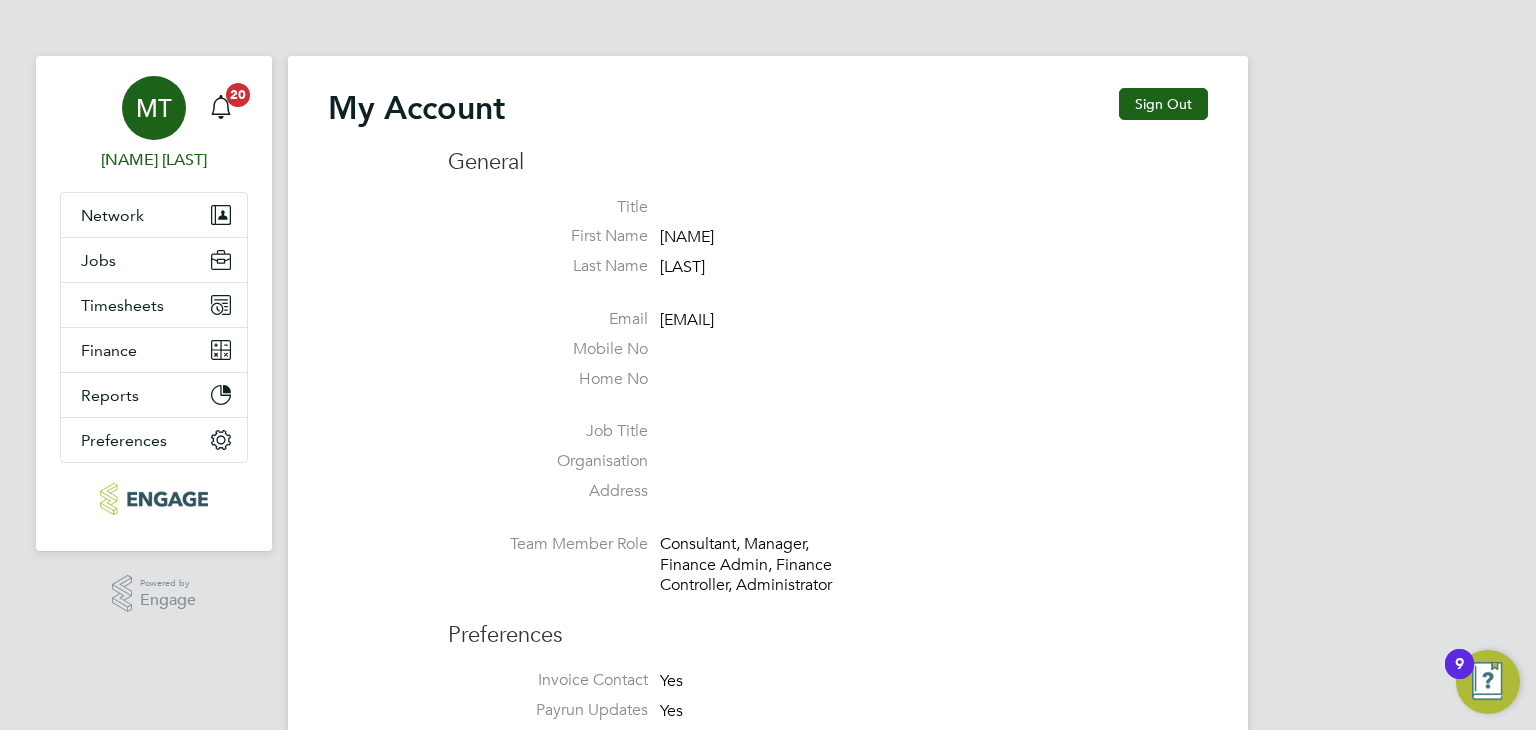 click on "MT" at bounding box center (154, 108) 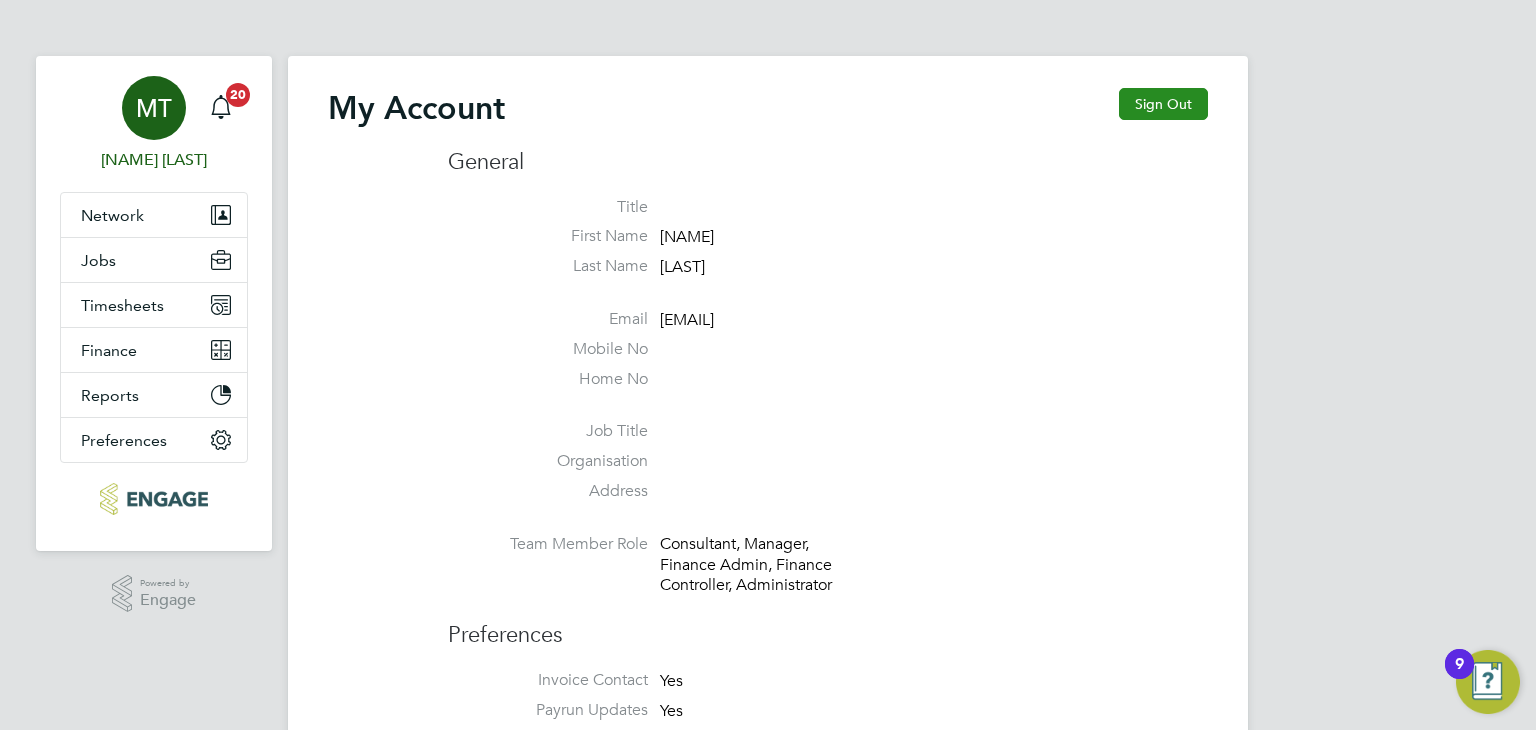 click on "Sign Out" at bounding box center [1163, 104] 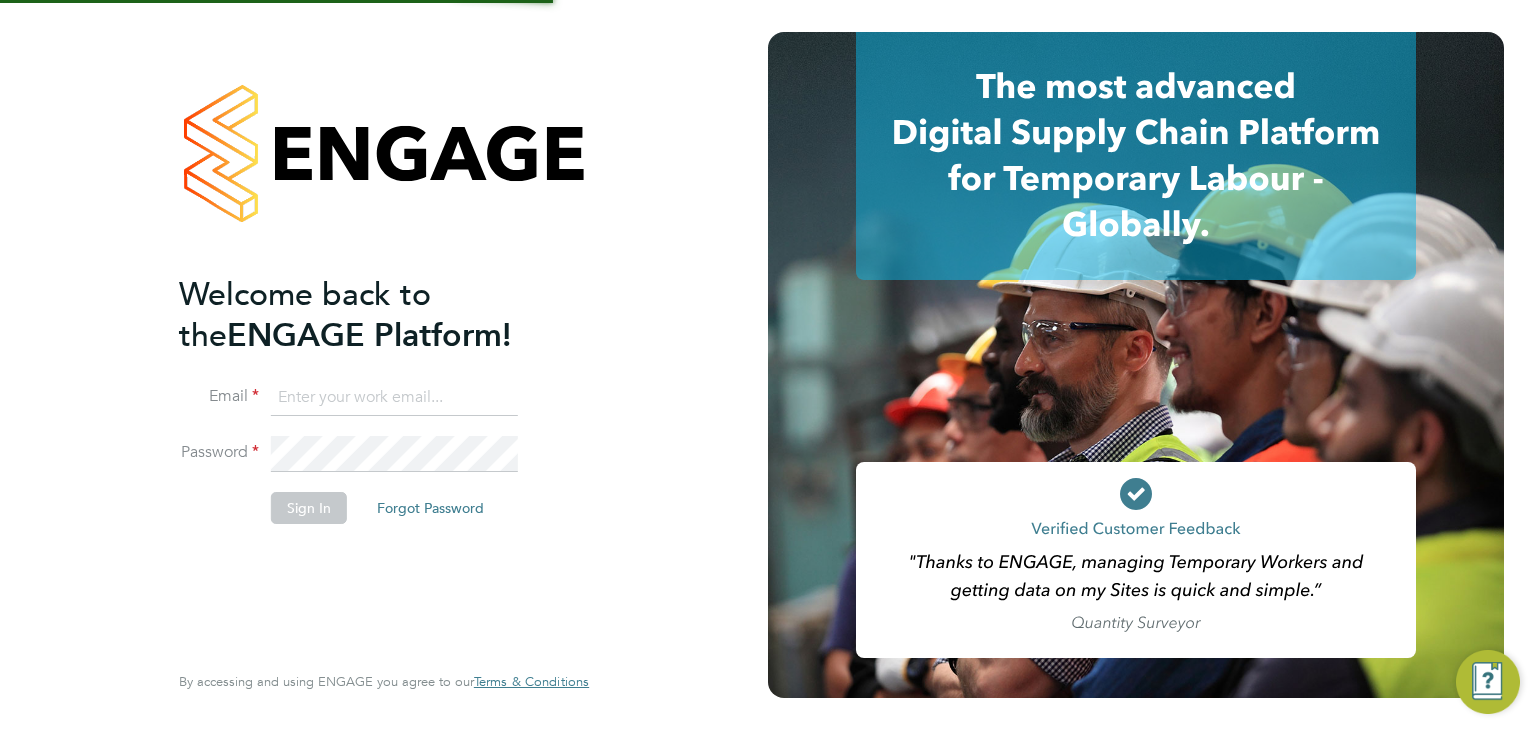 type on "[EMAIL]" 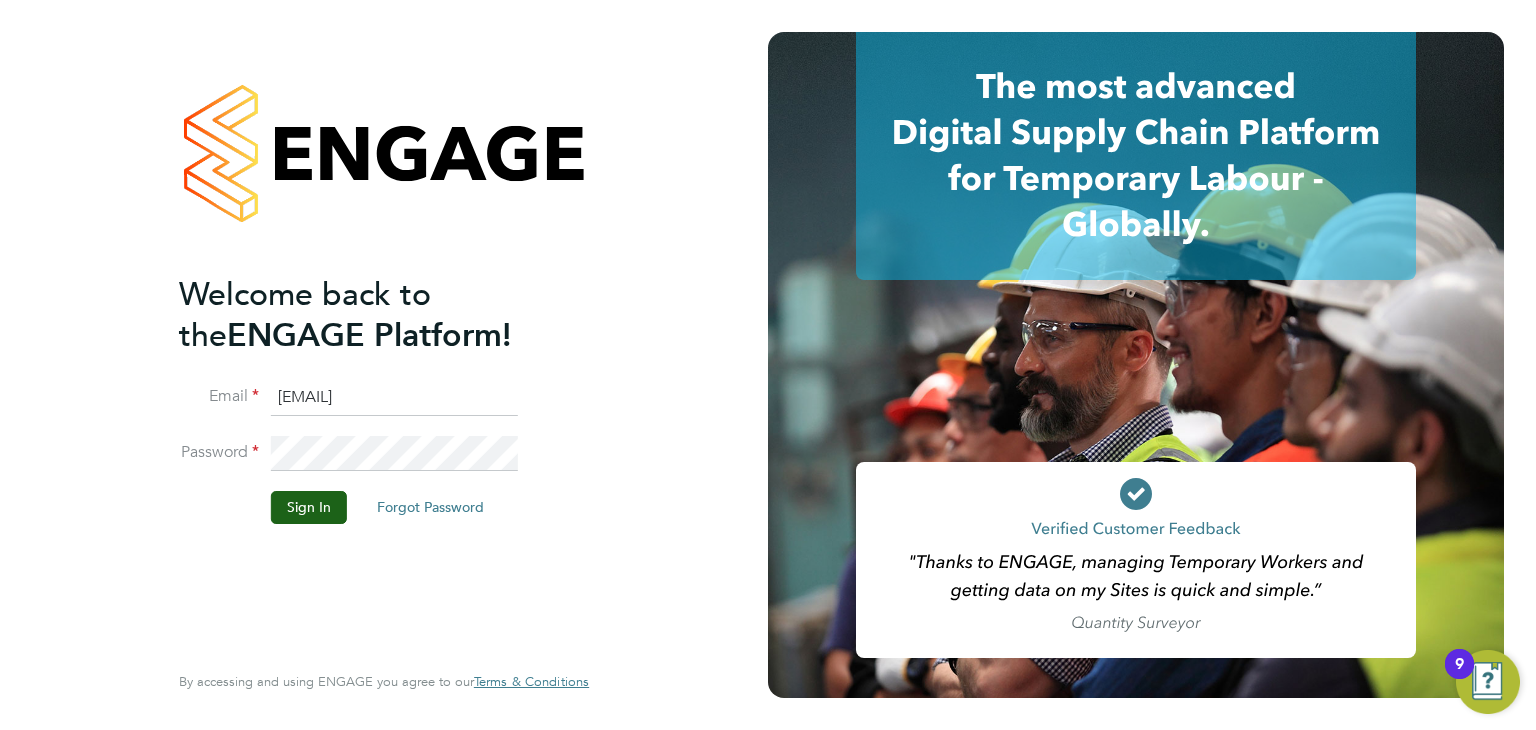 click on "Welcome back to the  ENGAGE Platform! Email martina@acr-ltd.co.uk Password Sign In   Forgot Password   Enter your Code Key Your account has Two Factor Authentication enabled, adding an extra layer of security. Please enter your 6 Digit Code Key to access your account. You created this code using an Authenticator app. Code Key   Verify Account   Cancel Forgot your password? Enter the email you used to register with ENGAGE, and we'll send you instructions on how to reset your password. If you don't receive an email within a few minutes, please check your spam folder or try again. Email Send Reset Link   Cancel Thank you! If you have an account with us, we'll send you an email shortly containing password reset instructions. Back to Sign In  By accessing and using ENGAGE you agree to our   Terms & Conditions  Password Updated Your password has been updated succesfully Cancel Okay Unable to sign in Sorry, we are having problems connecting to our services. Unable to Verify Account Password not retrieved" 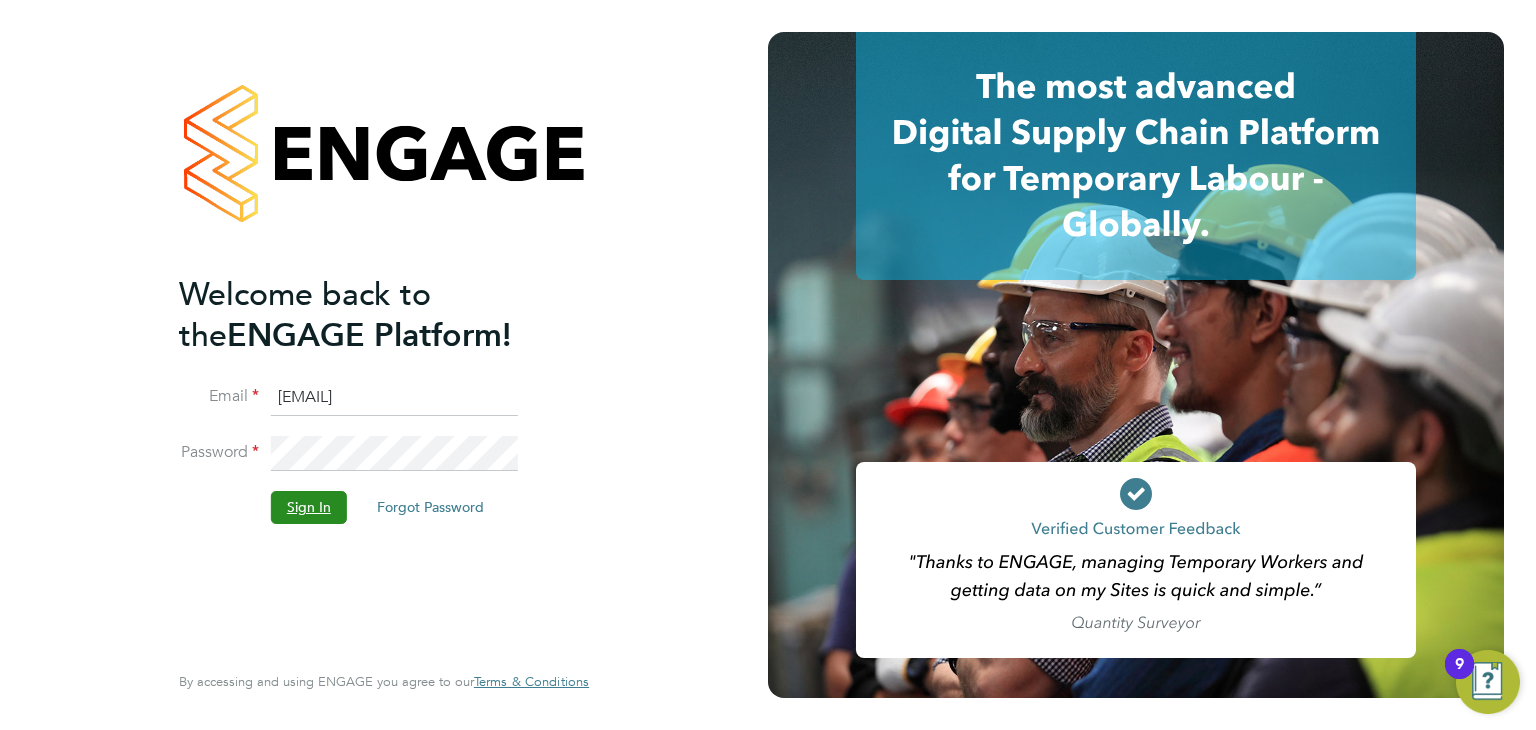 click on "Sign In" 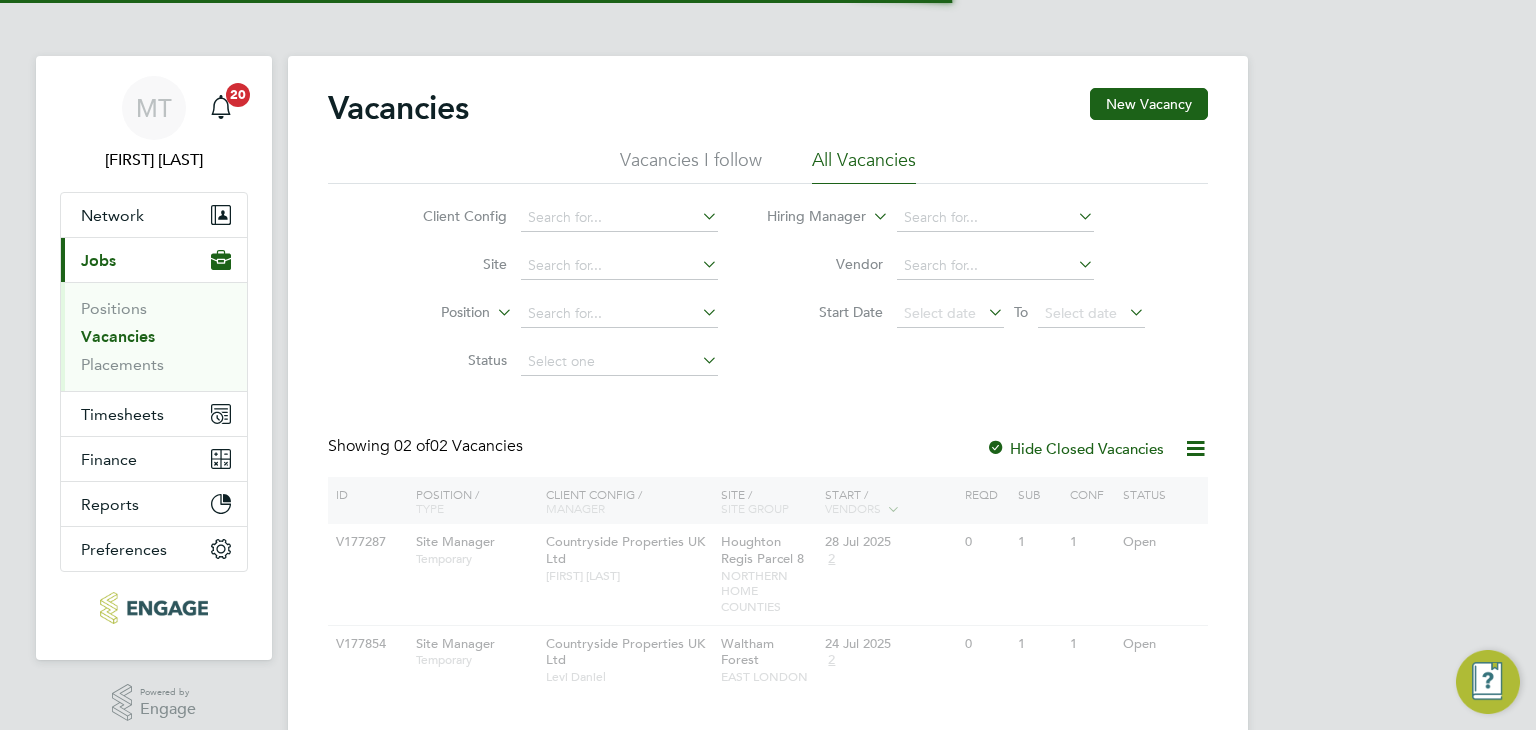 scroll, scrollTop: 0, scrollLeft: 0, axis: both 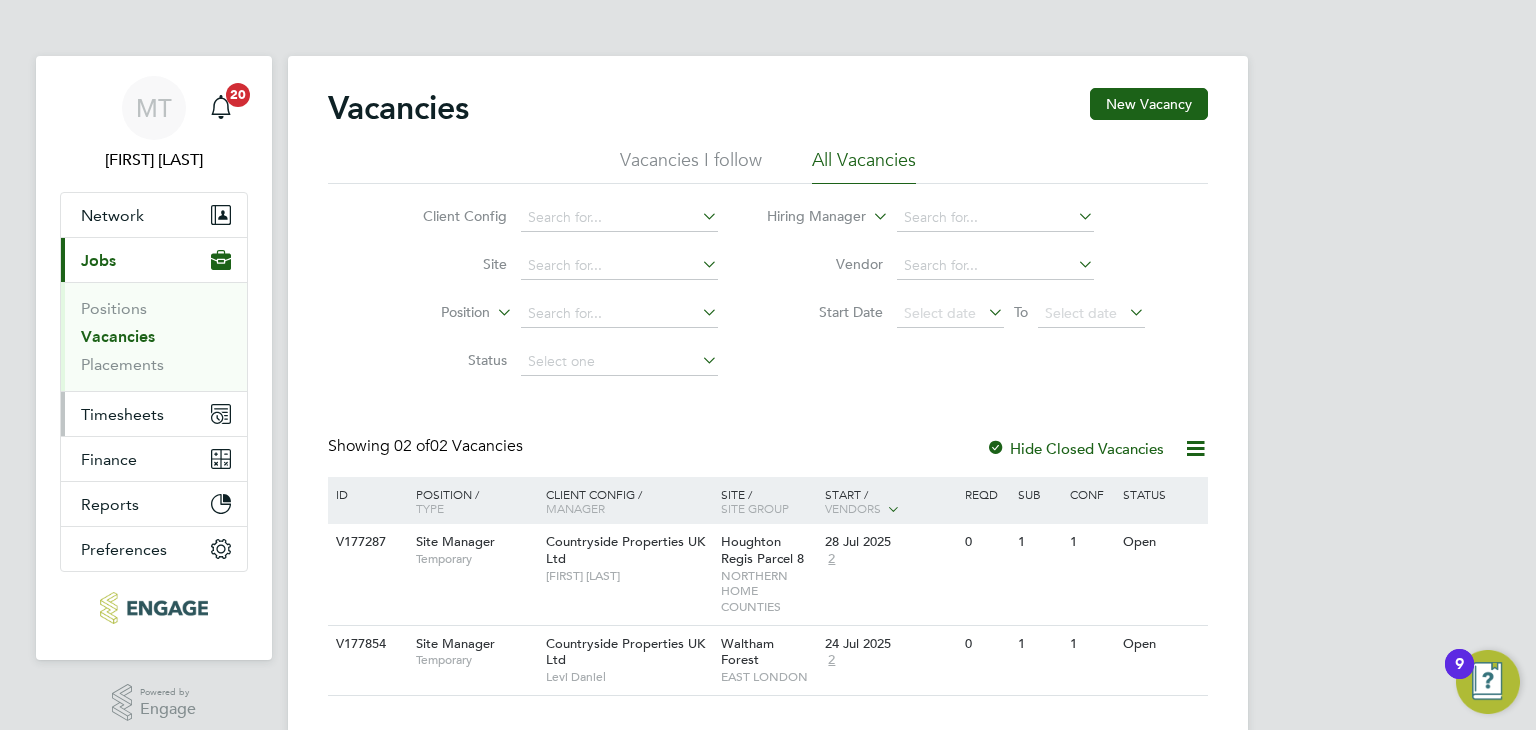 click on "Timesheets" at bounding box center [122, 414] 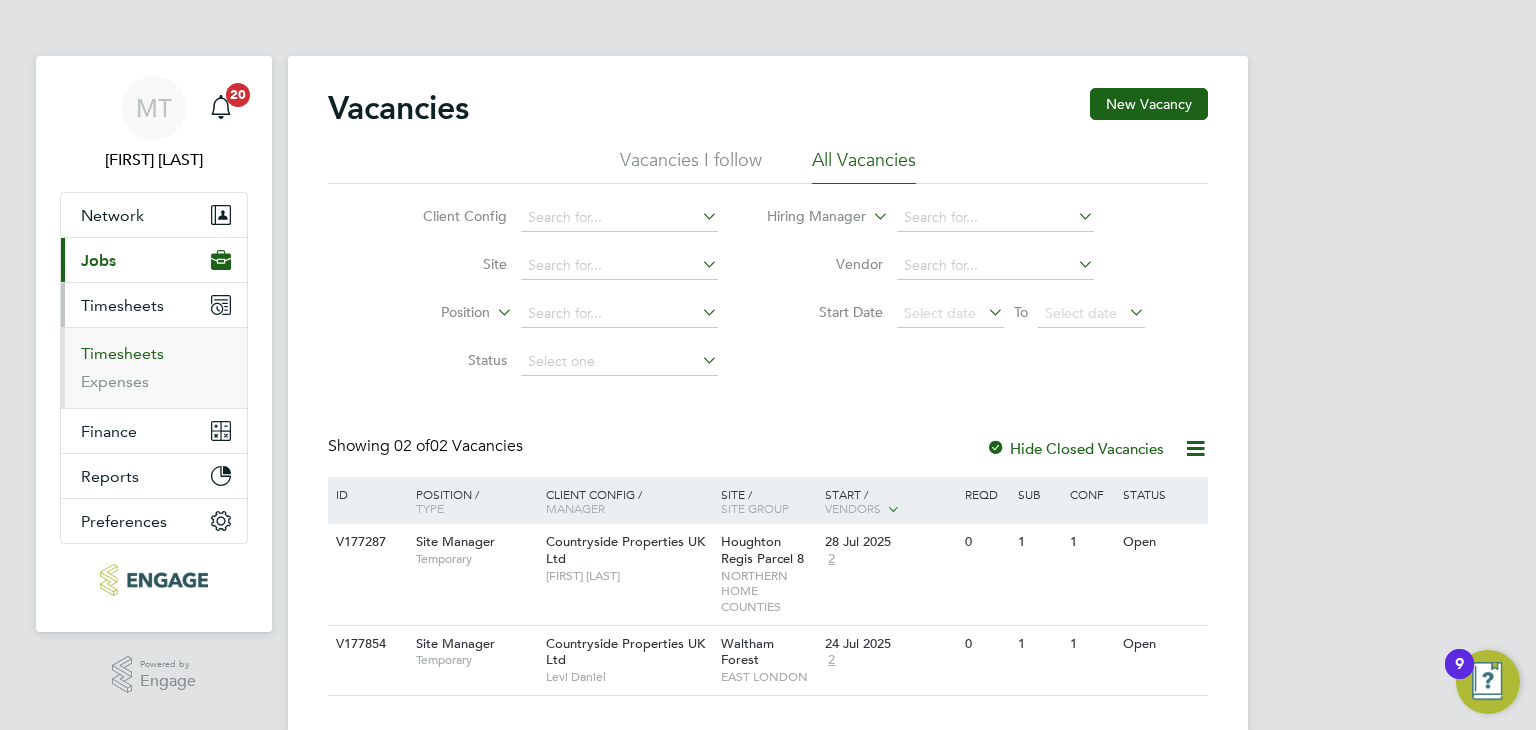 click on "Timesheets" at bounding box center [122, 353] 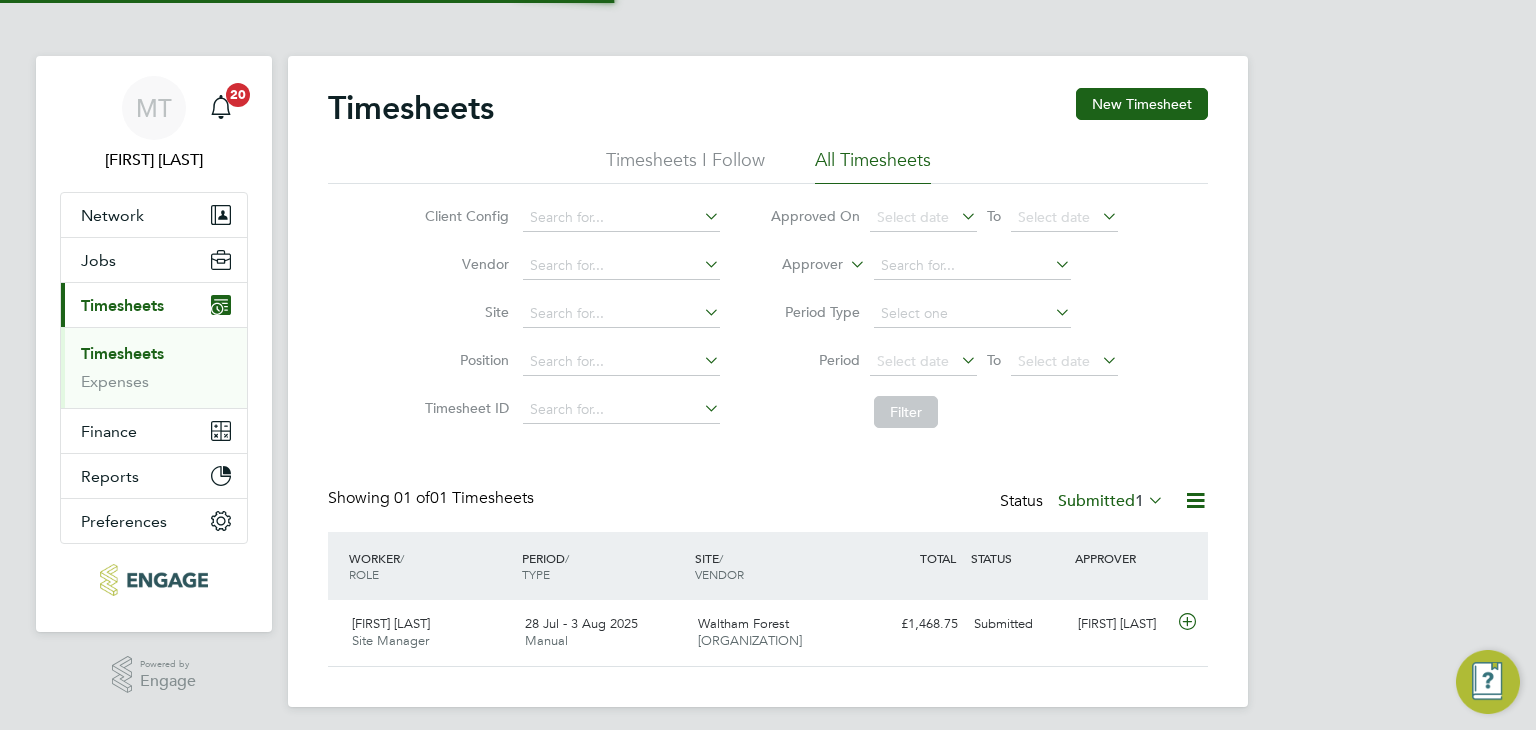 scroll, scrollTop: 9, scrollLeft: 10, axis: both 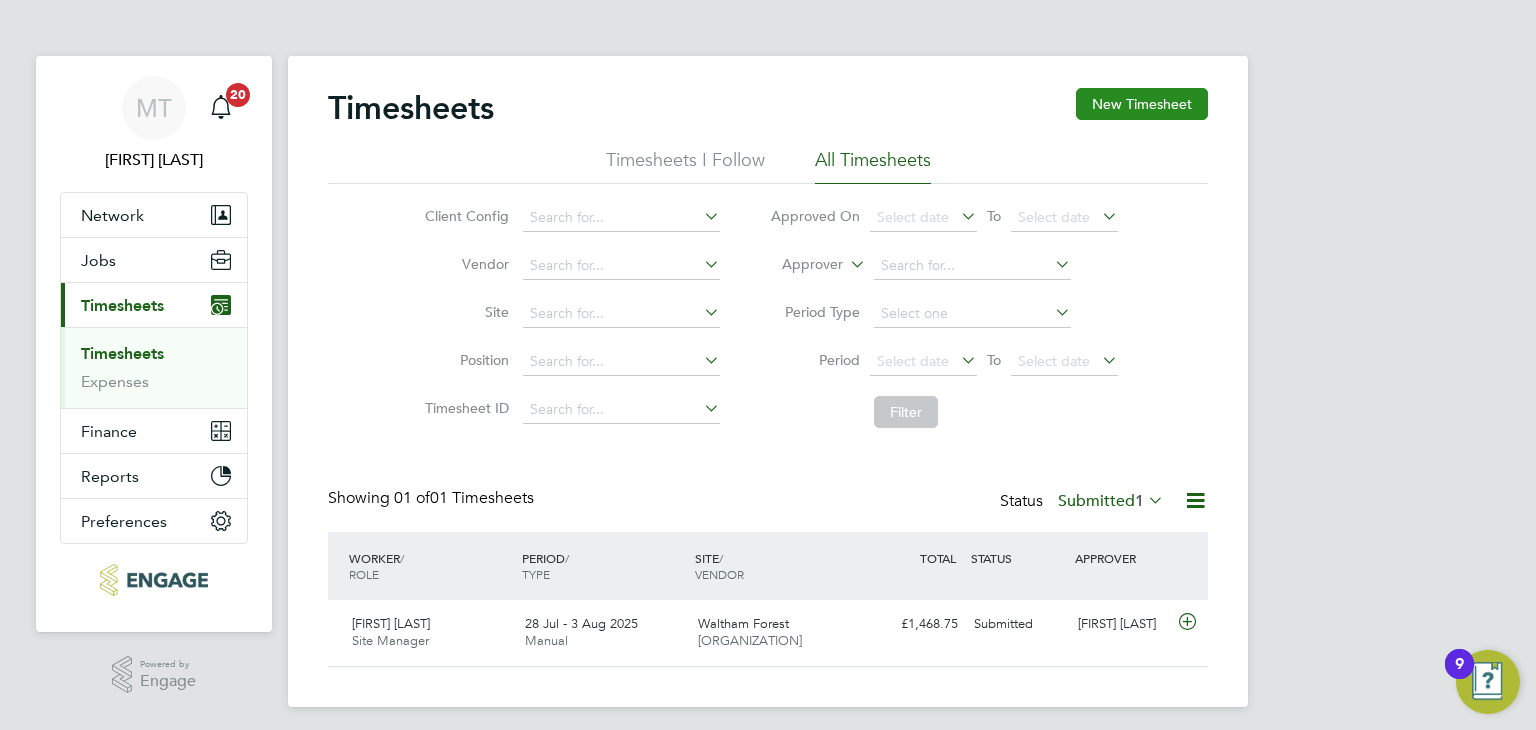 click on "New Timesheet" 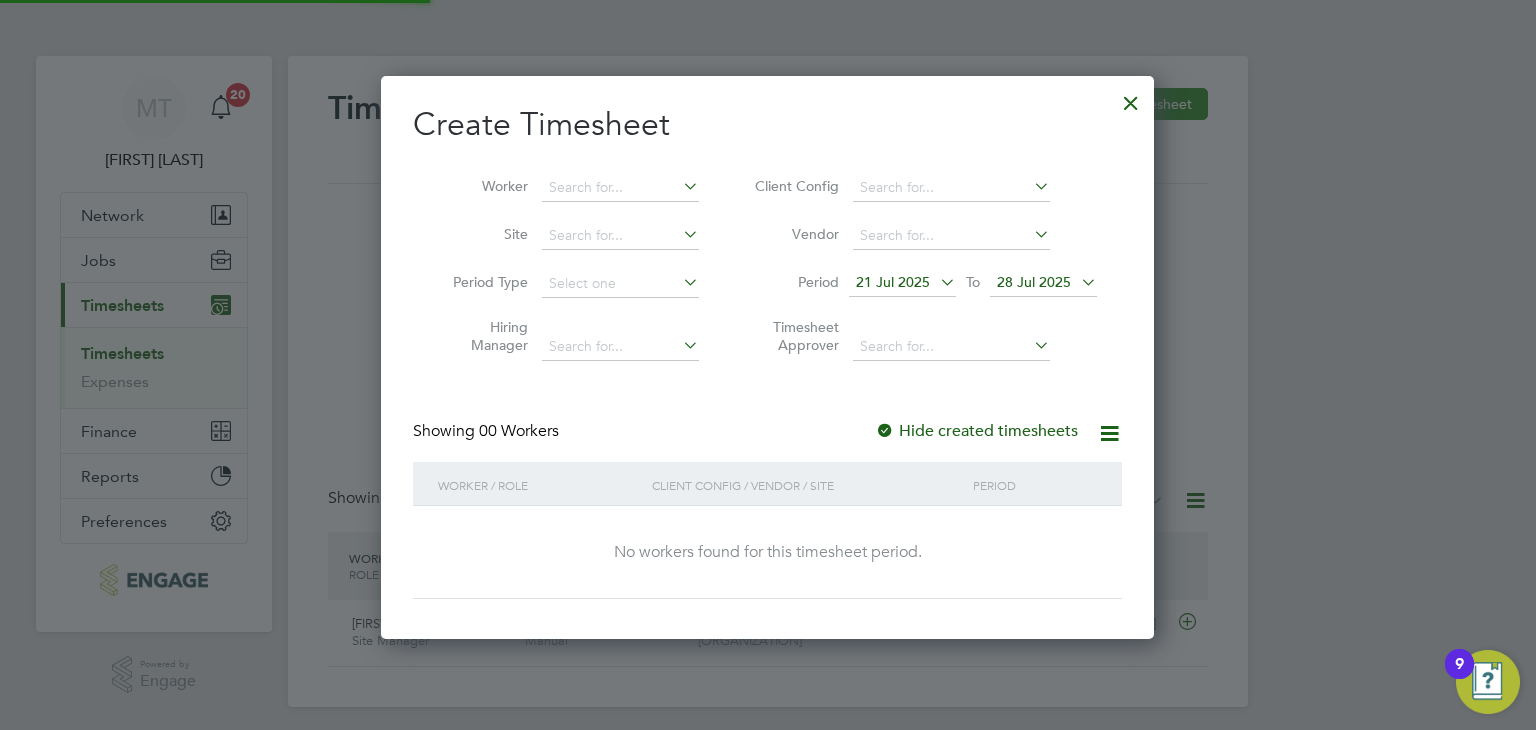 scroll, scrollTop: 10, scrollLeft: 10, axis: both 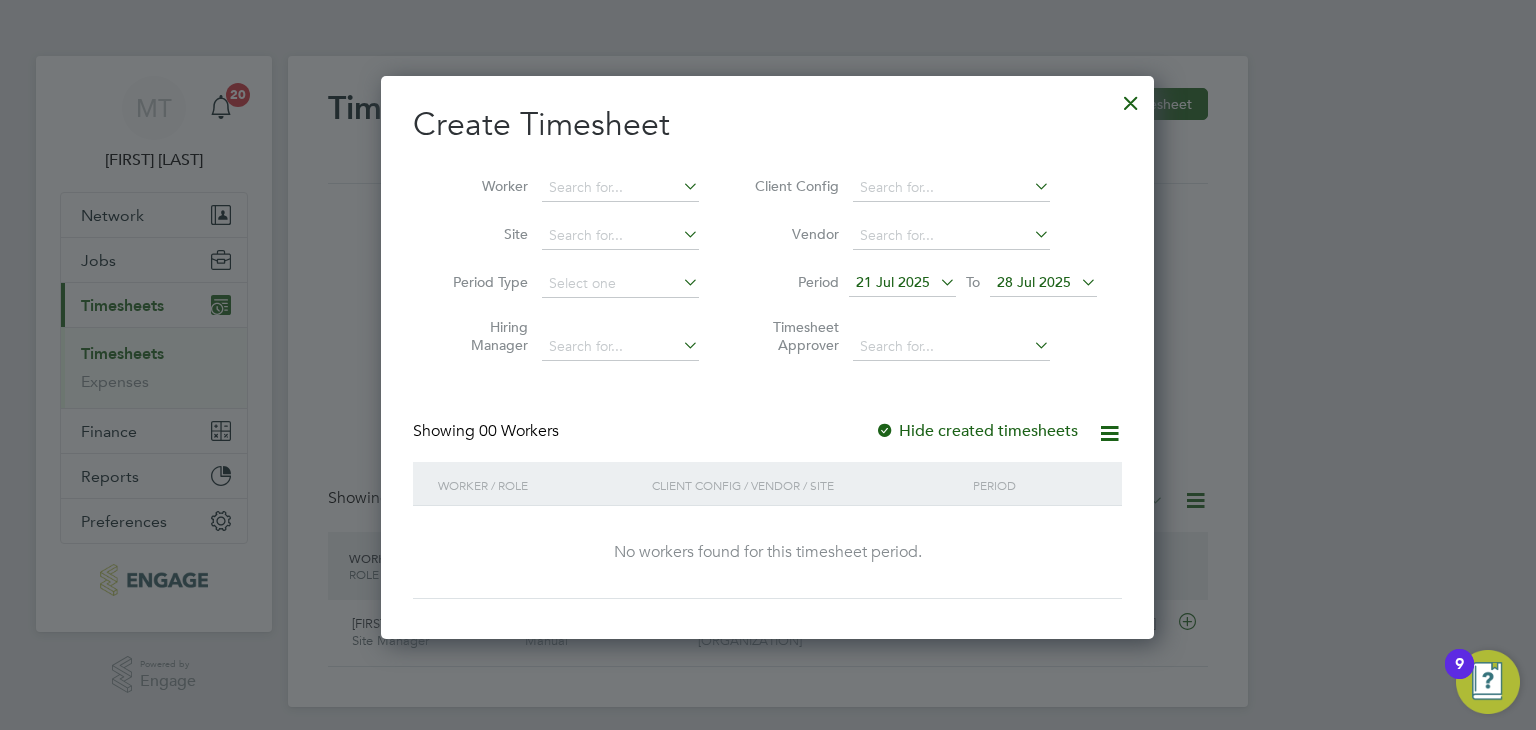 click at bounding box center (1077, 282) 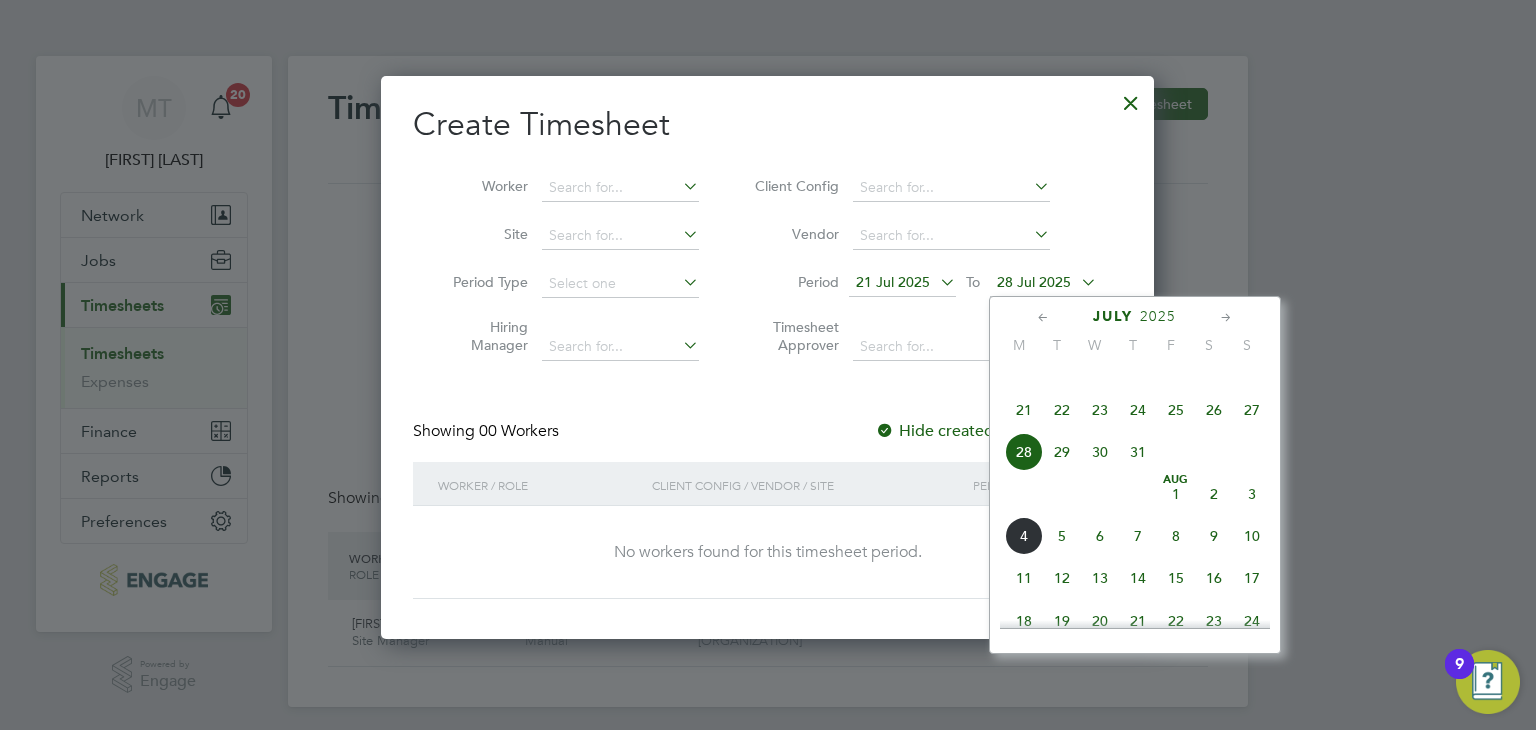 click on "3" 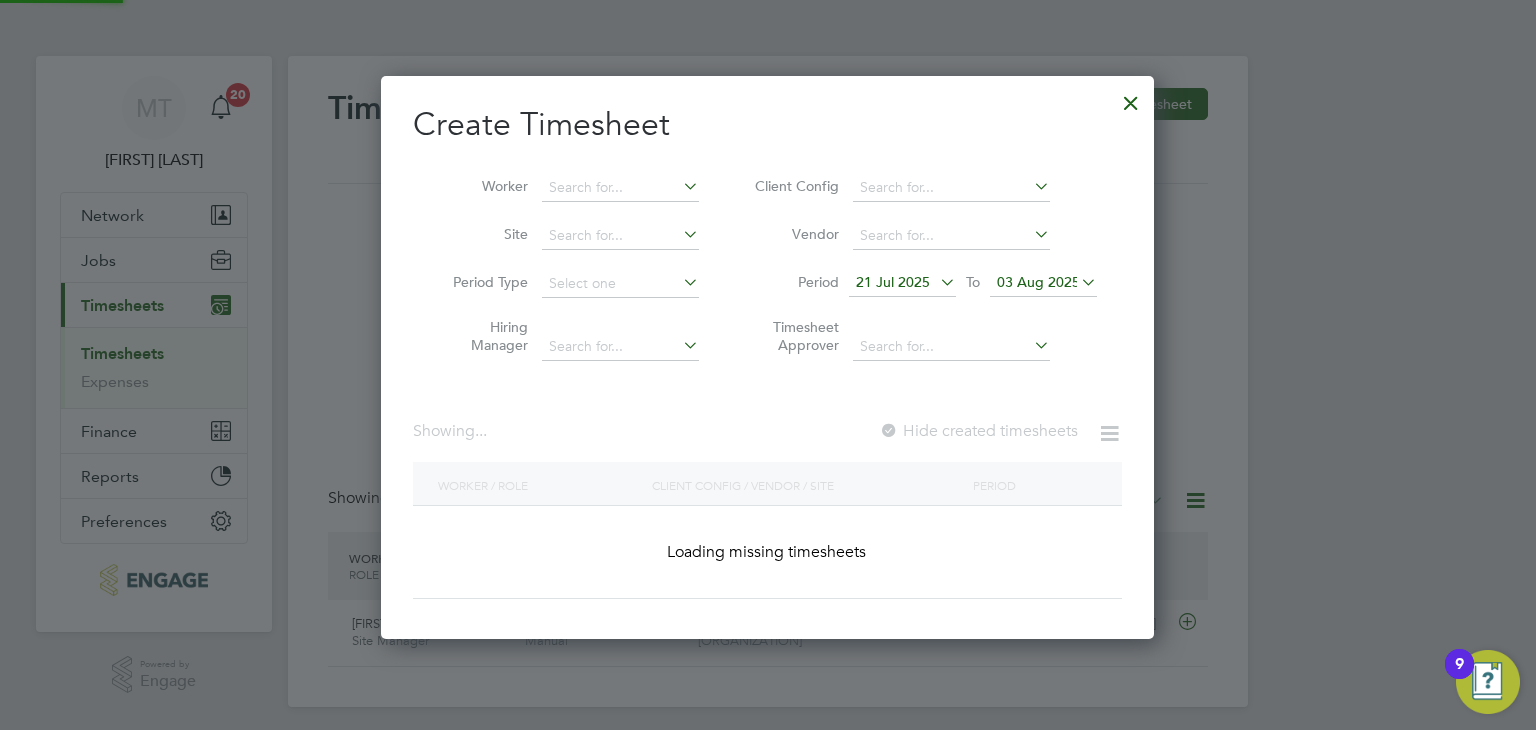 scroll, scrollTop: 10, scrollLeft: 10, axis: both 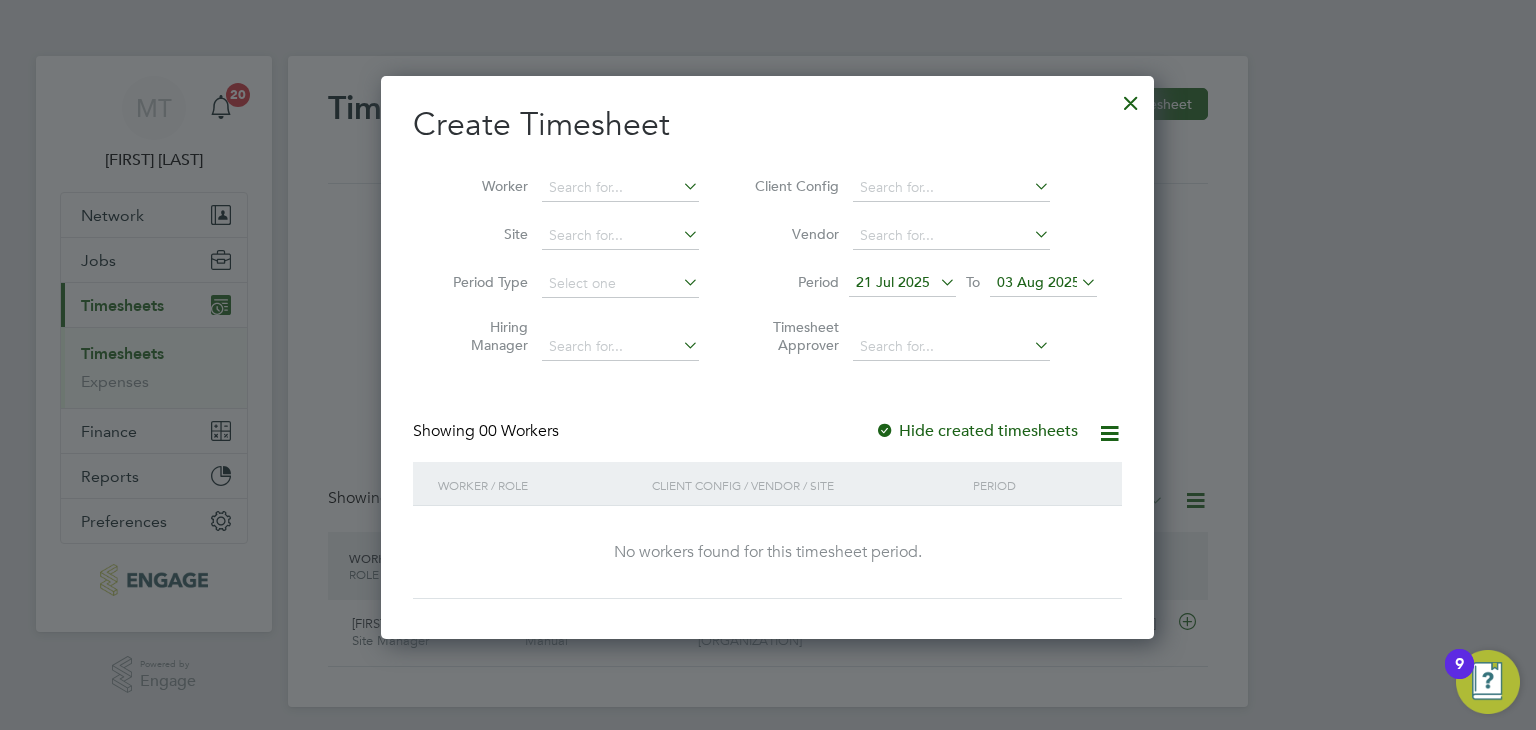 click on "03 Aug 2025" at bounding box center [1038, 282] 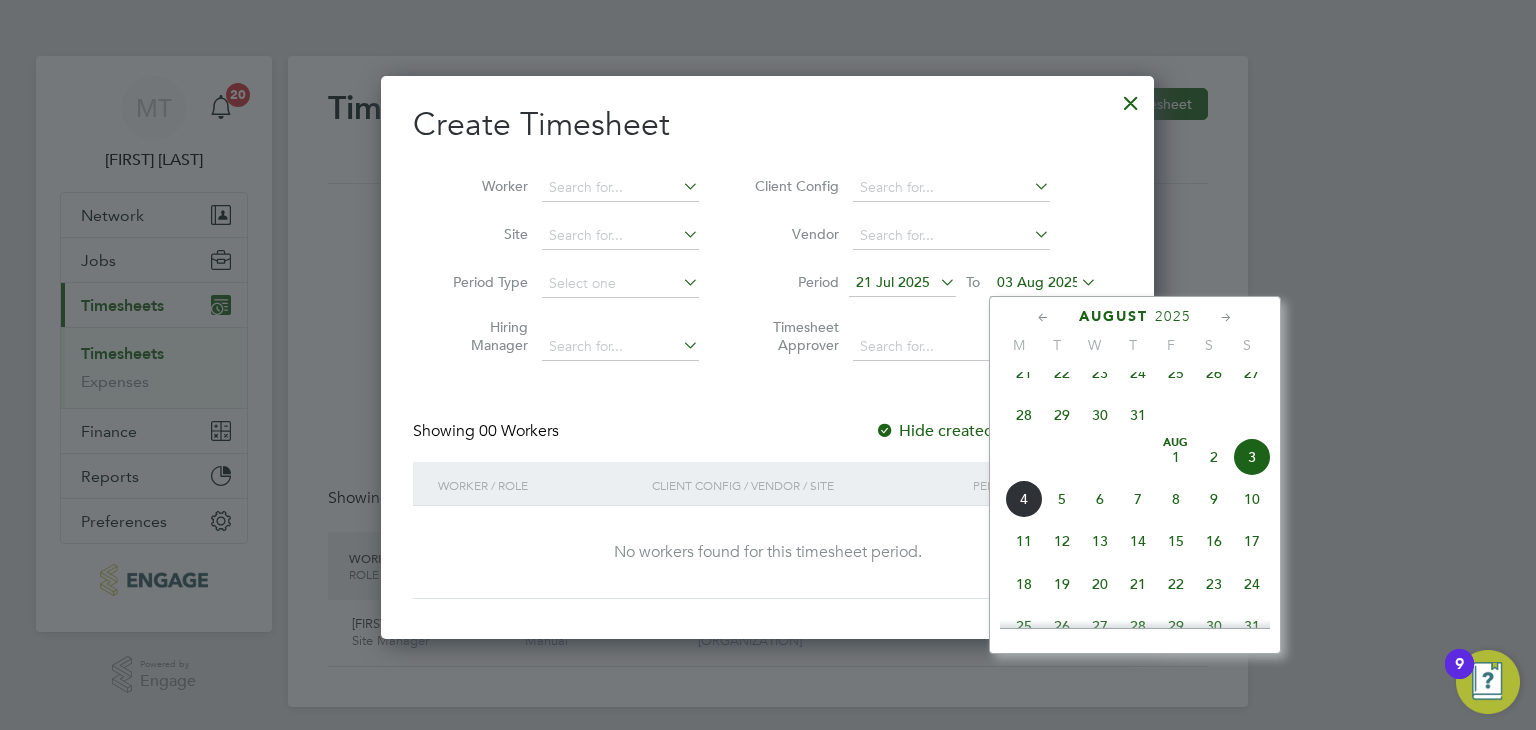click on "10" 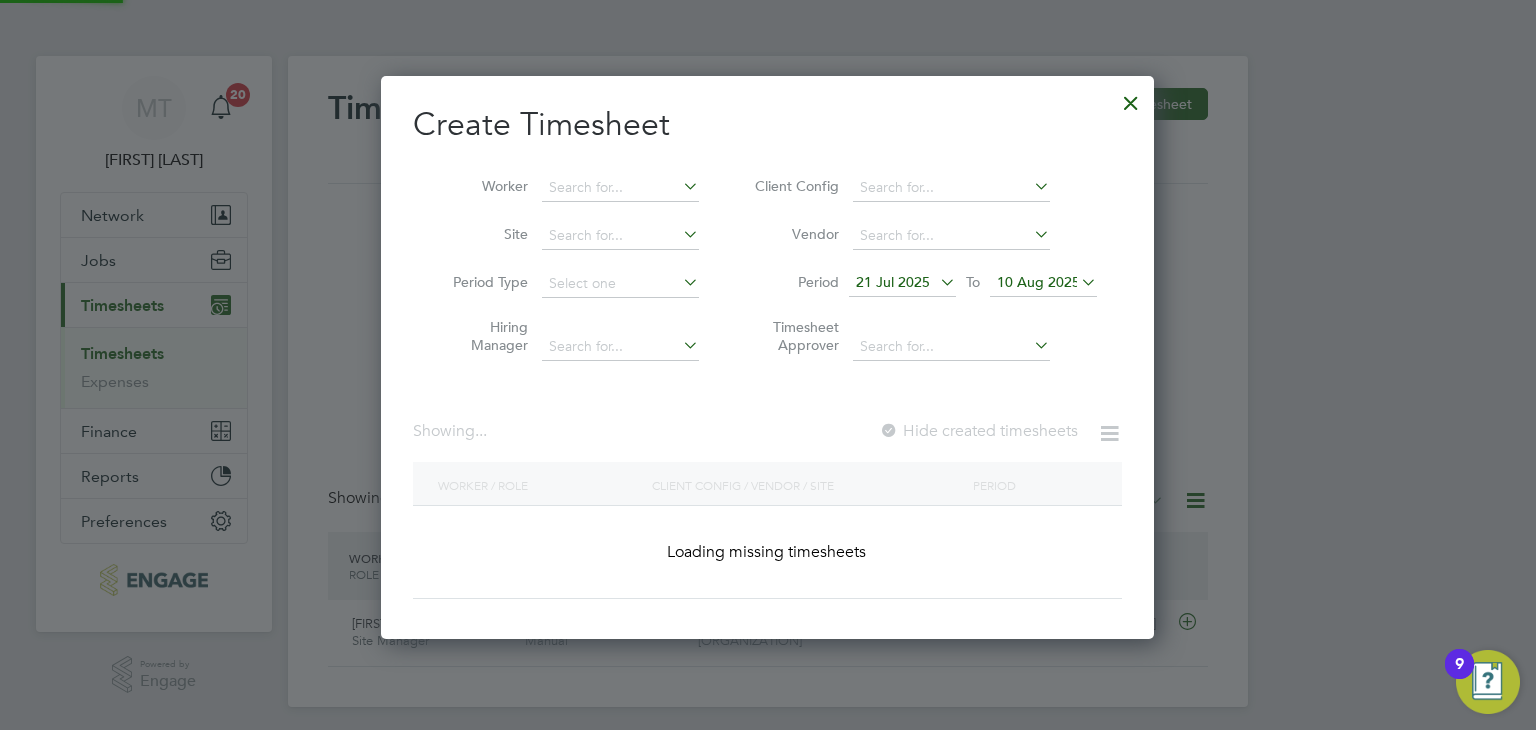 scroll, scrollTop: 10, scrollLeft: 10, axis: both 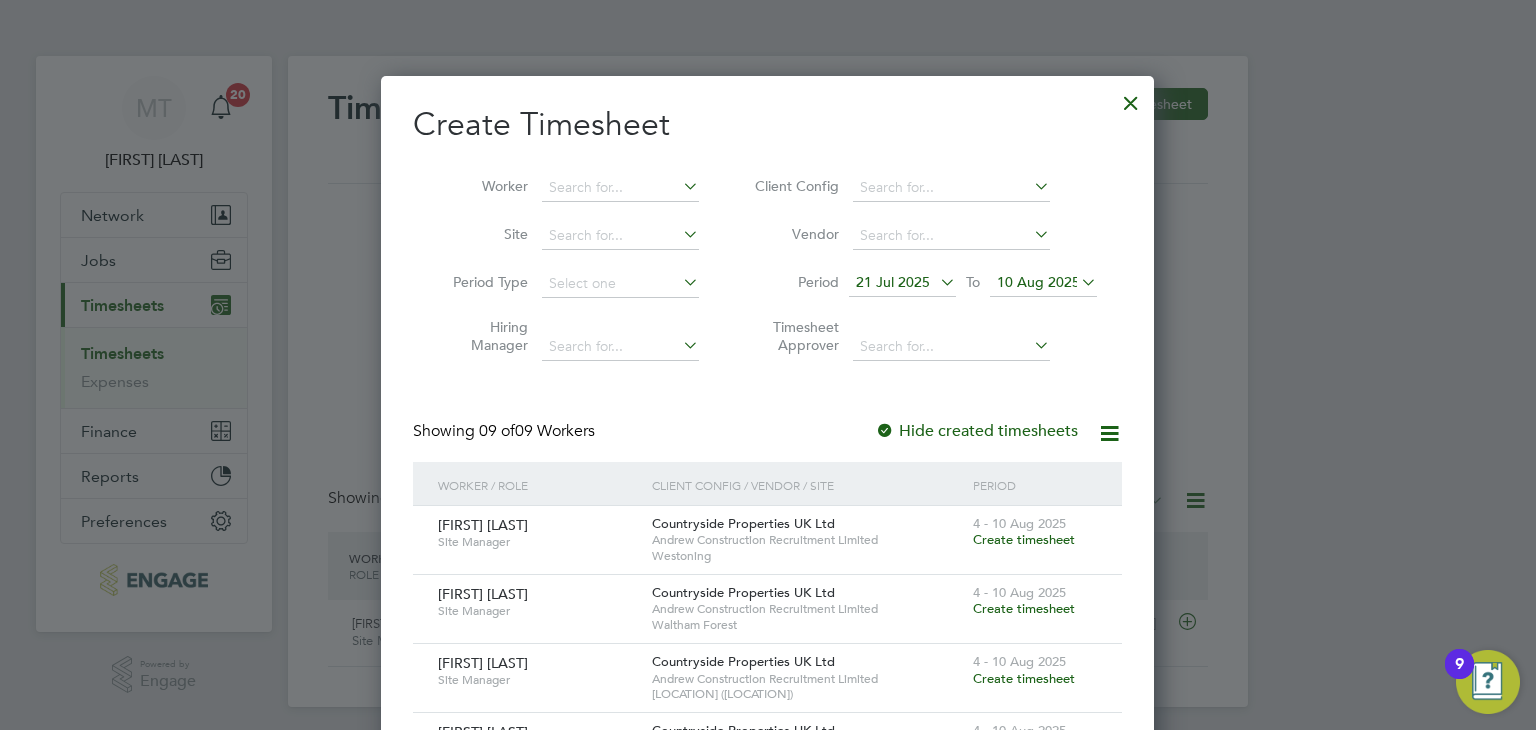 click on "4 - 10 Aug 2025" at bounding box center (1019, 523) 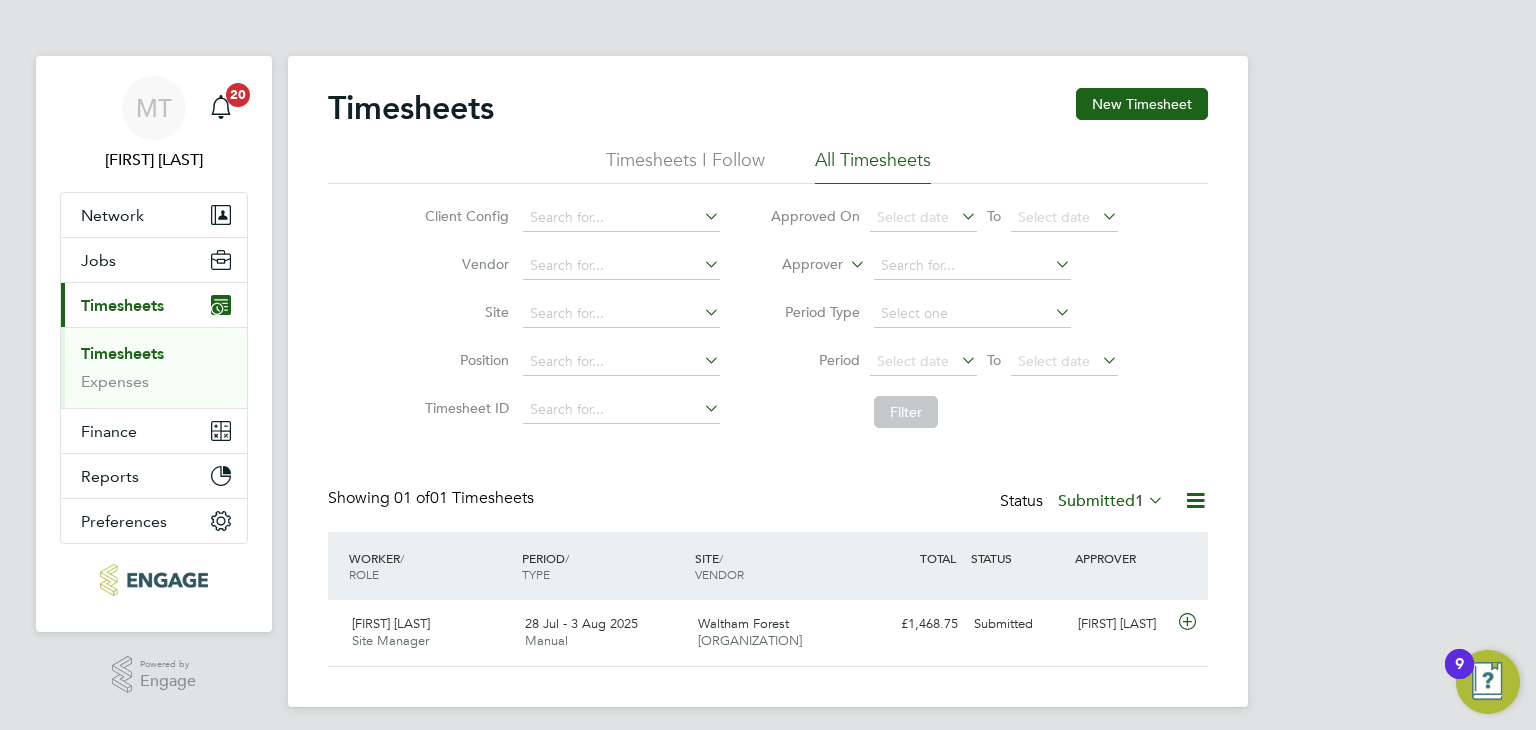 scroll, scrollTop: 9, scrollLeft: 10, axis: both 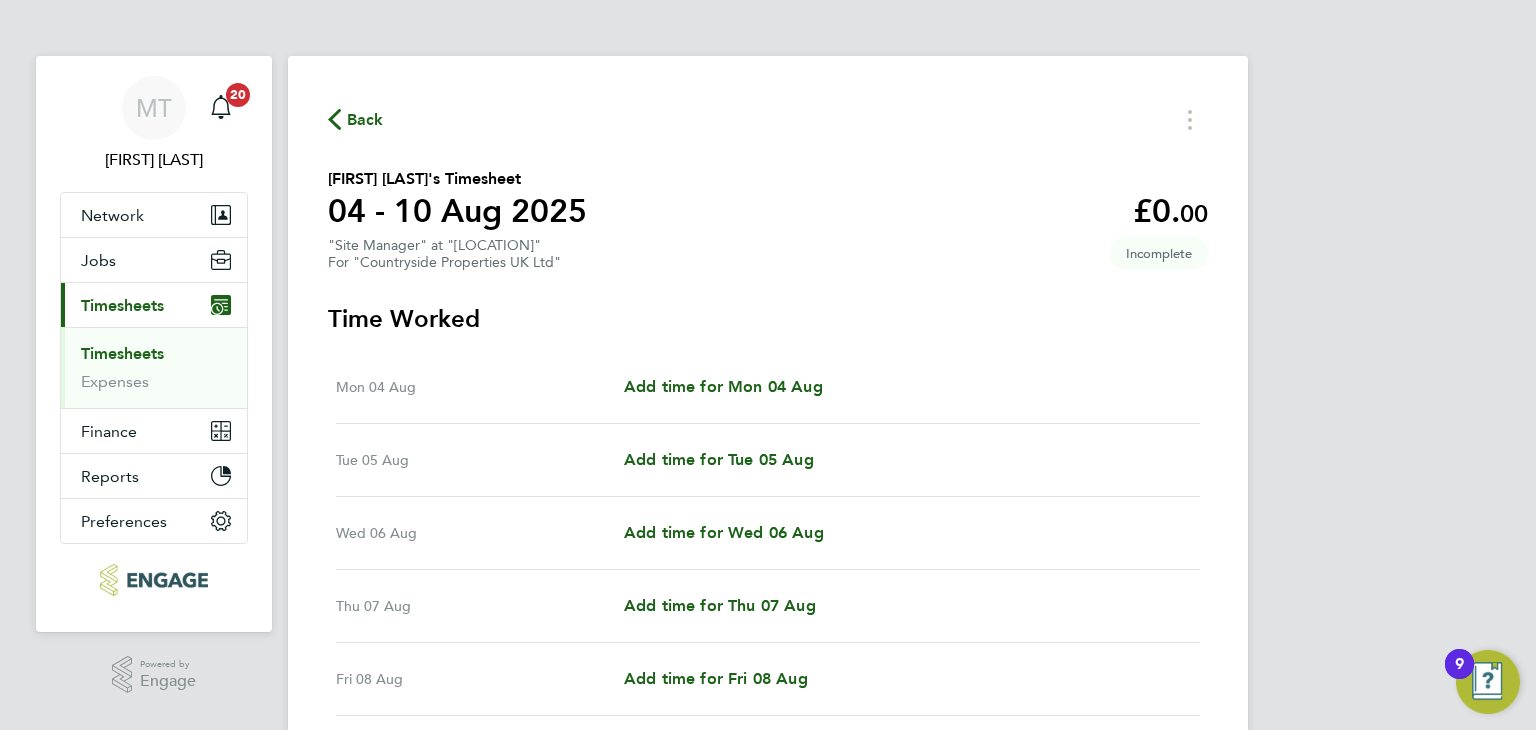 click on "Back" 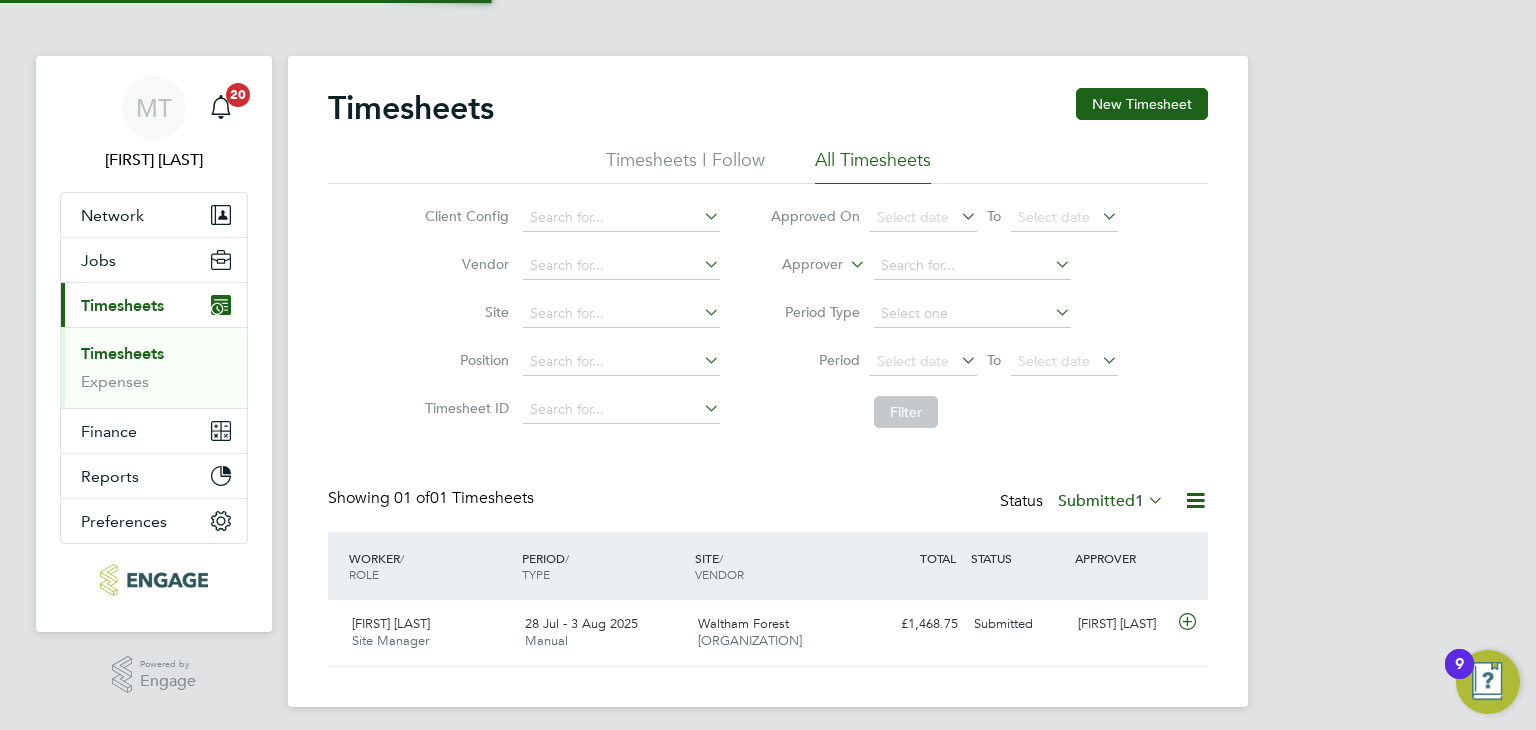 scroll, scrollTop: 9, scrollLeft: 10, axis: both 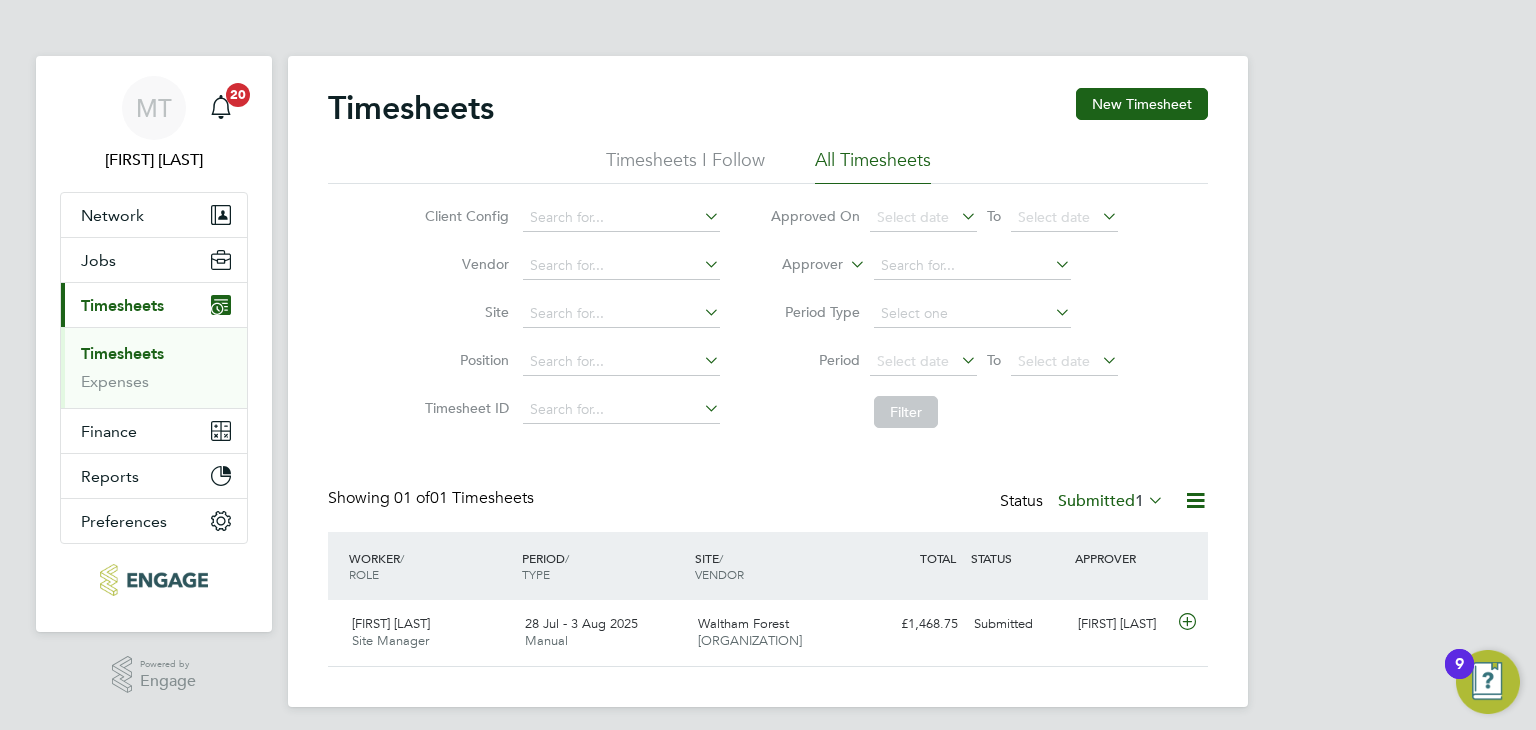 click on "1" 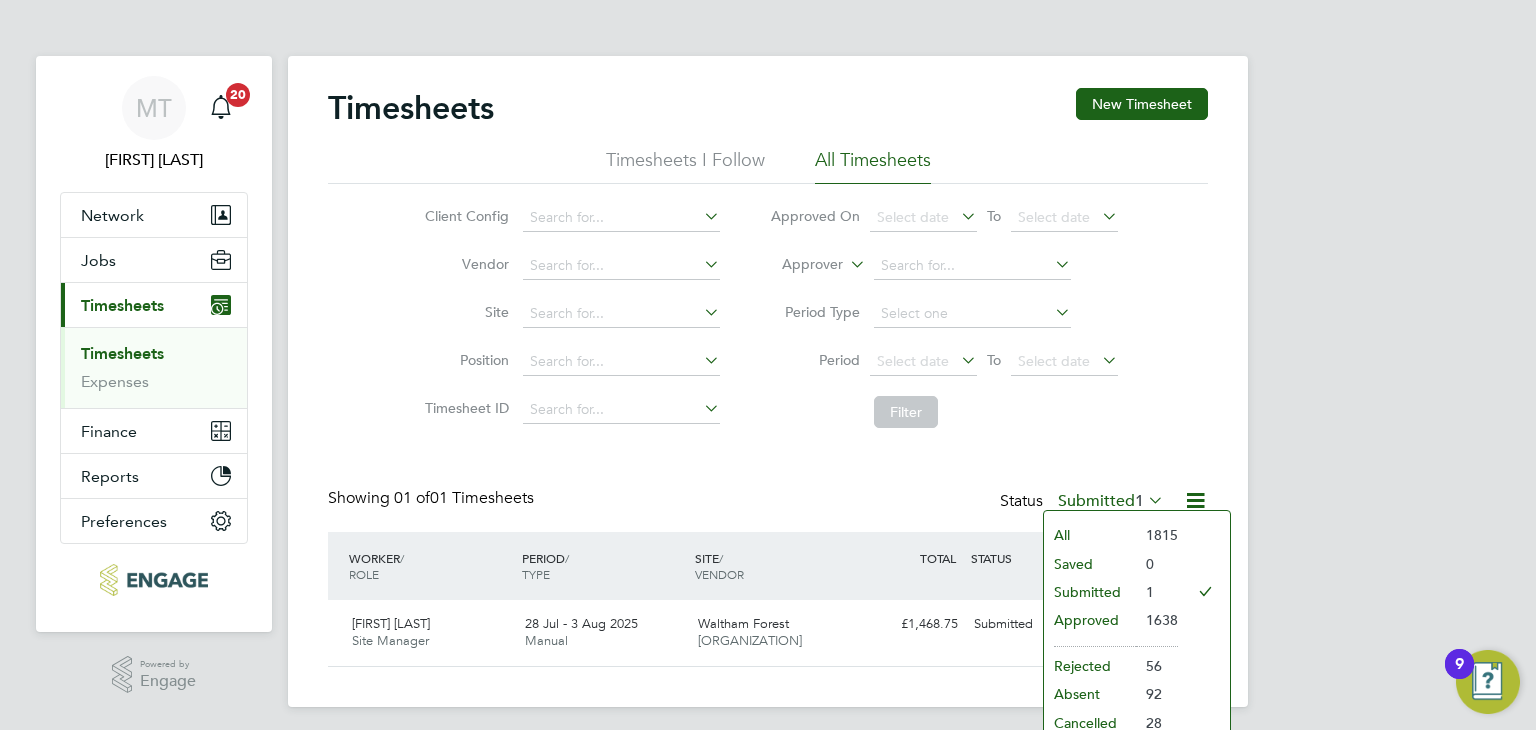 click on "Approved" 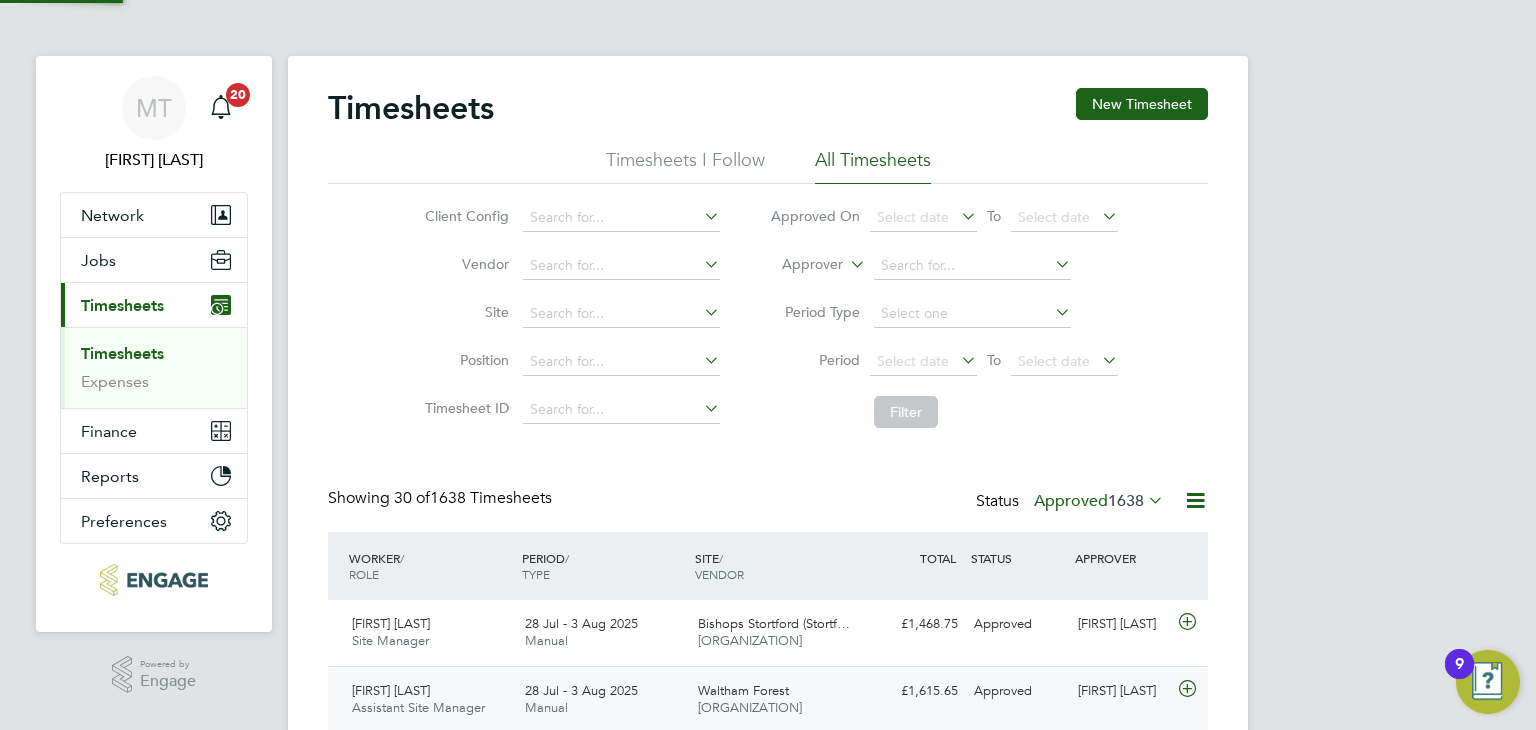 scroll, scrollTop: 9, scrollLeft: 10, axis: both 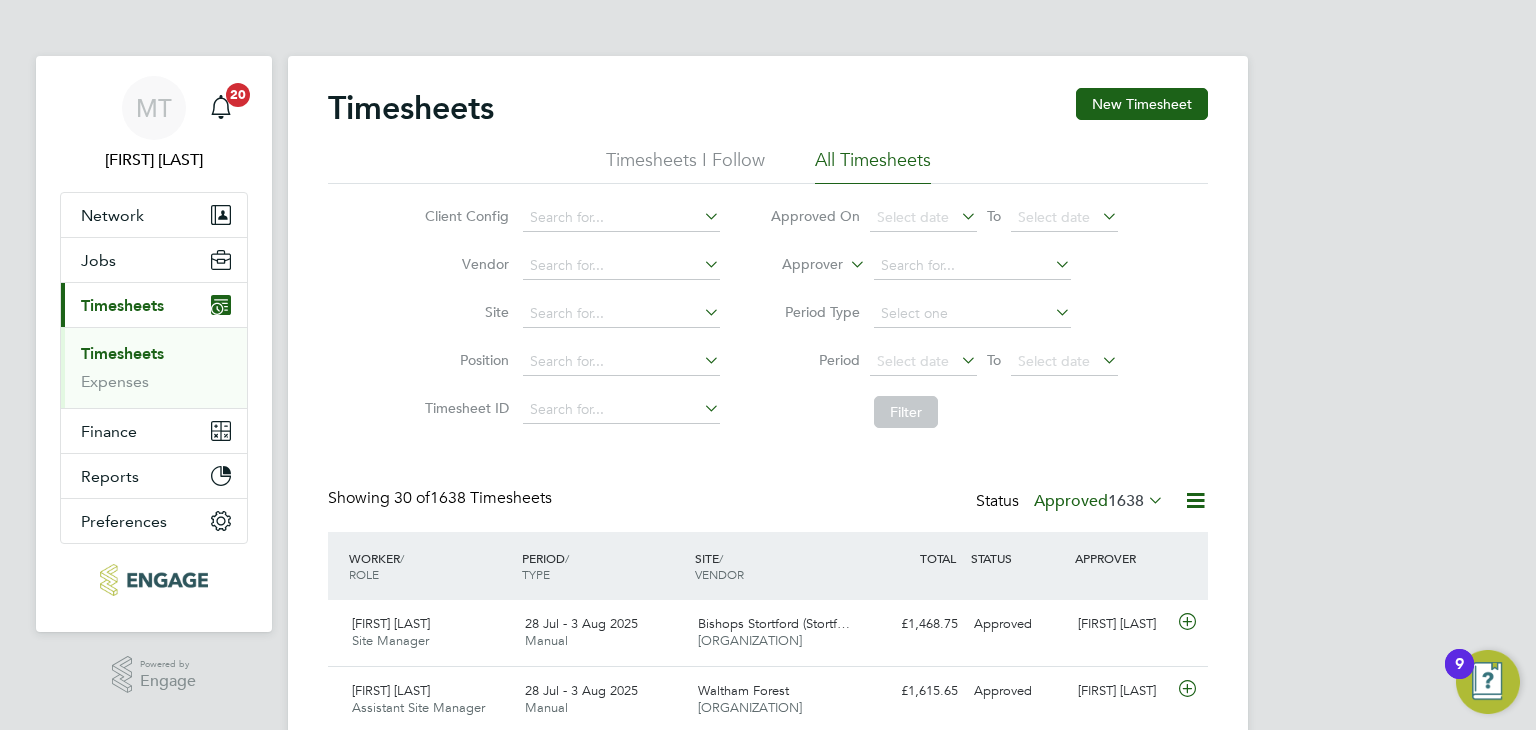 click 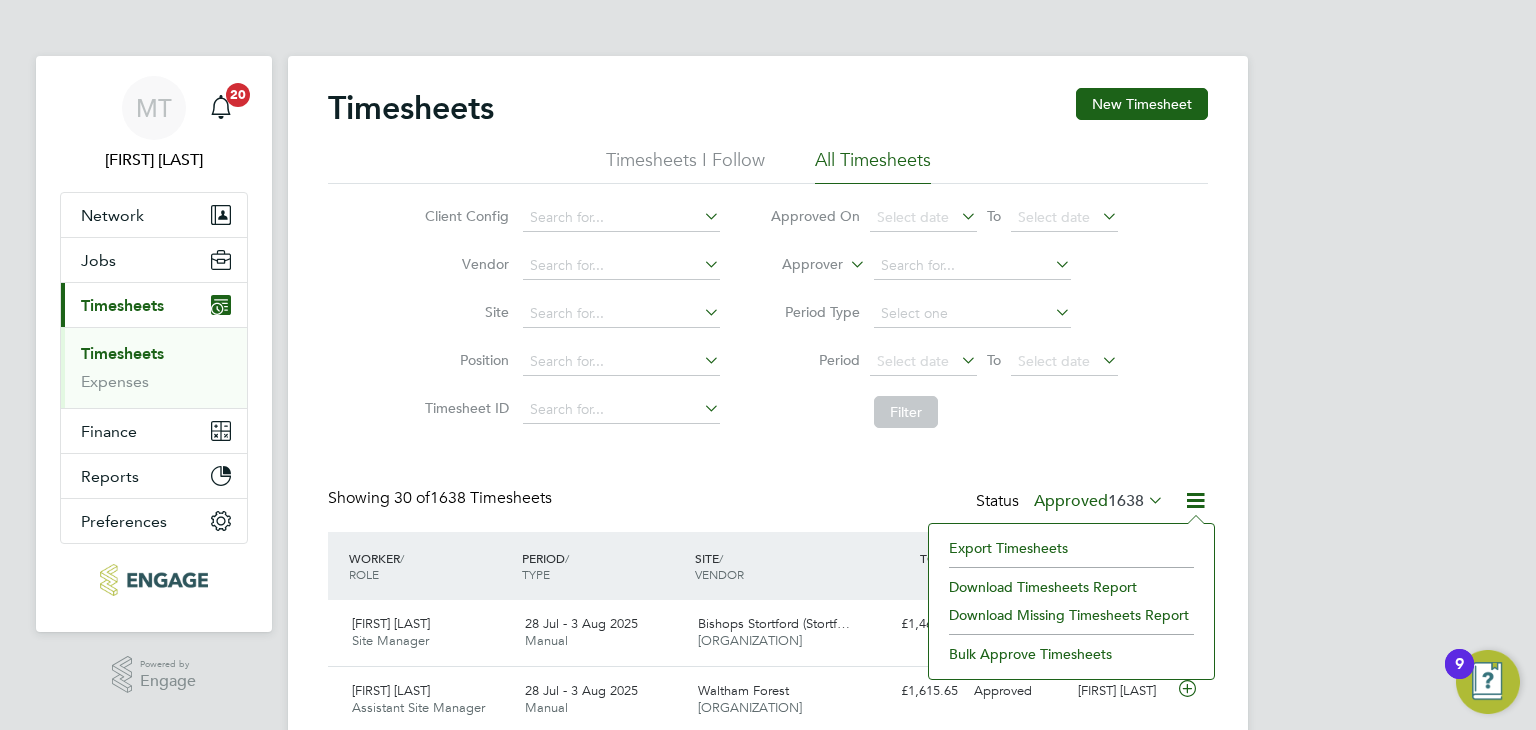 click on "Export Timesheets" 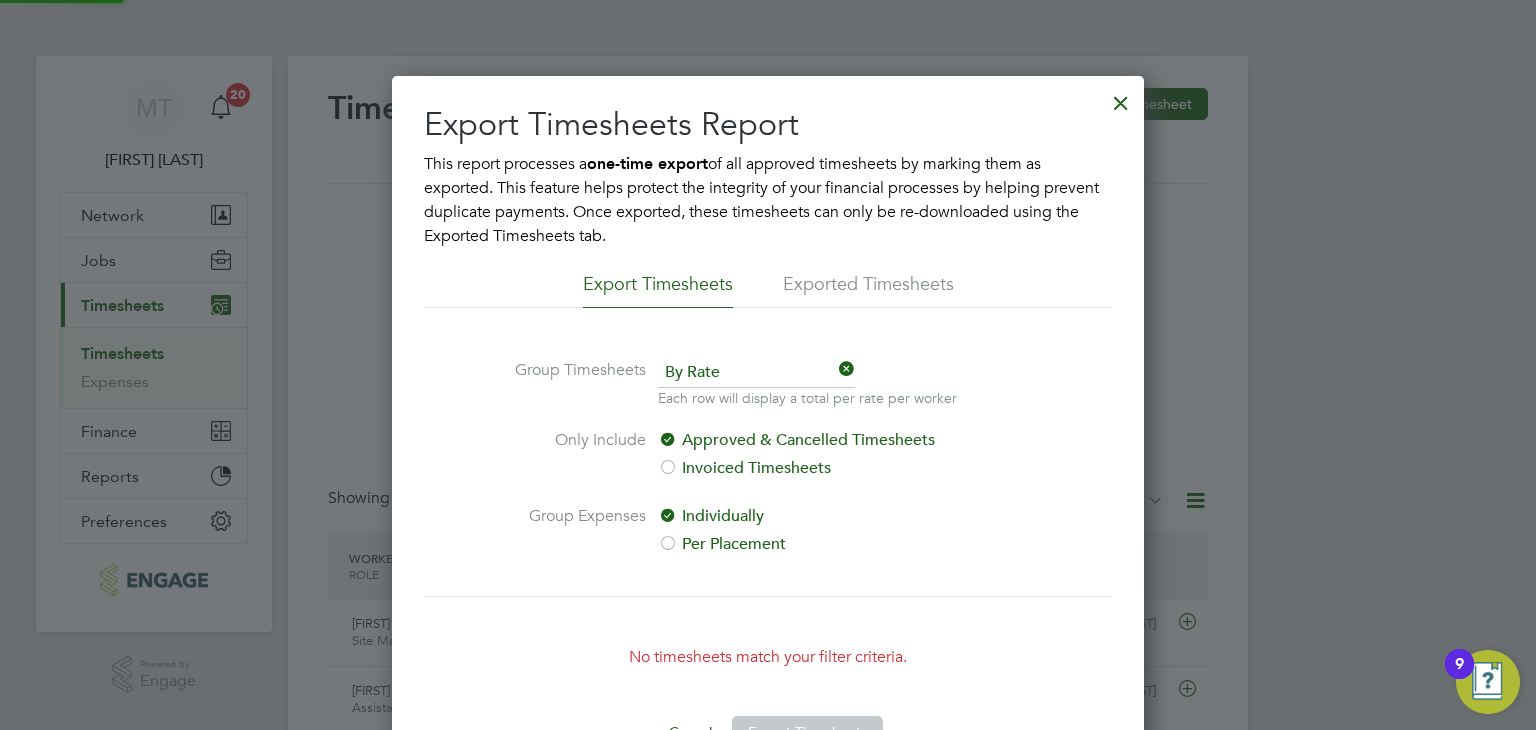 scroll, scrollTop: 10, scrollLeft: 10, axis: both 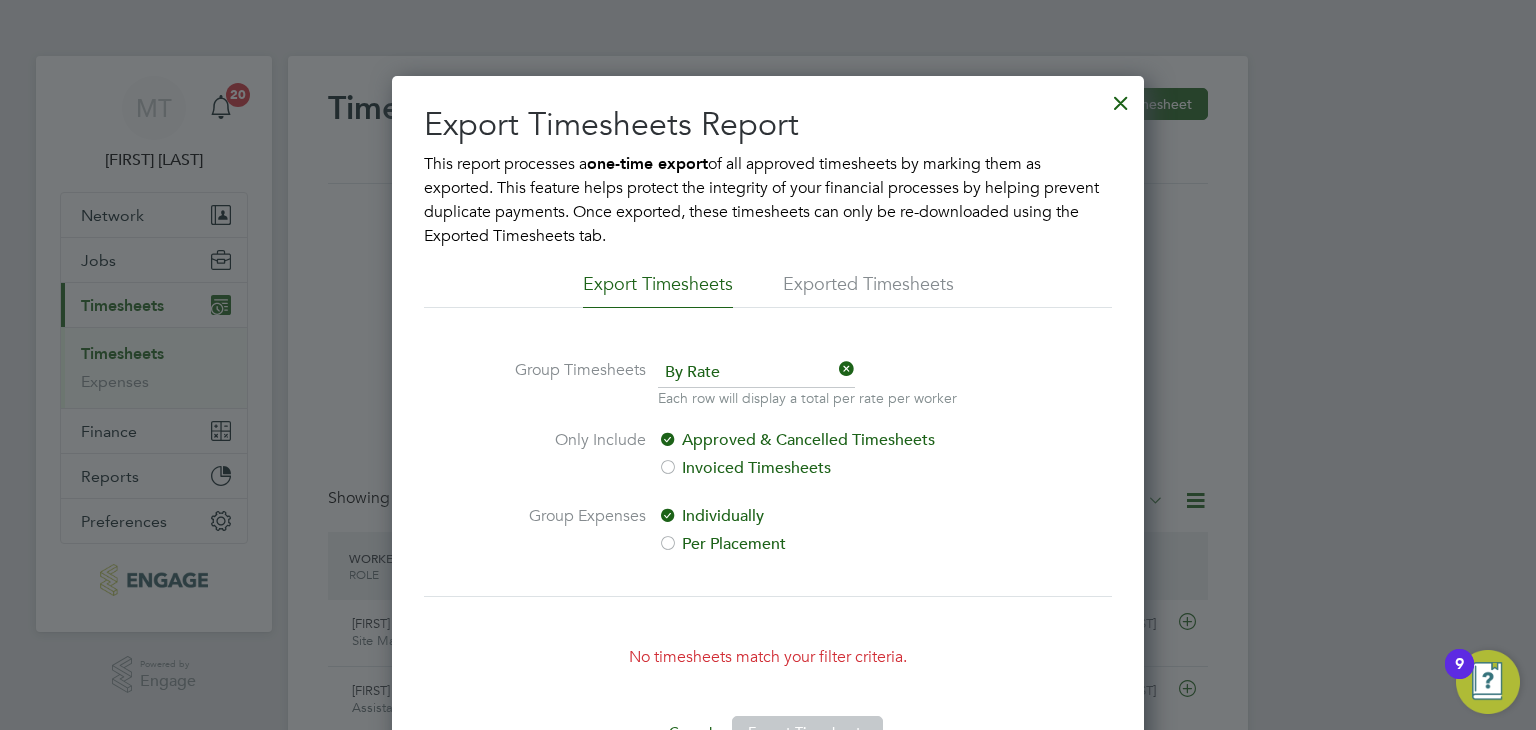 click on "Individually   Per Placement" at bounding box center [833, 532] 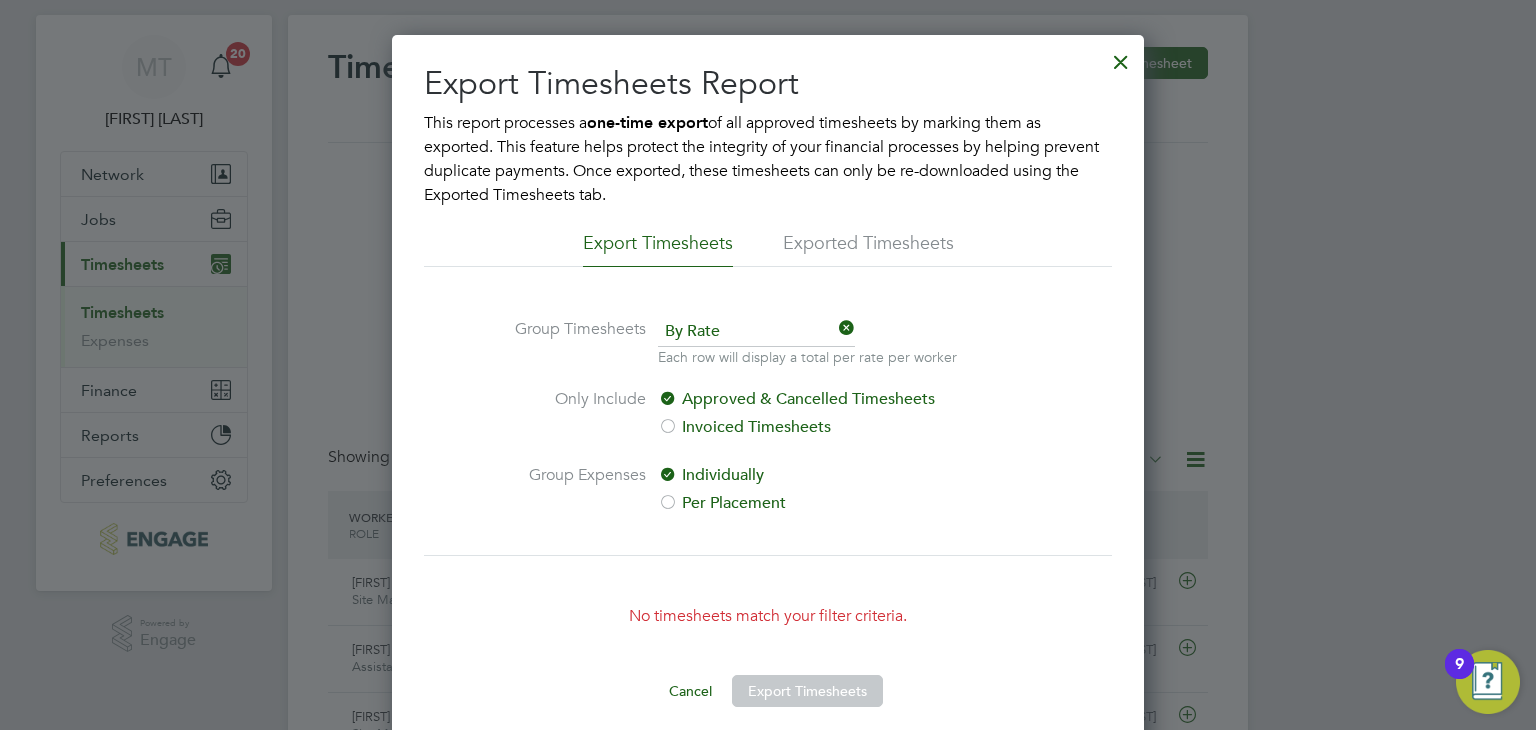scroll, scrollTop: 40, scrollLeft: 0, axis: vertical 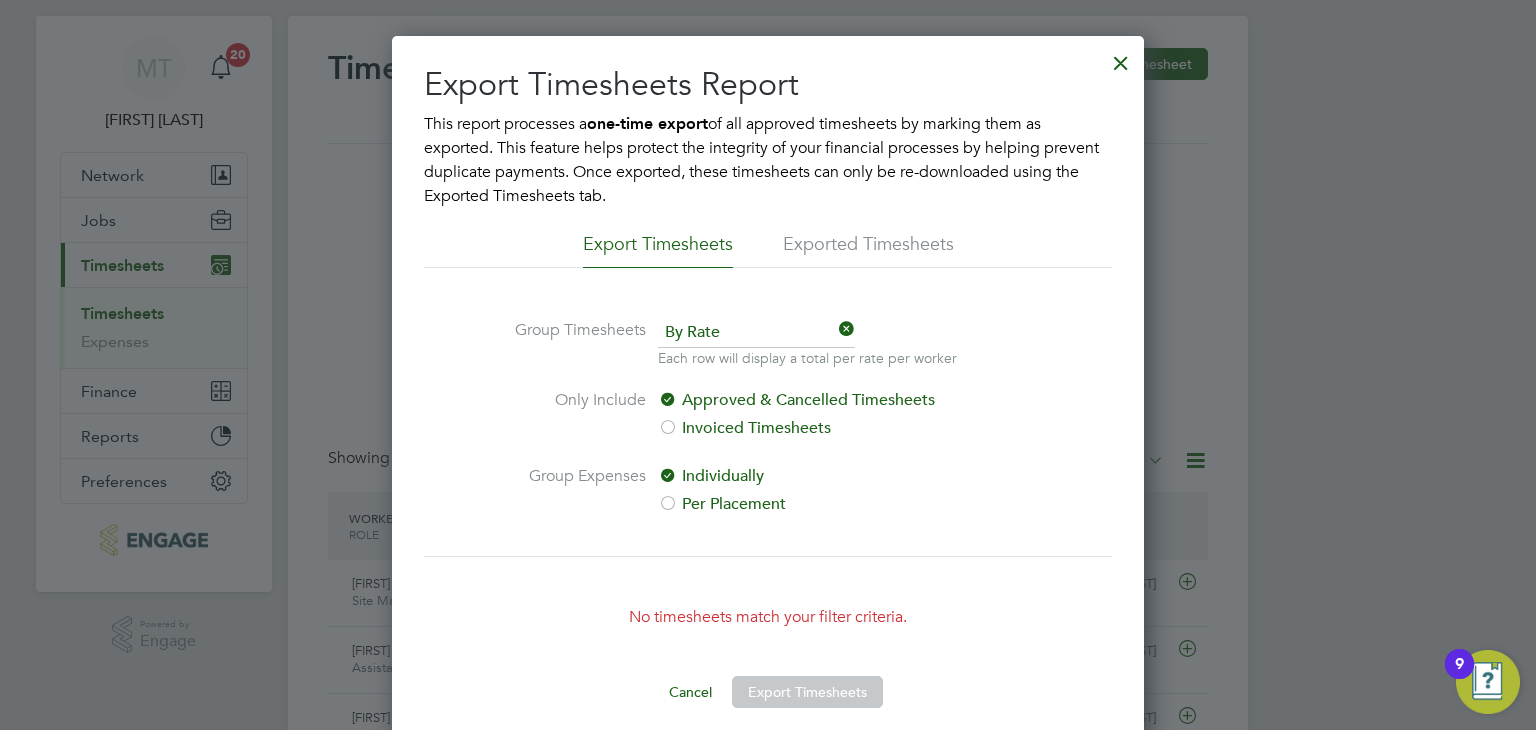 click at bounding box center (1121, 58) 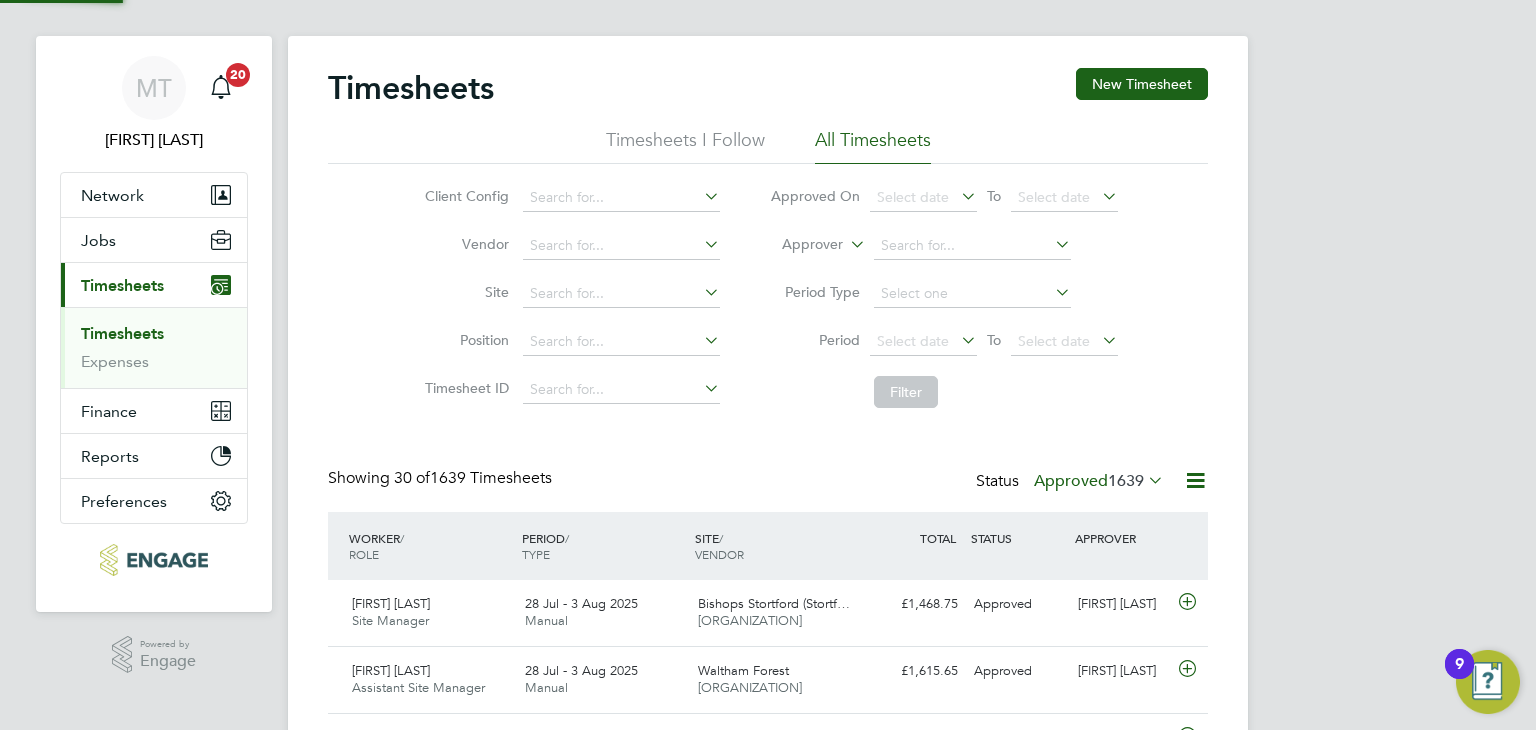 scroll, scrollTop: 0, scrollLeft: 0, axis: both 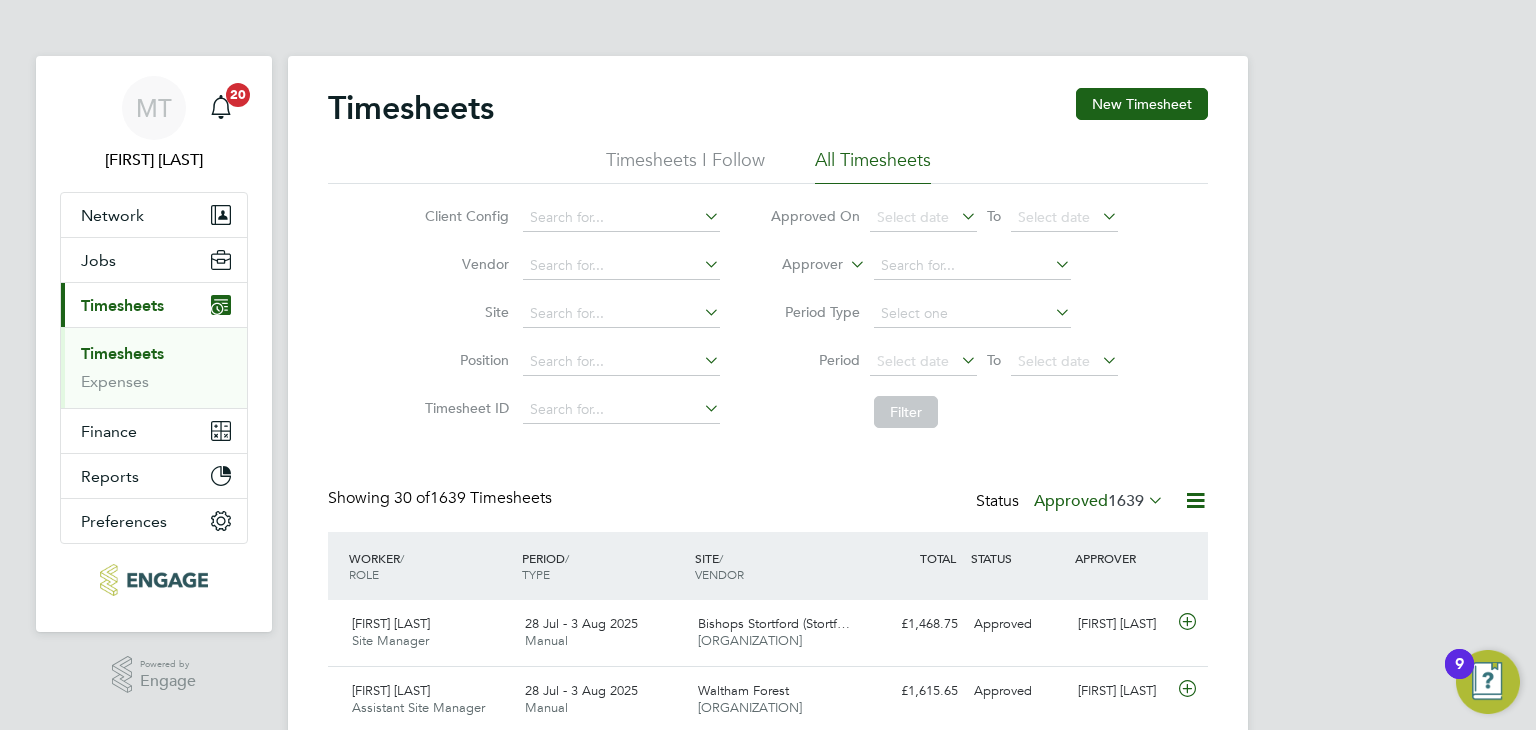 click on "Approved  1639" 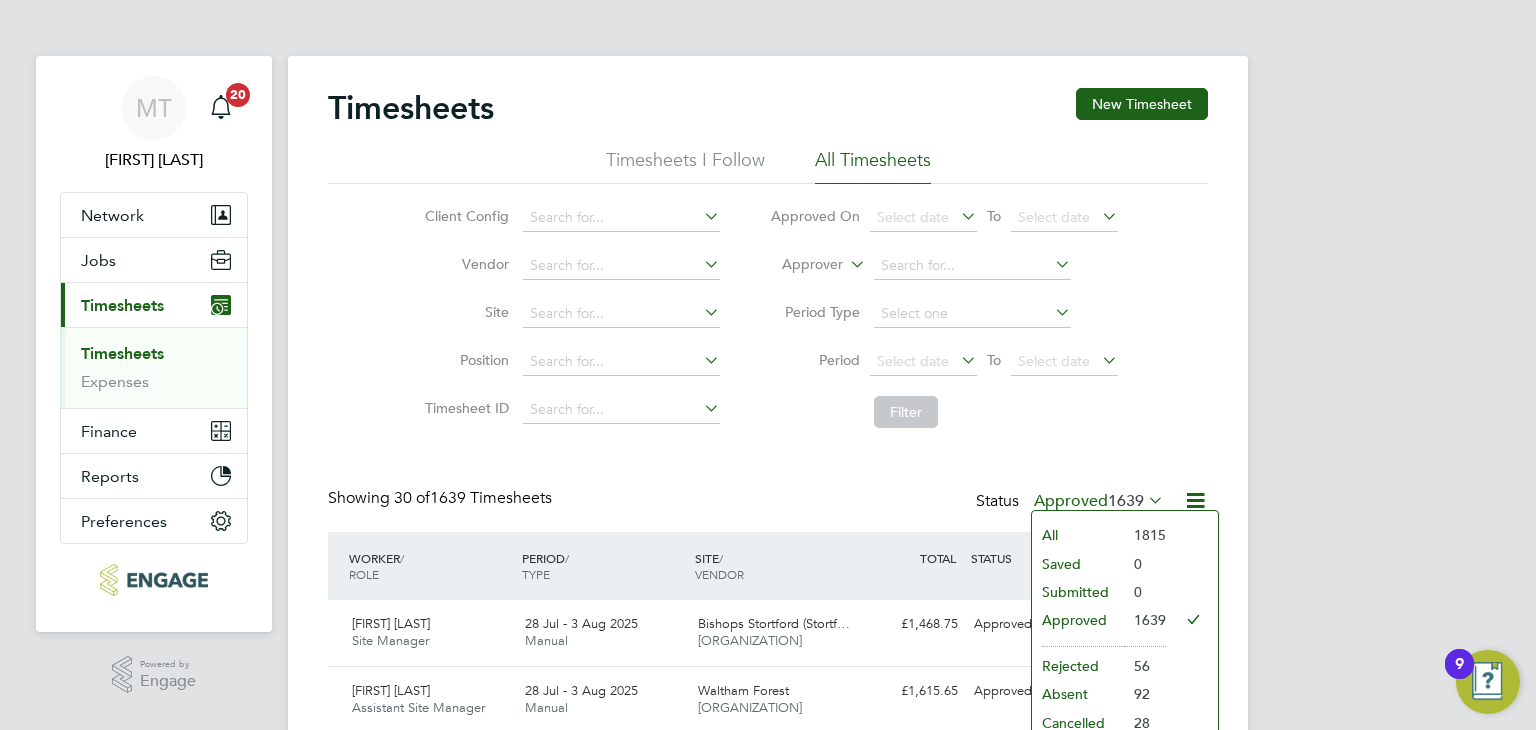 click on "Submitted" 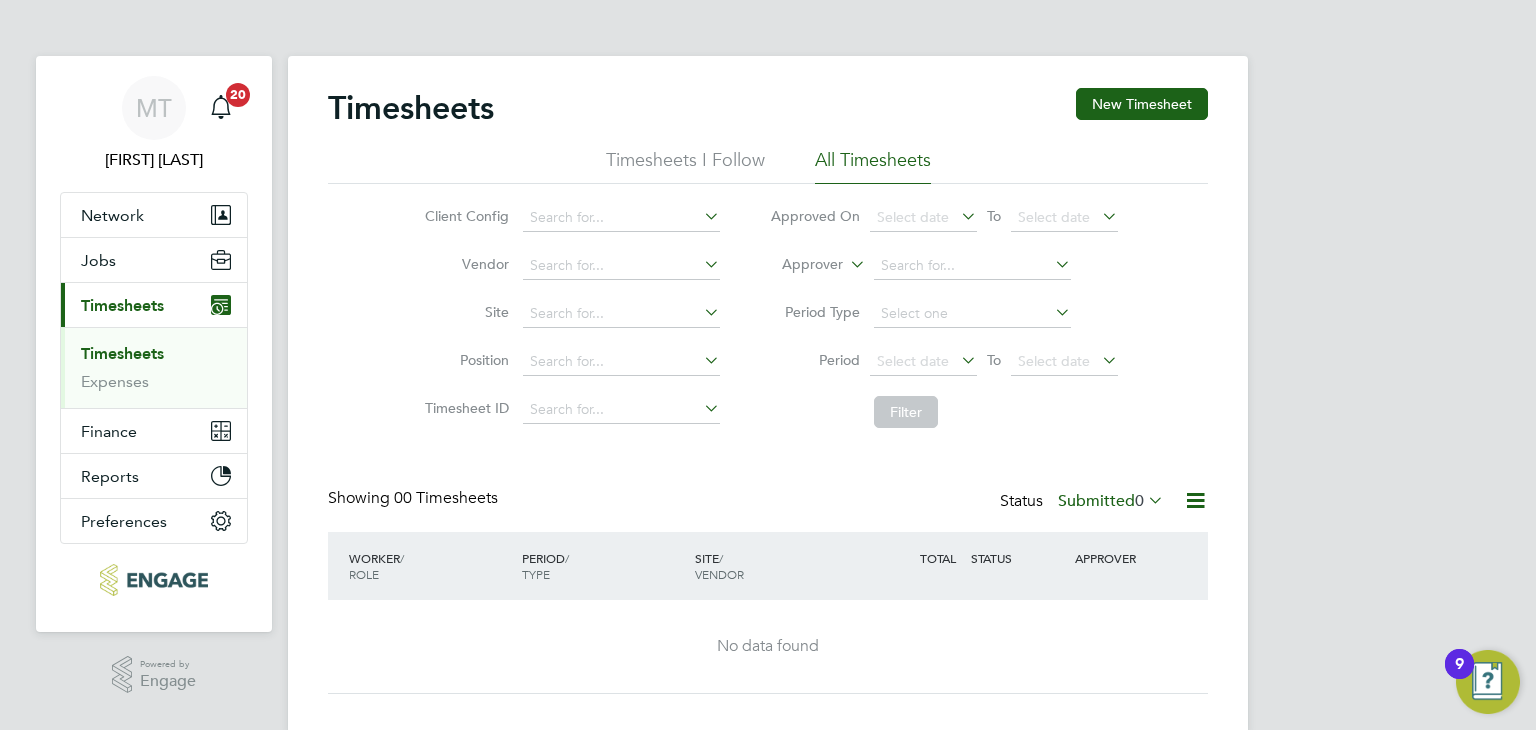 click on "Submitted  0" 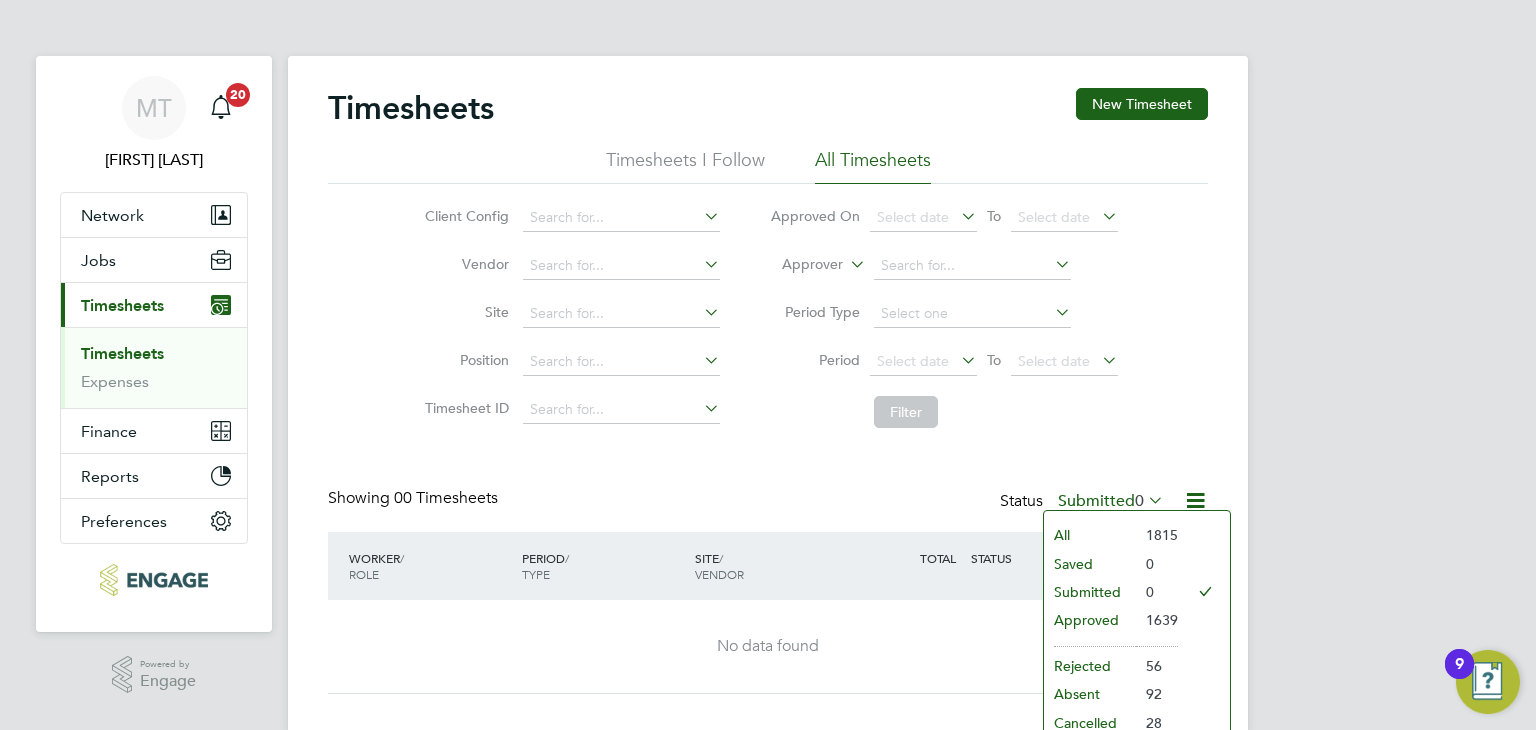 click on "Approved" 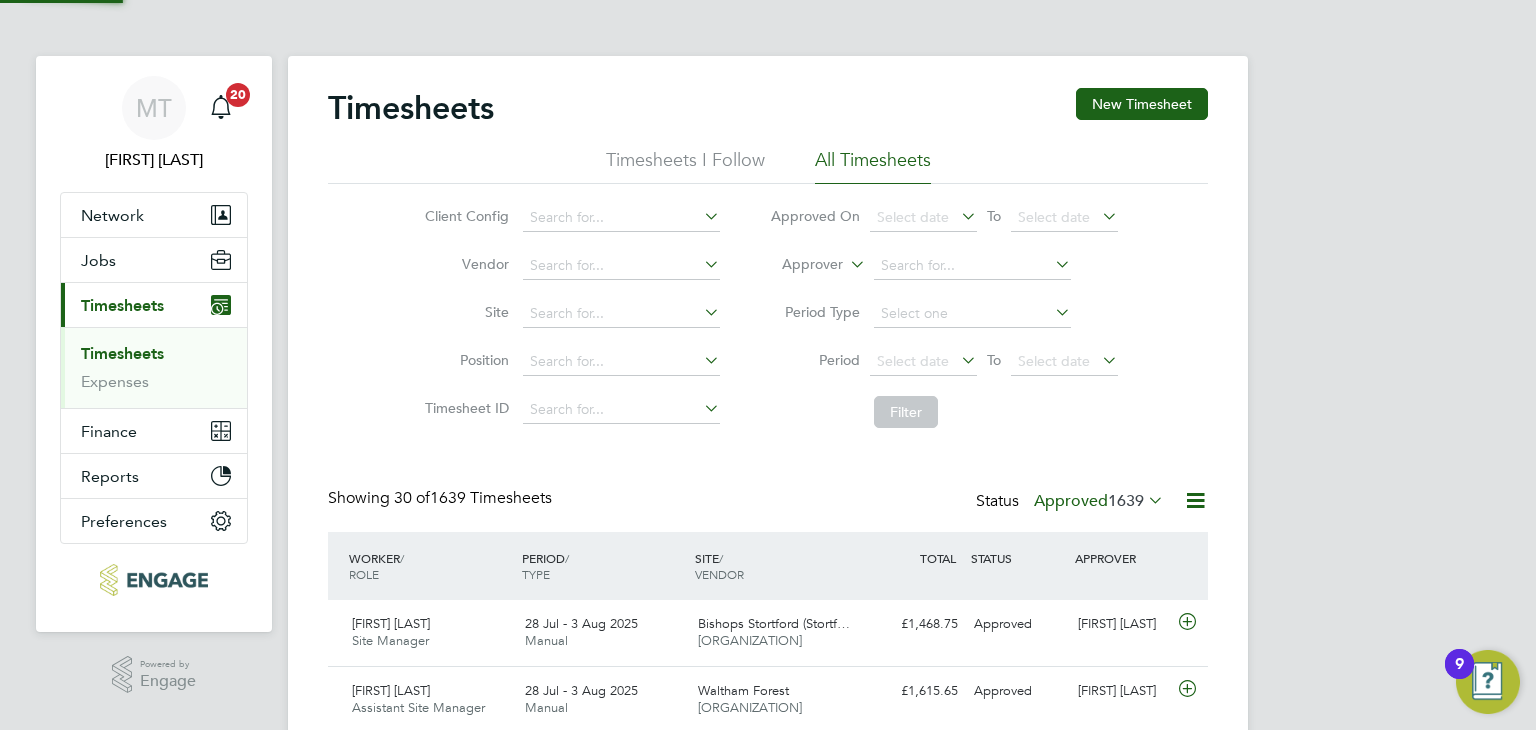 scroll, scrollTop: 9, scrollLeft: 10, axis: both 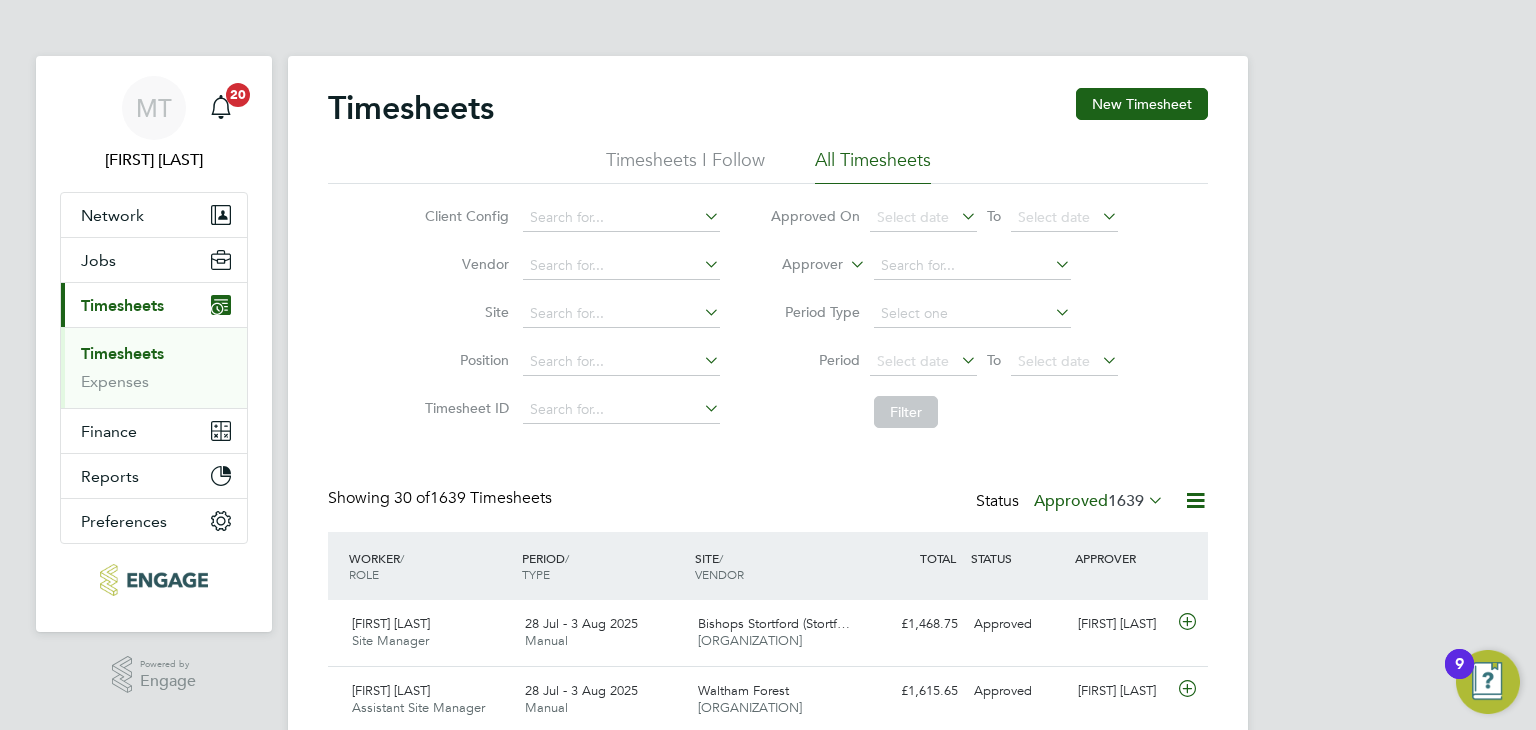 click 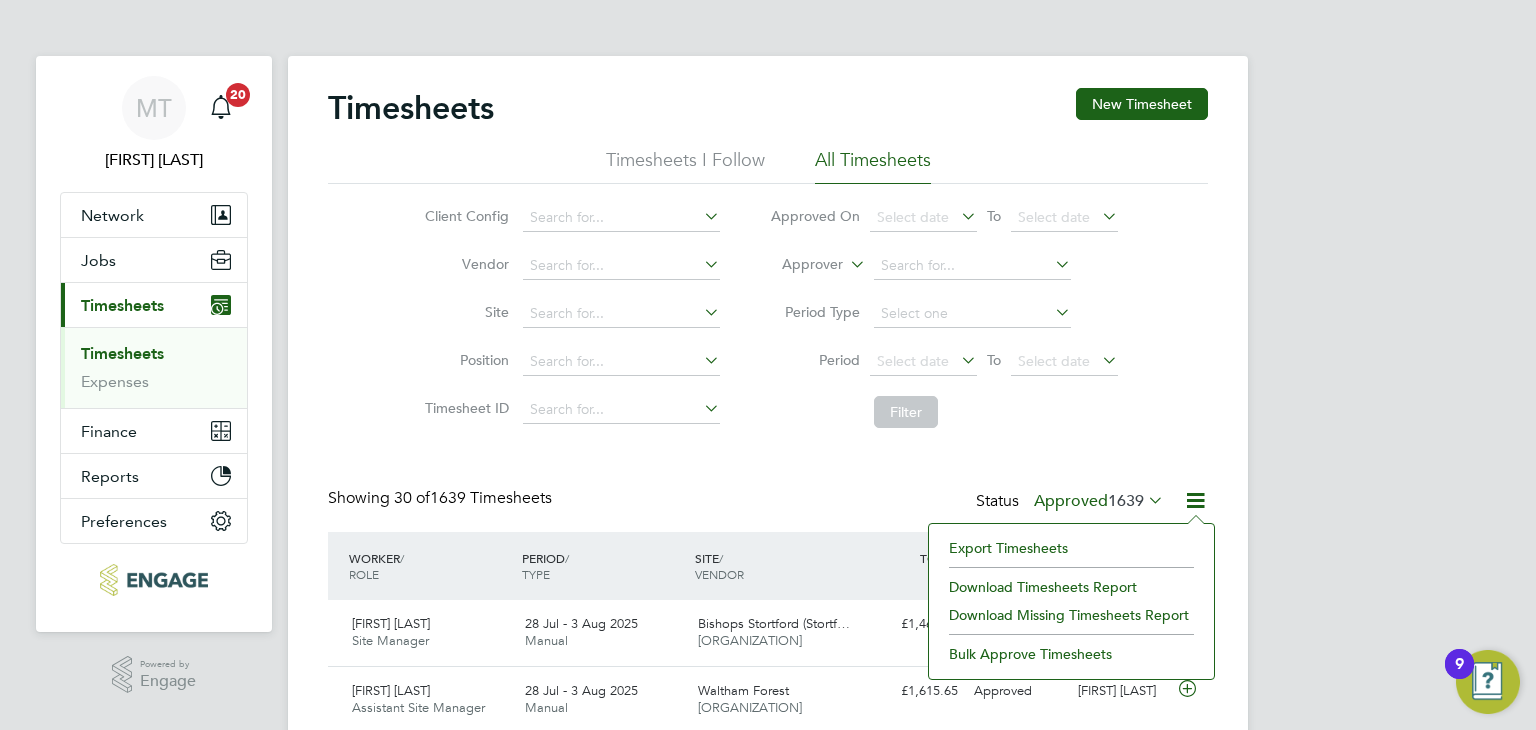 click on "Export Timesheets" 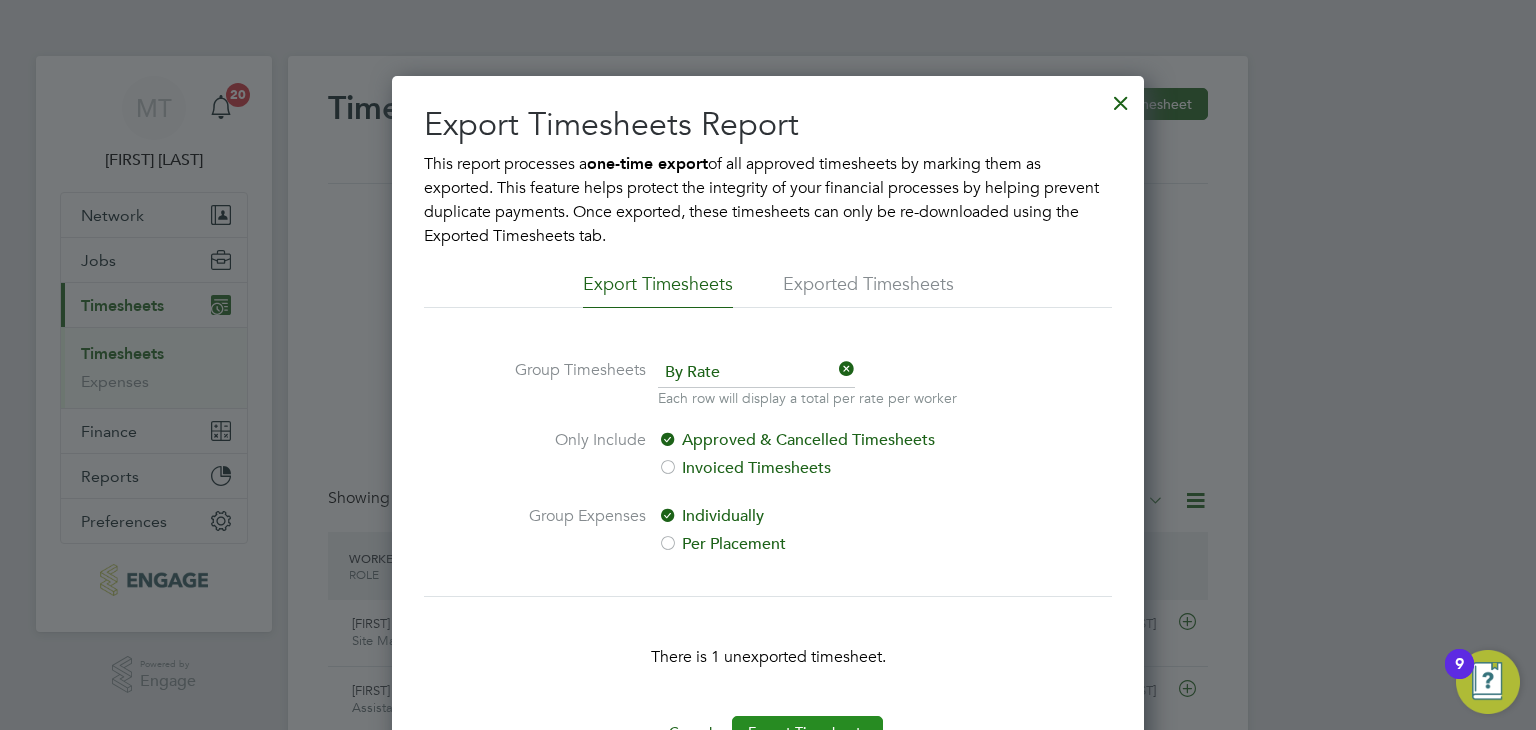 click on "Export Timesheets" at bounding box center (807, 732) 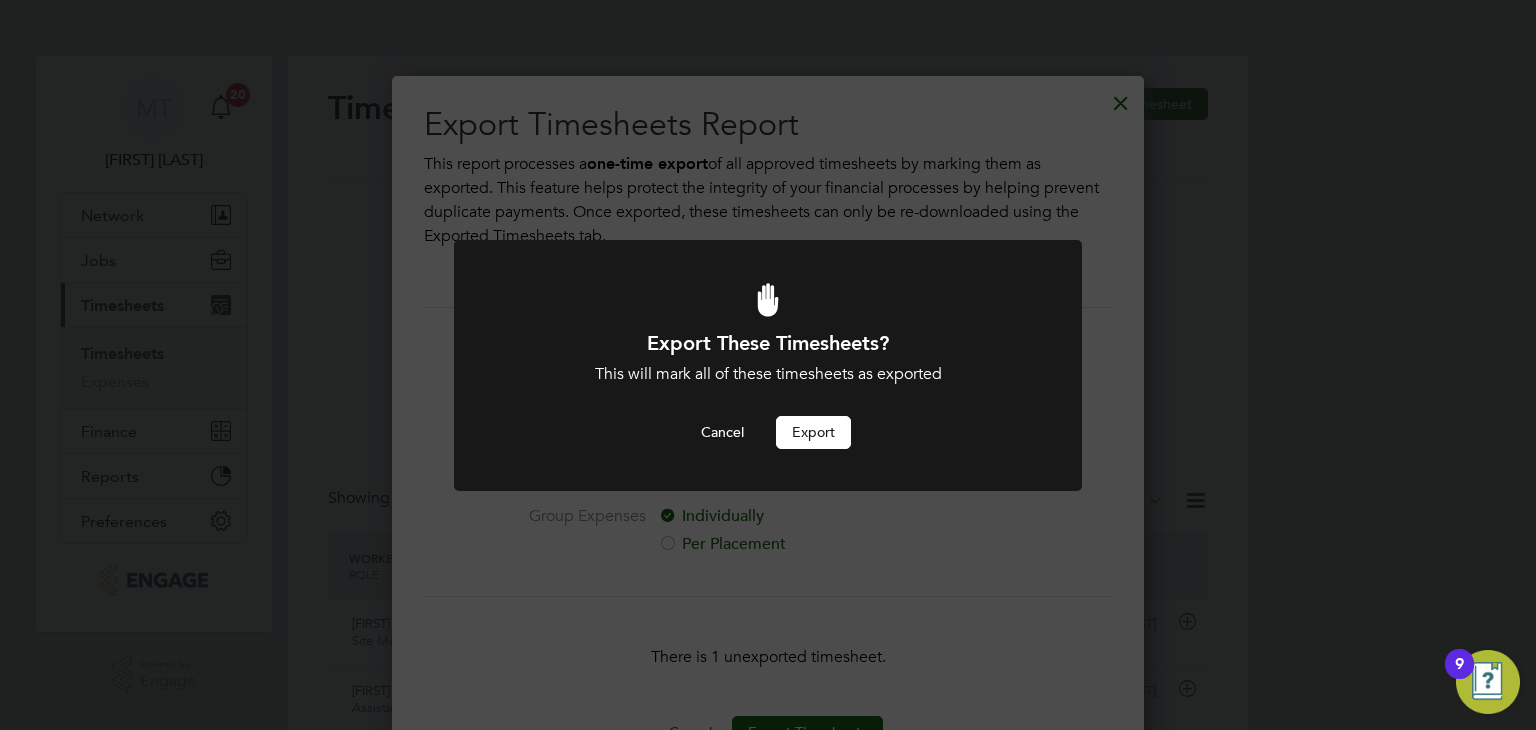 click on "Export" at bounding box center [813, 432] 